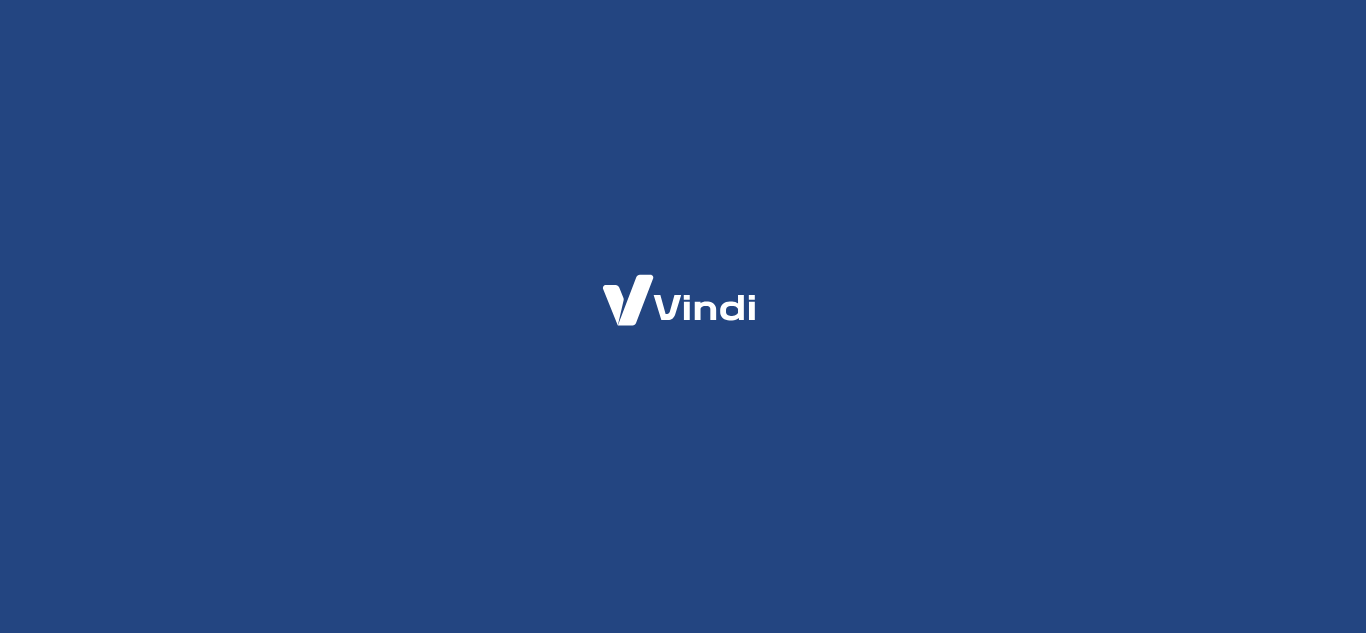 scroll, scrollTop: 0, scrollLeft: 0, axis: both 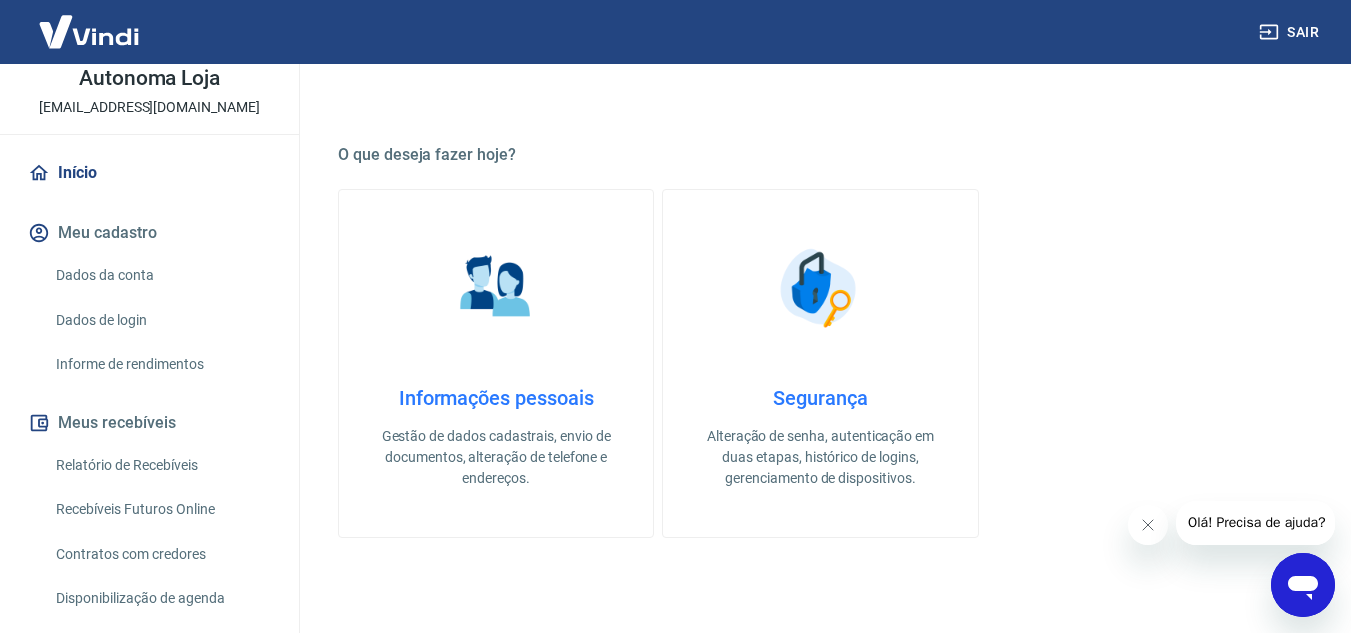 click on "Relatório de Recebíveis" at bounding box center (161, 465) 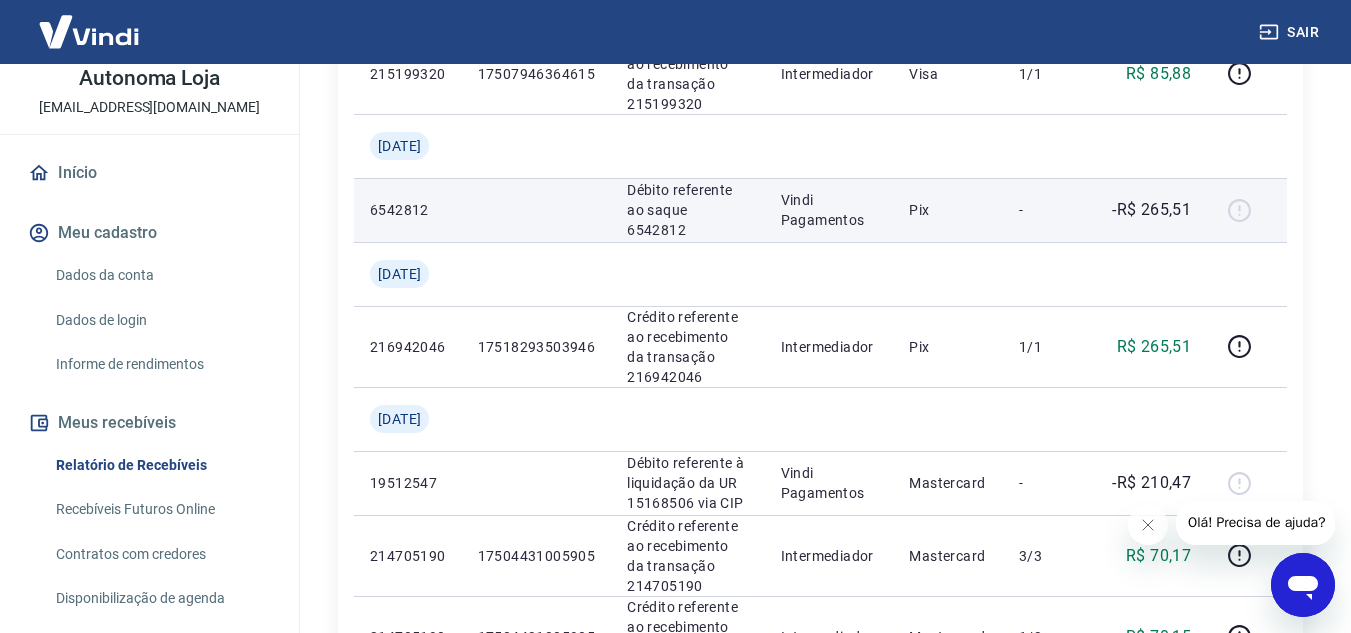scroll, scrollTop: 1300, scrollLeft: 0, axis: vertical 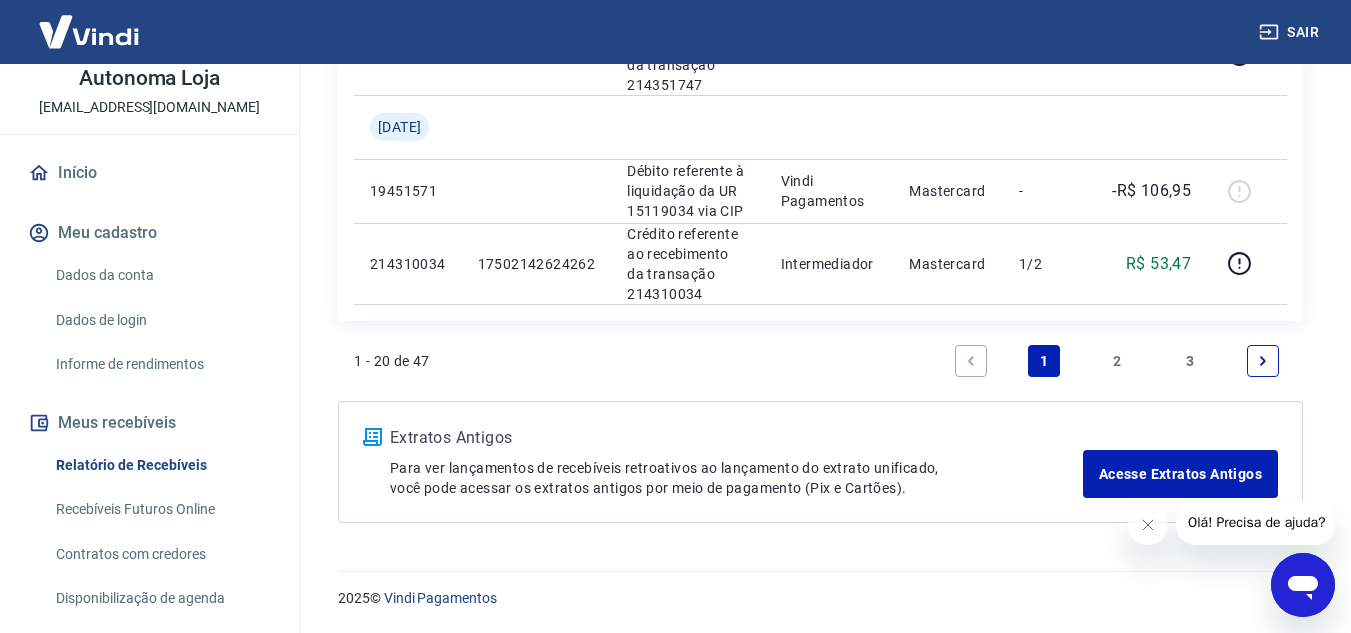 click on "2" at bounding box center (1117, 361) 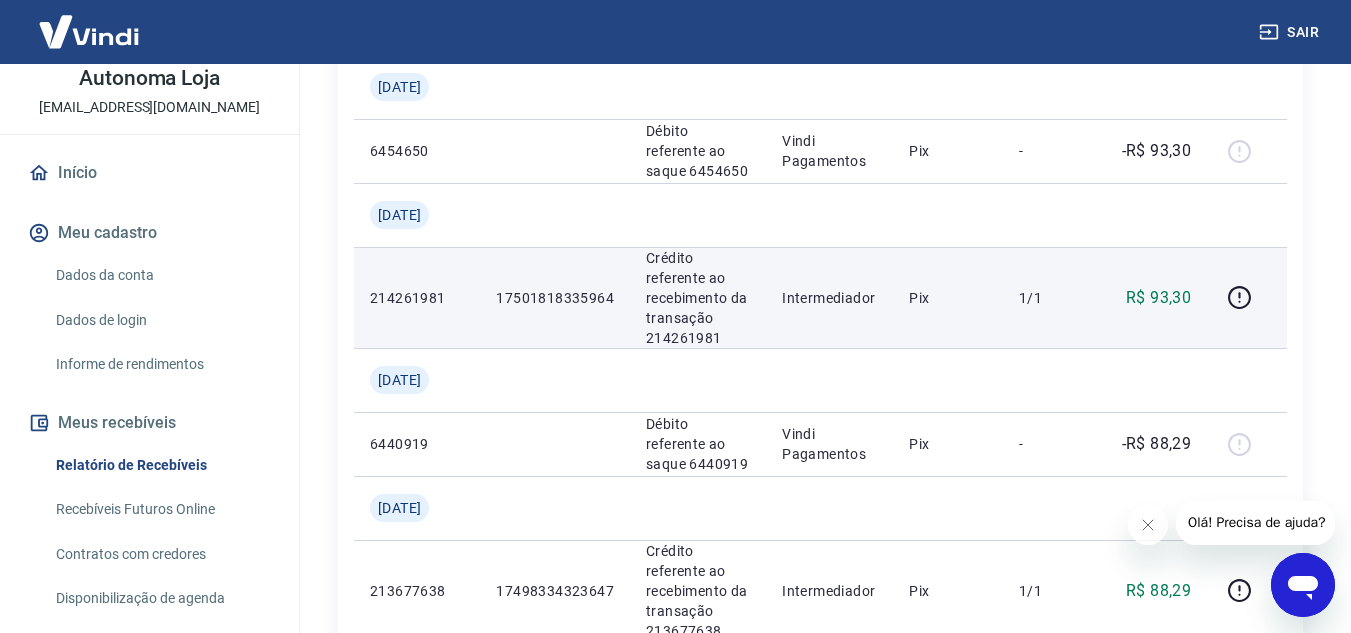 scroll, scrollTop: 803, scrollLeft: 0, axis: vertical 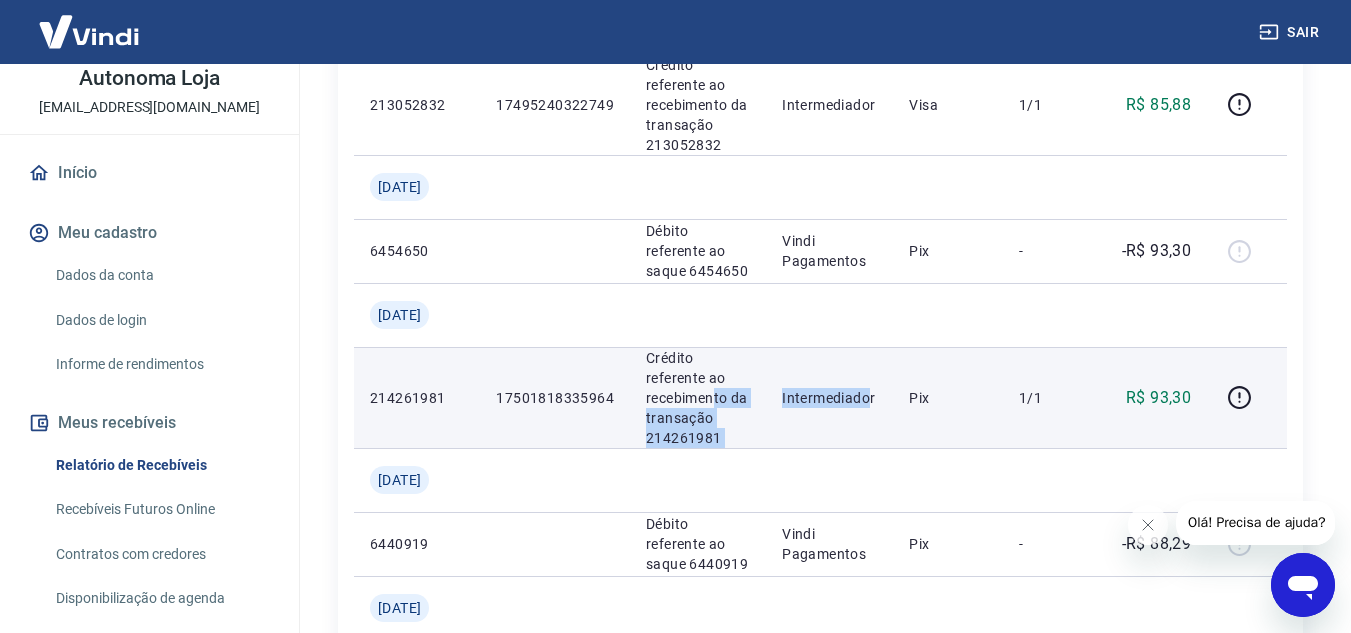 drag, startPoint x: 731, startPoint y: 327, endPoint x: 876, endPoint y: 329, distance: 145.0138 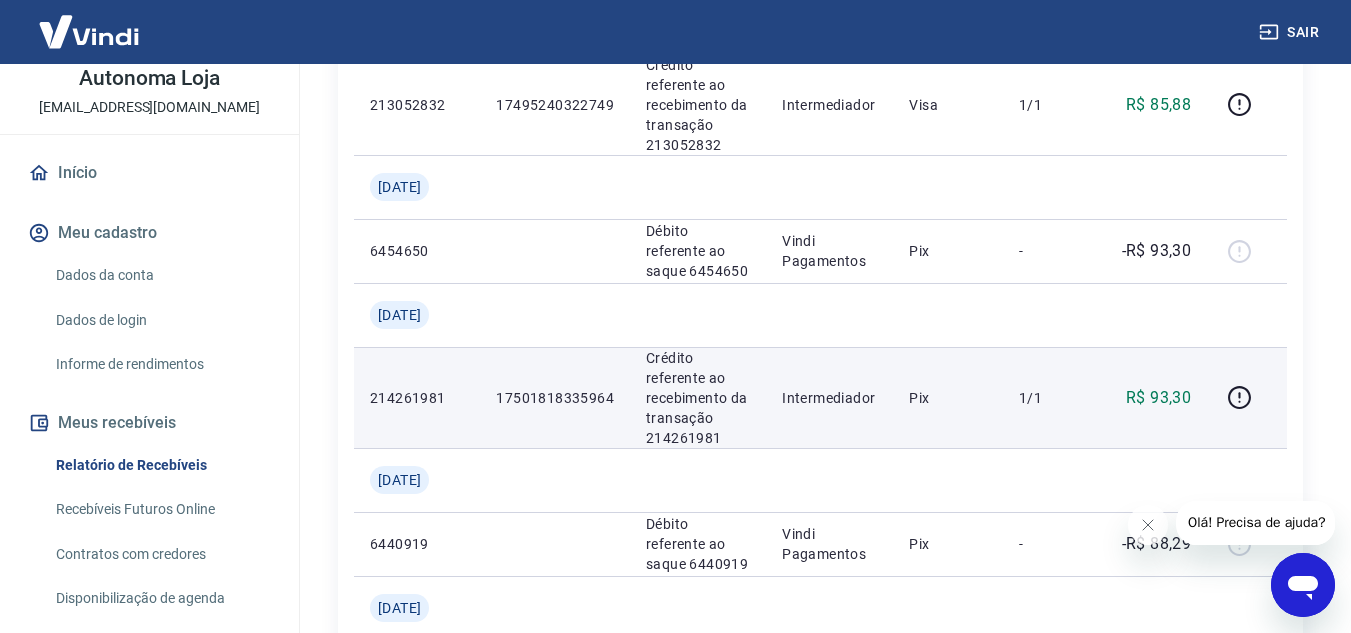 click on "Pix" at bounding box center [948, 397] 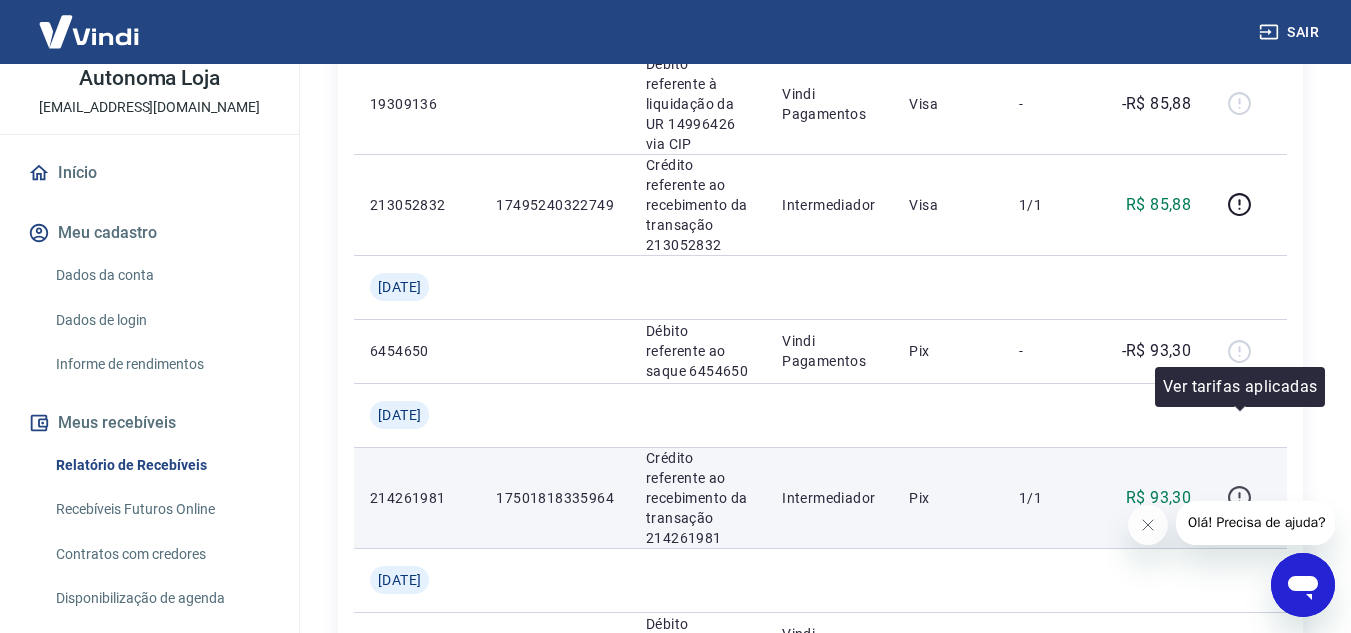 click 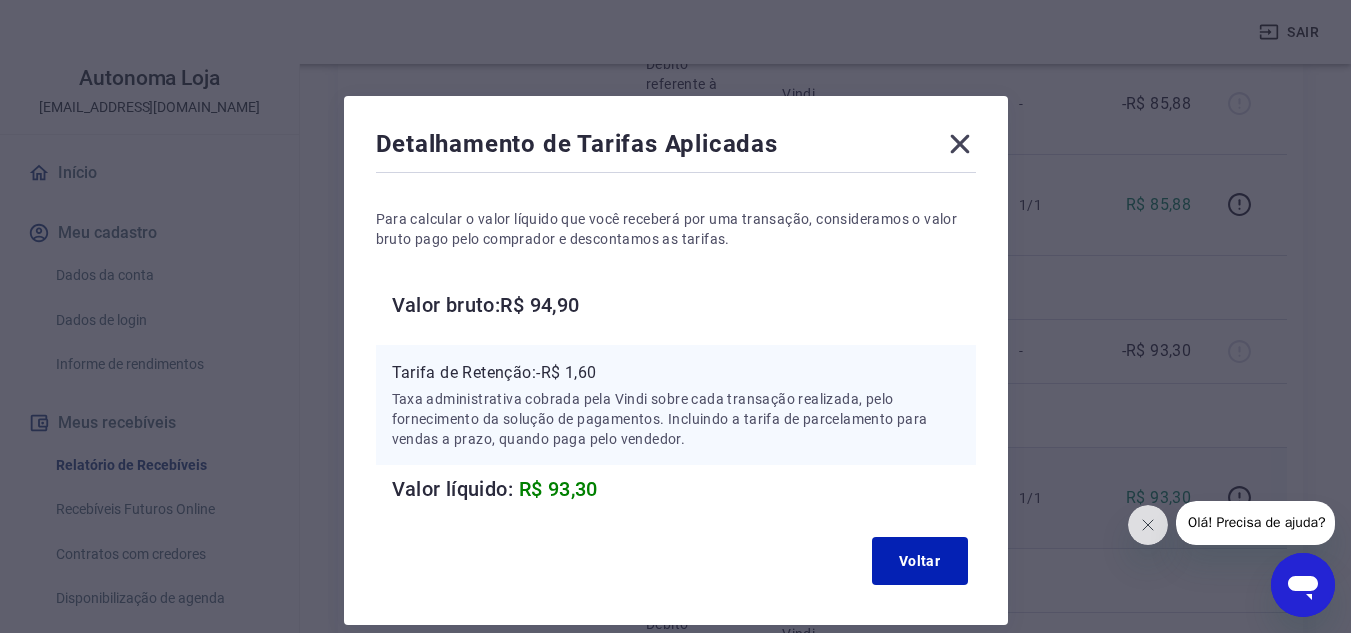 scroll, scrollTop: 88, scrollLeft: 0, axis: vertical 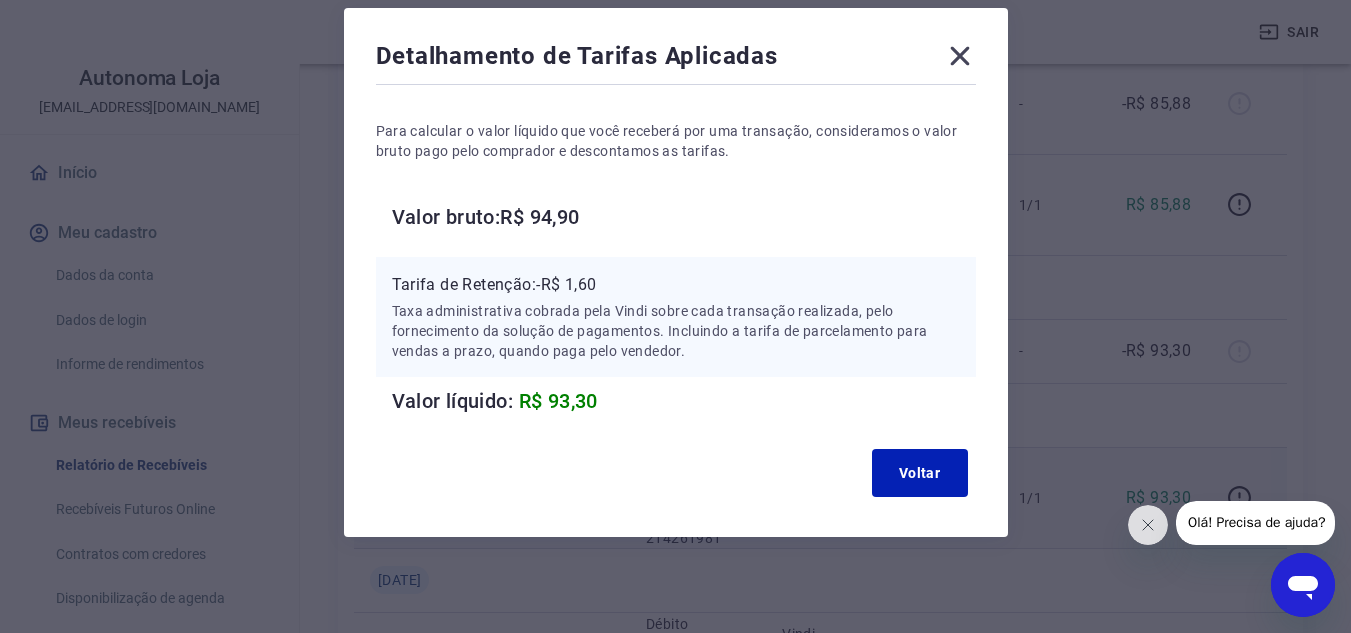 click 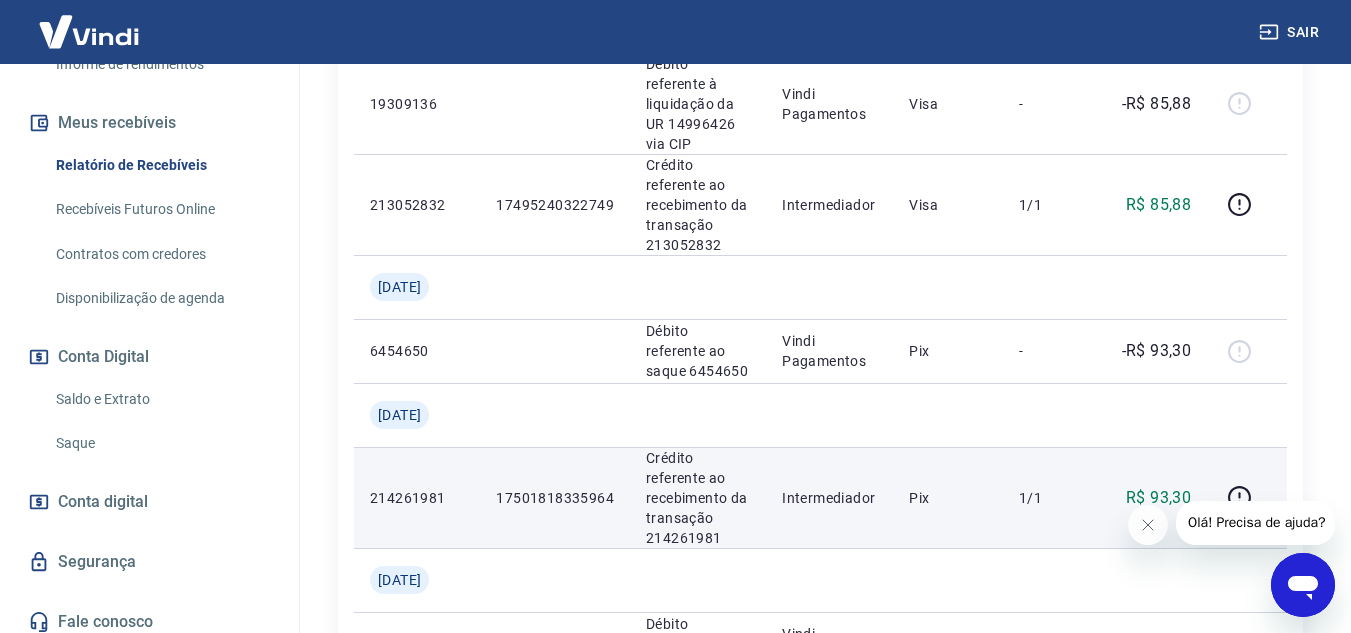scroll, scrollTop: 411, scrollLeft: 0, axis: vertical 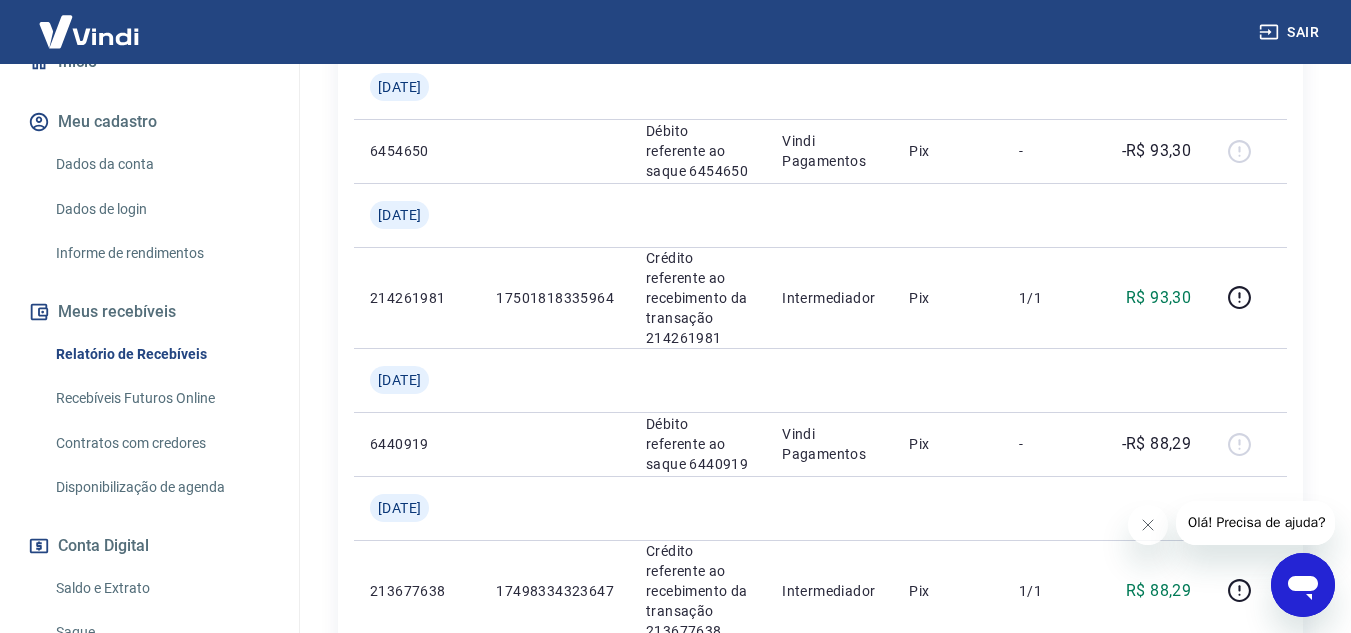 click 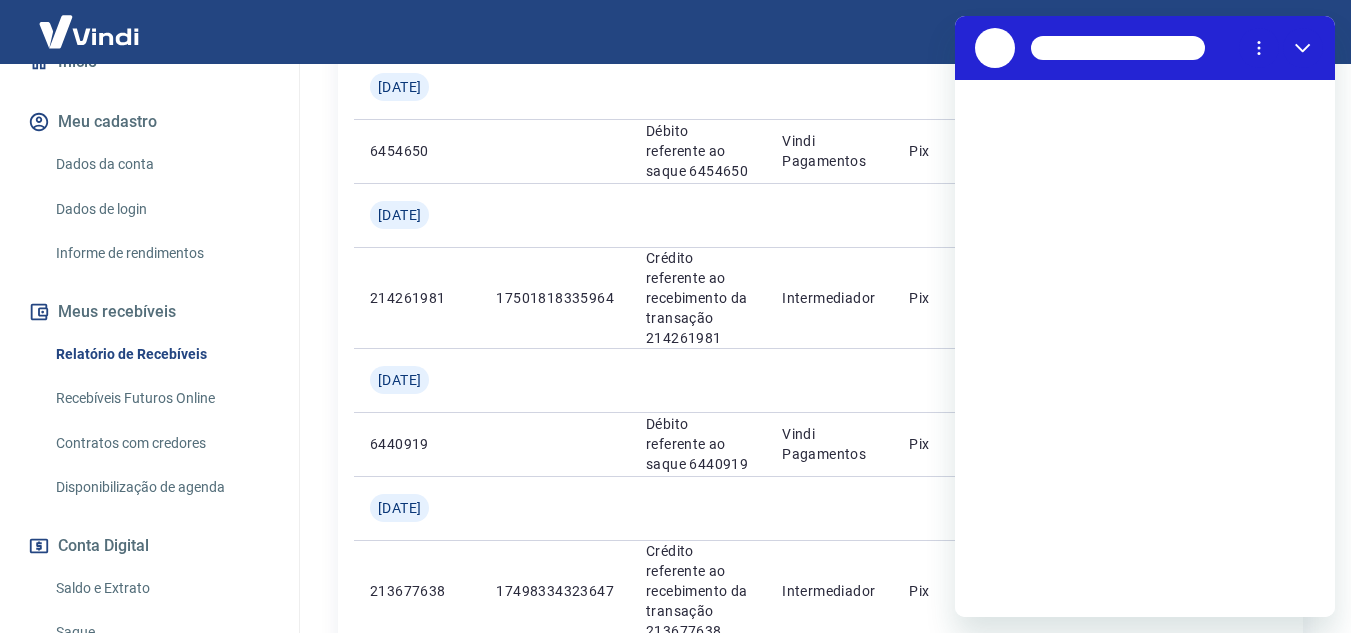 scroll, scrollTop: 0, scrollLeft: 0, axis: both 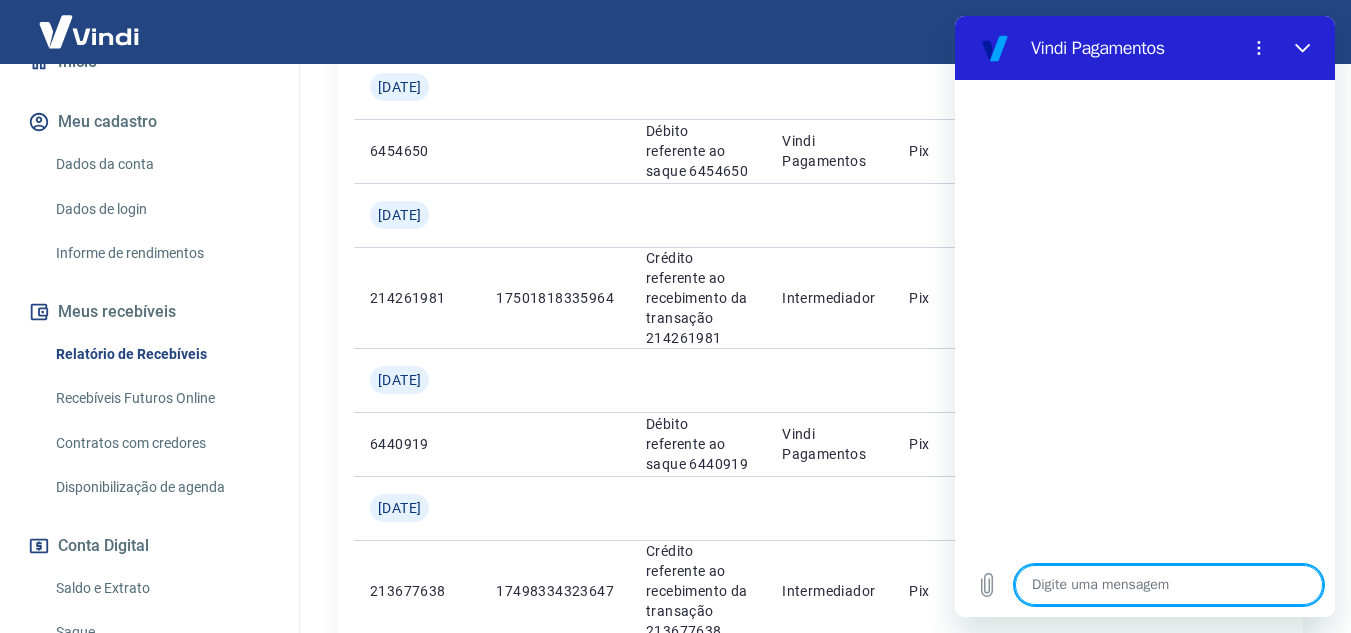 click at bounding box center (1169, 585) 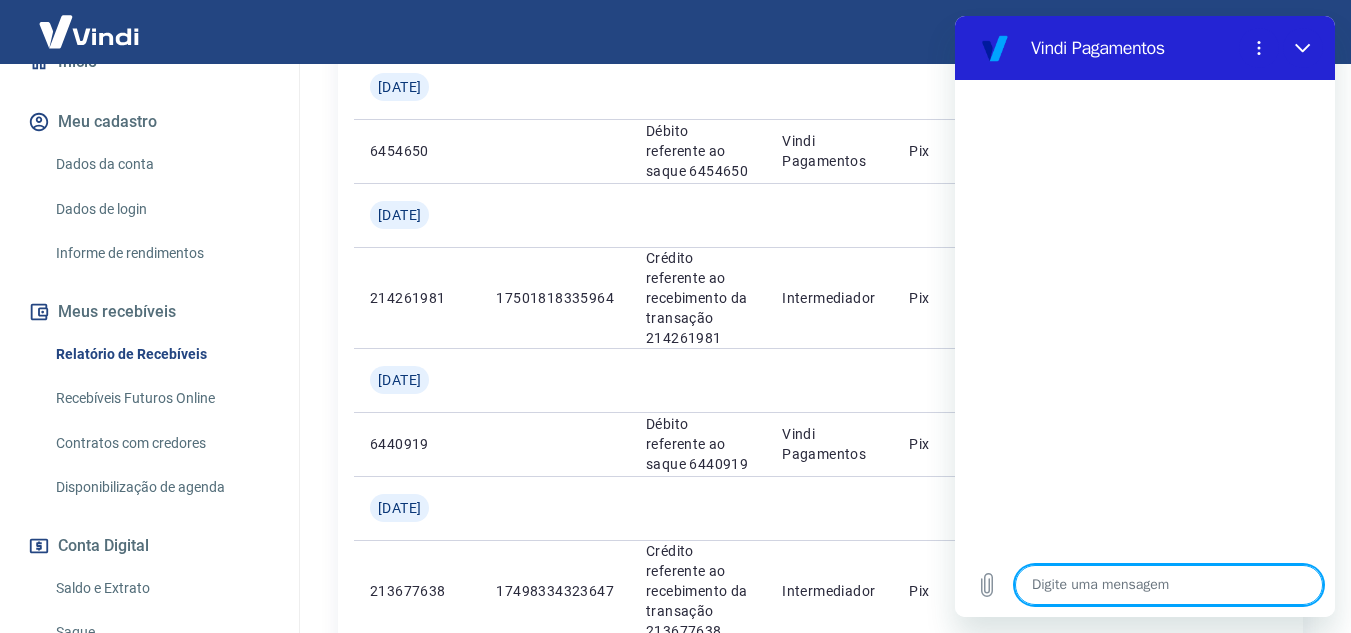 type on "O" 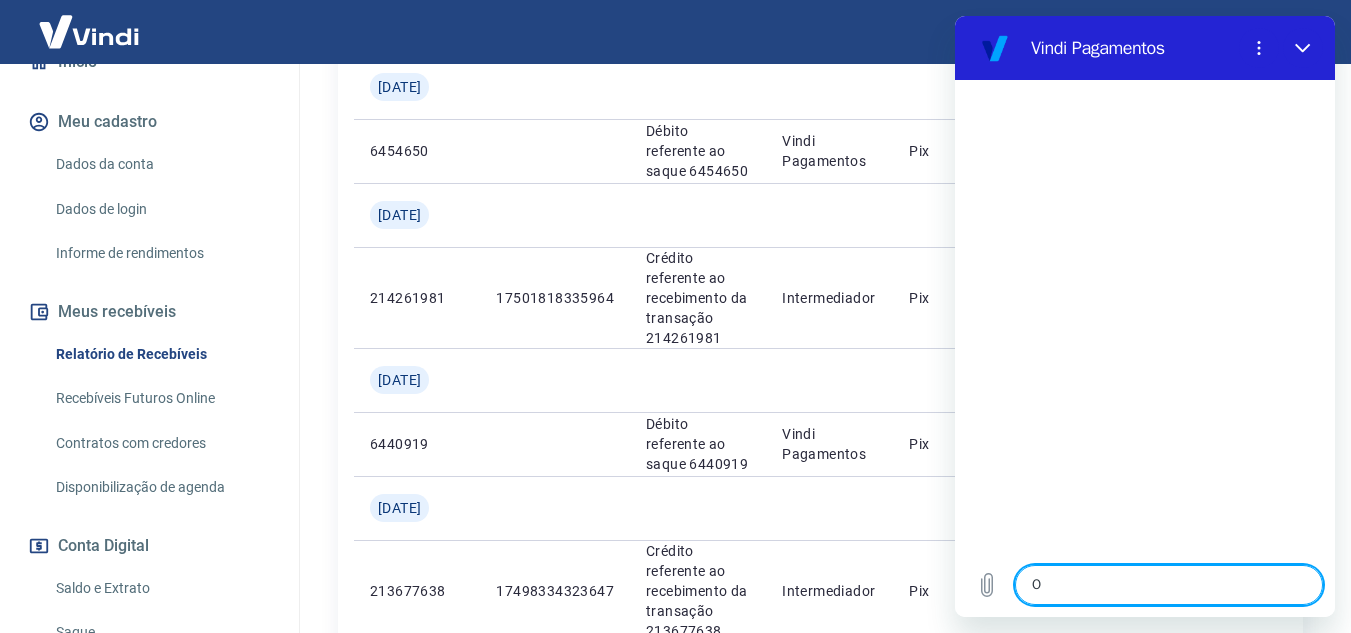 type on "x" 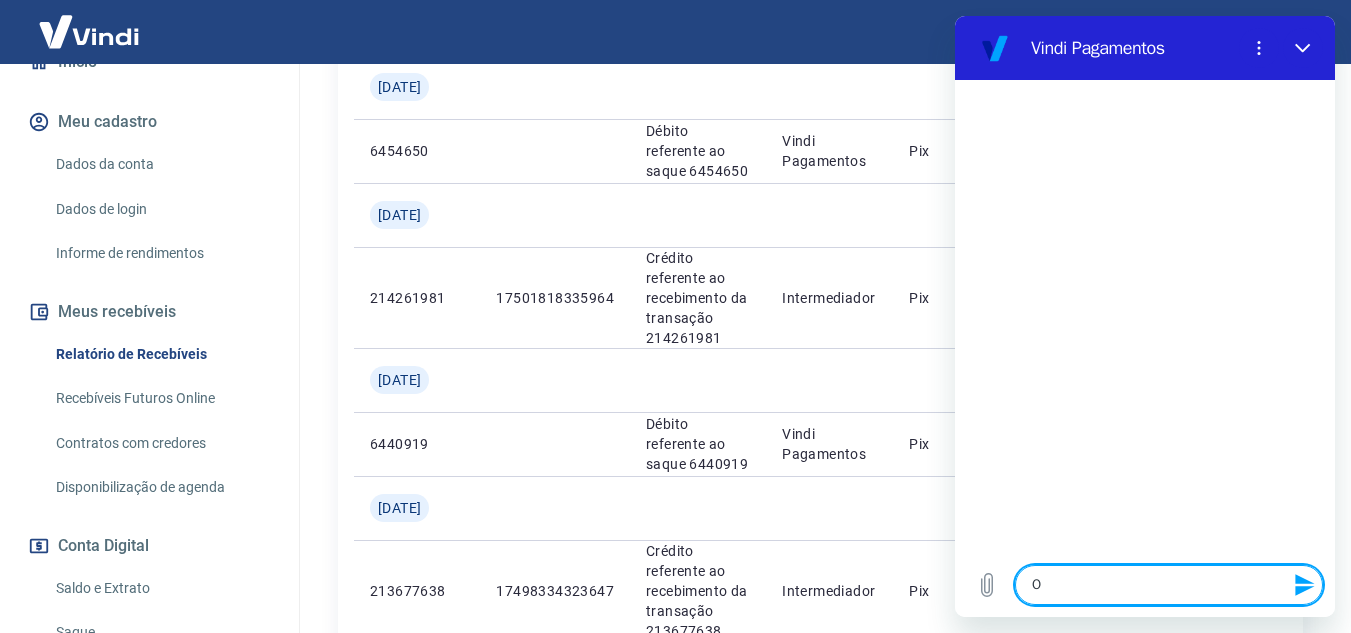 type on "Ol" 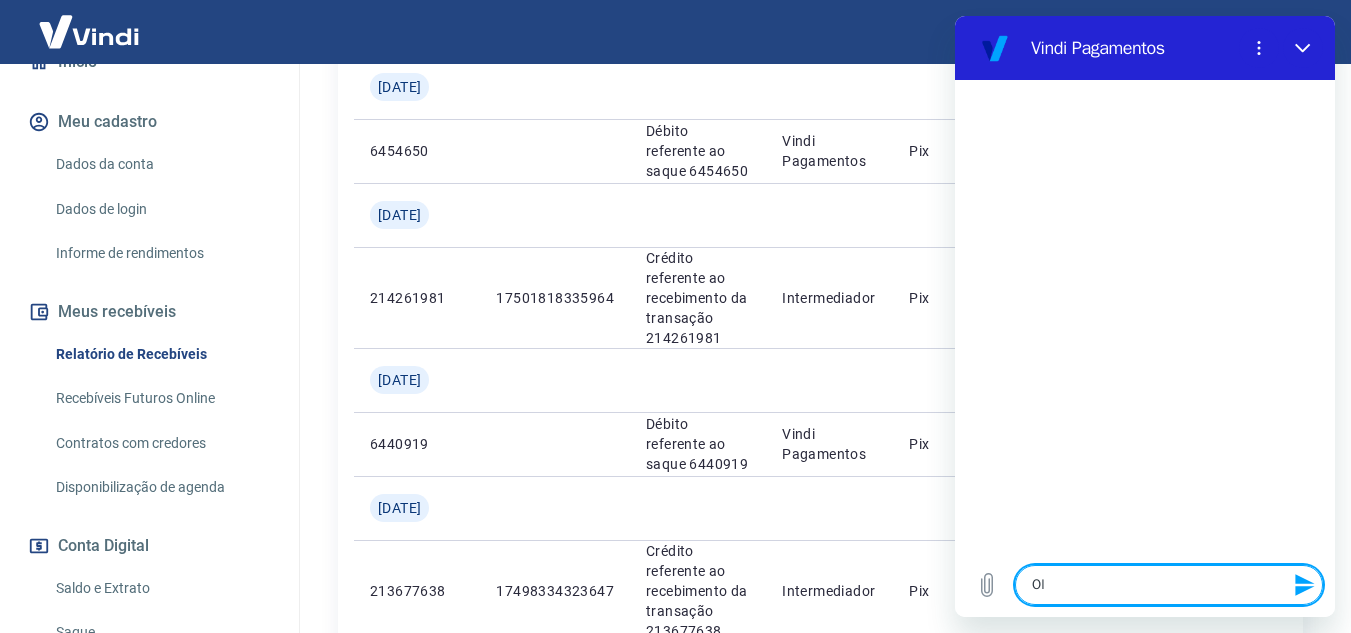 type on "x" 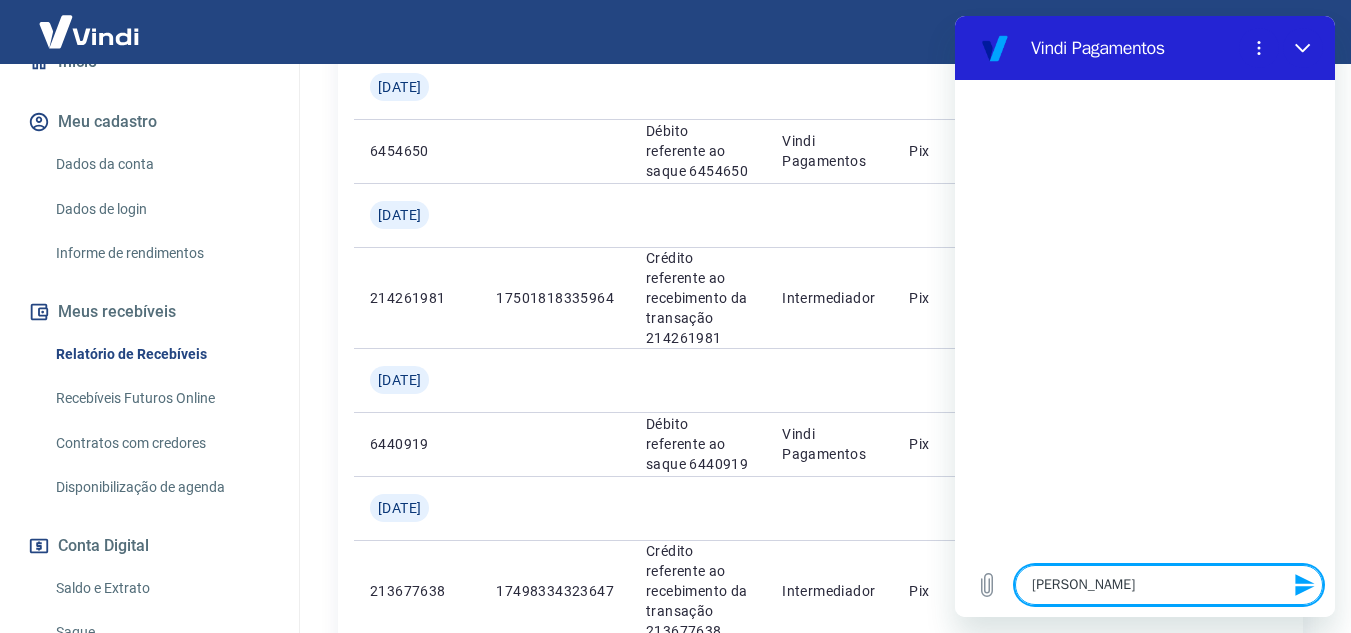 type on "[PERSON_NAME]" 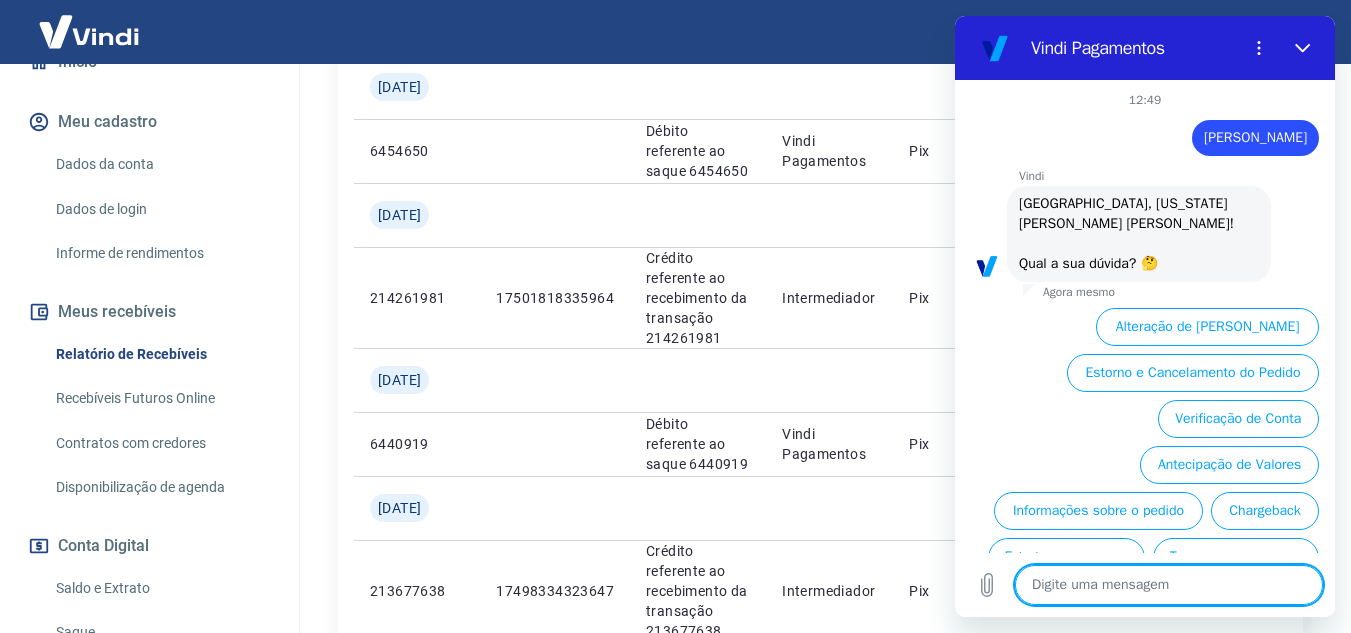 scroll, scrollTop: 120, scrollLeft: 0, axis: vertical 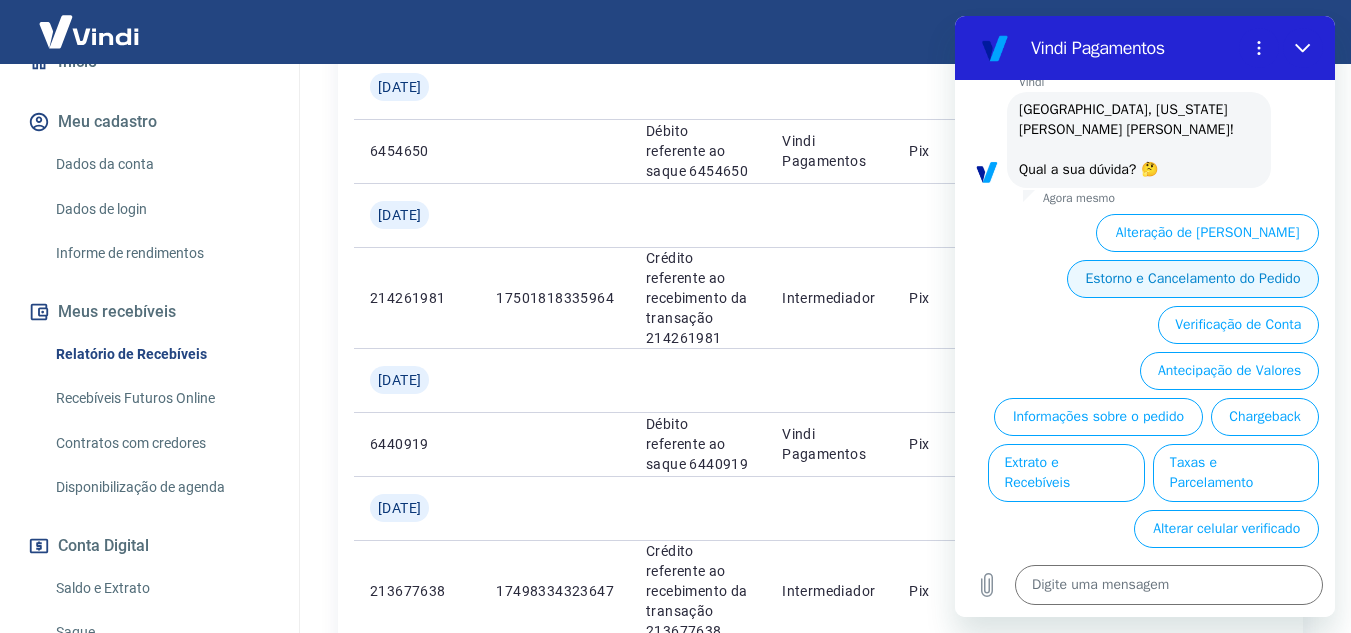 click on "Estorno e Cancelamento do Pedido" at bounding box center [1193, 279] 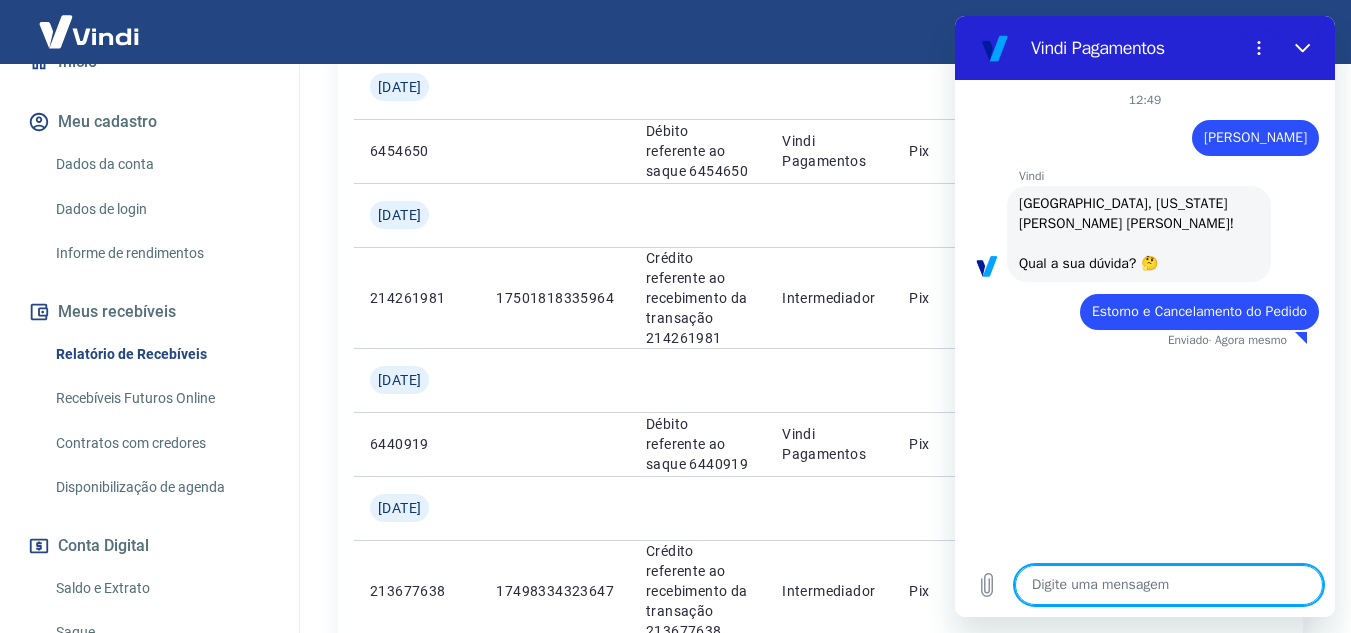 type on "x" 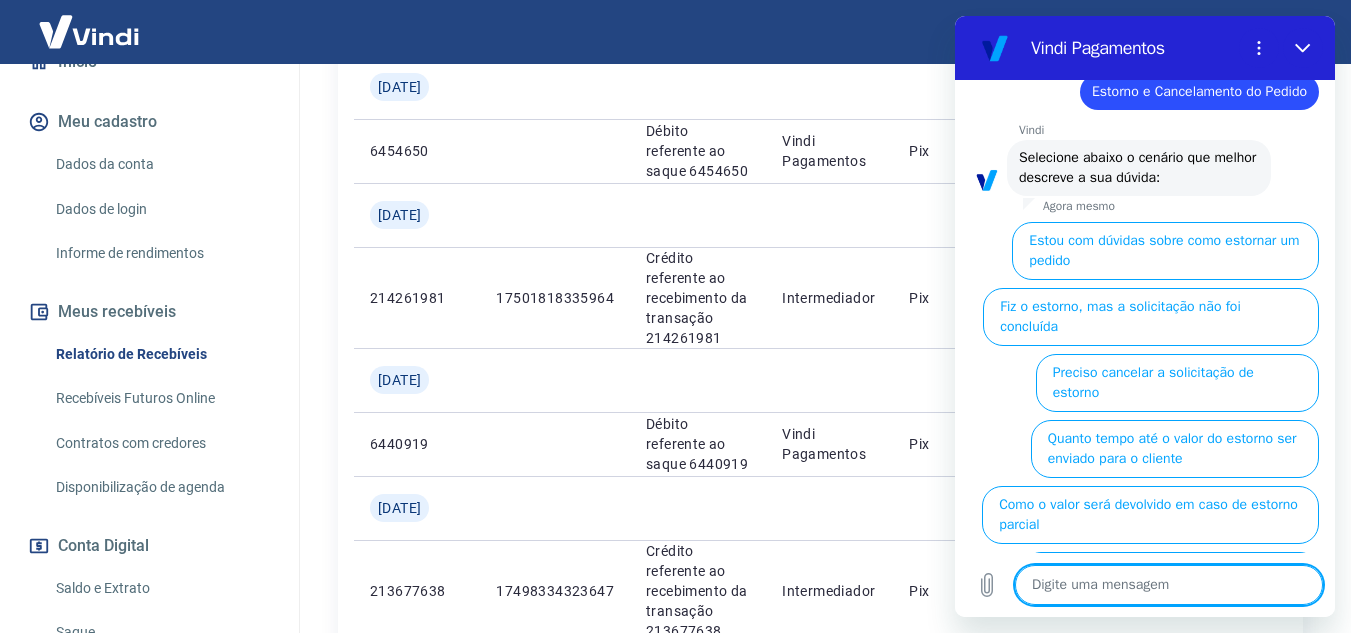 scroll, scrollTop: 222, scrollLeft: 0, axis: vertical 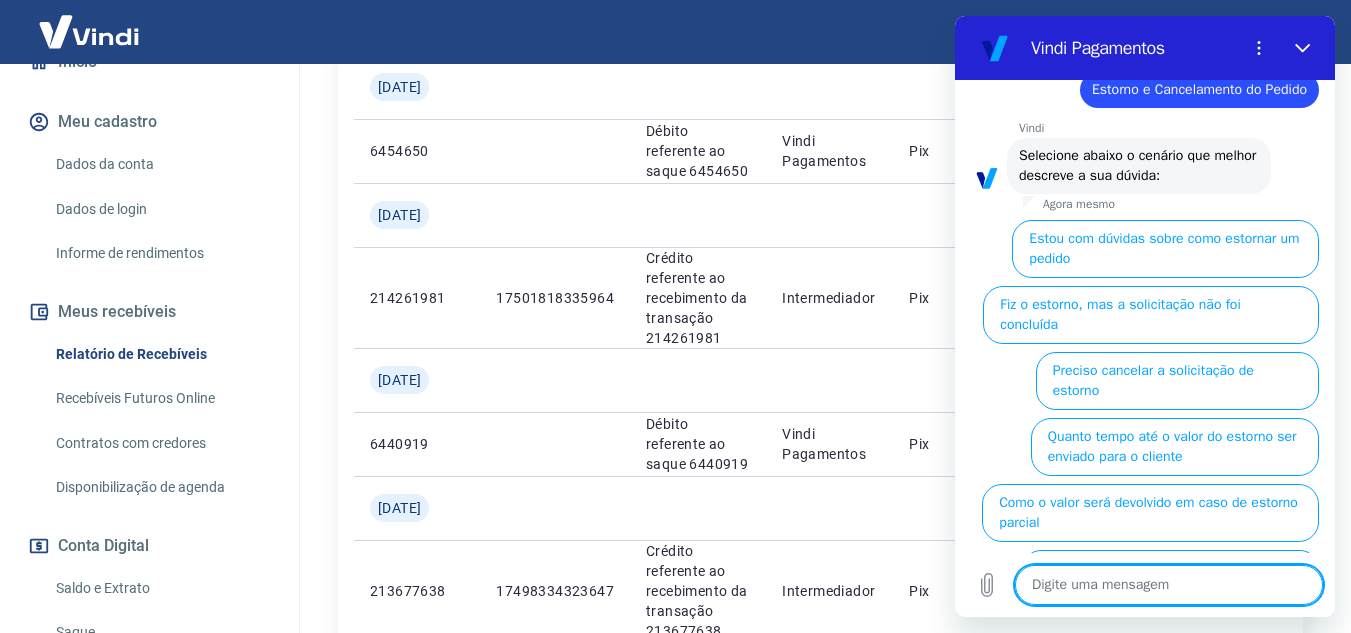 type on "o" 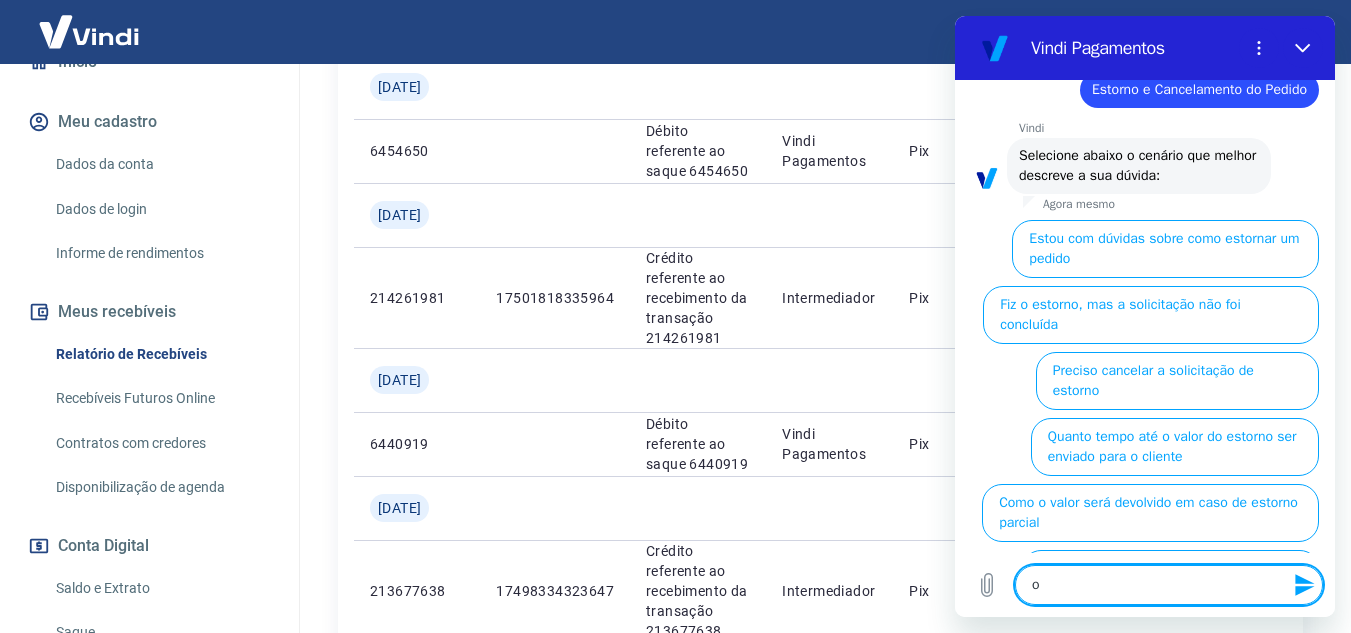 type on "ou" 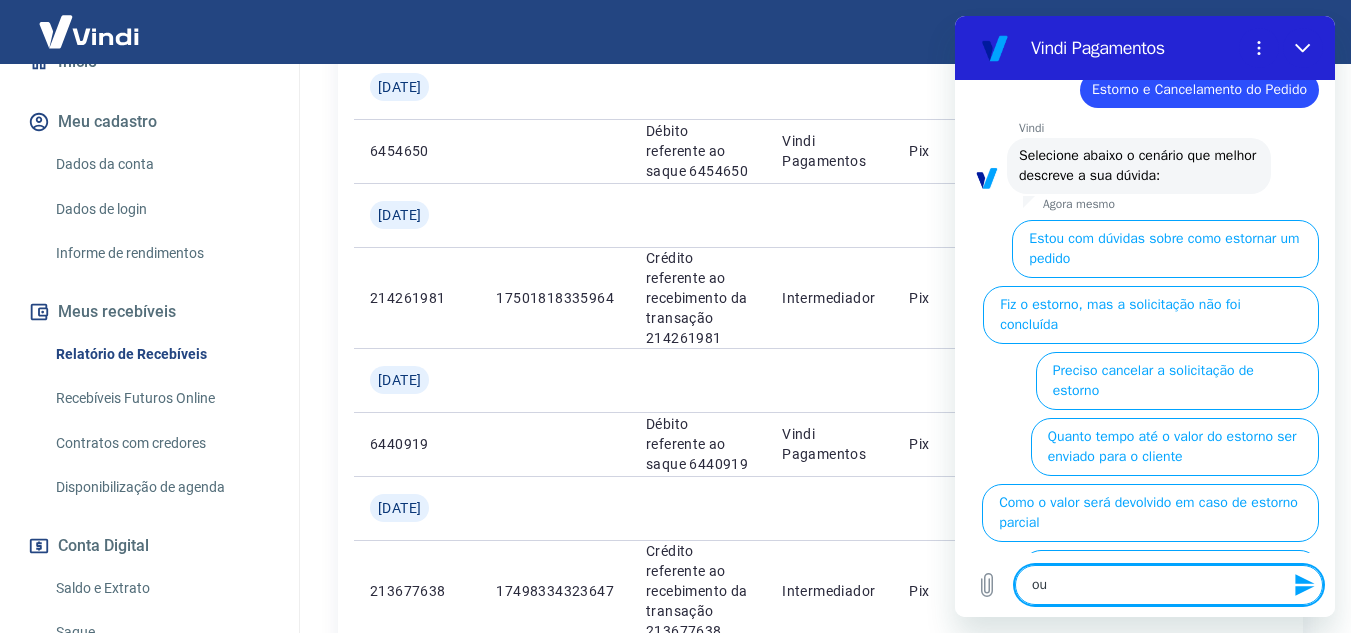 type on "out" 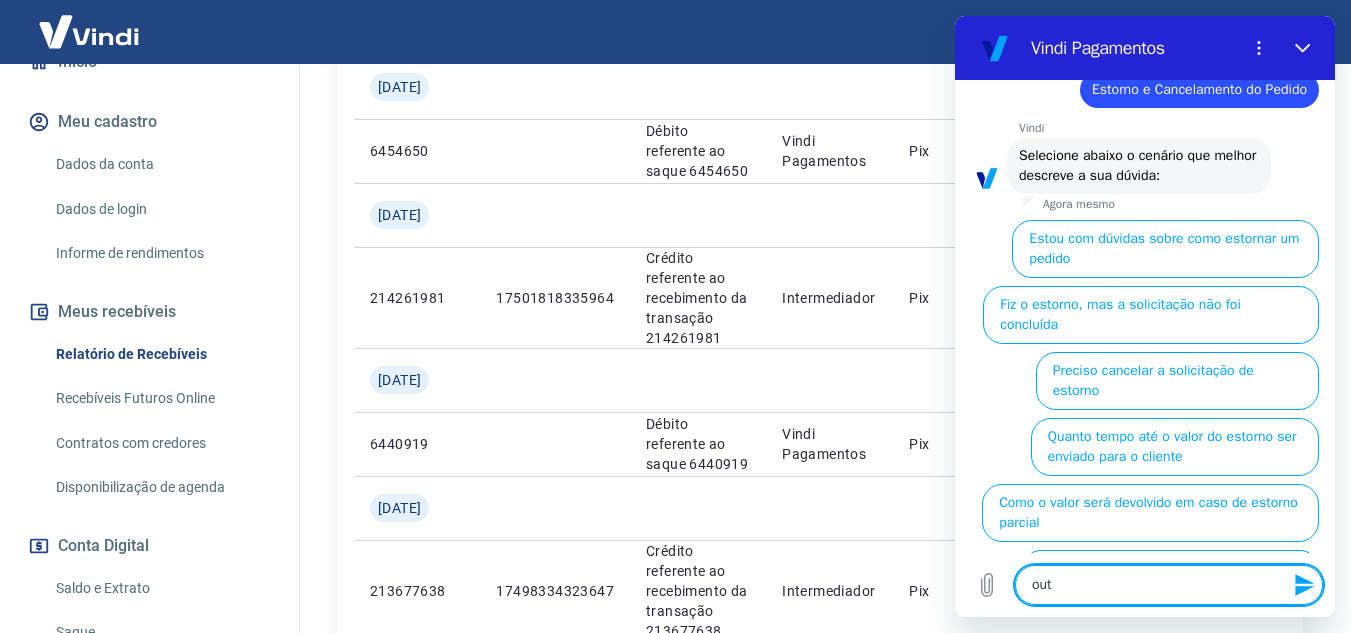 type on "outr" 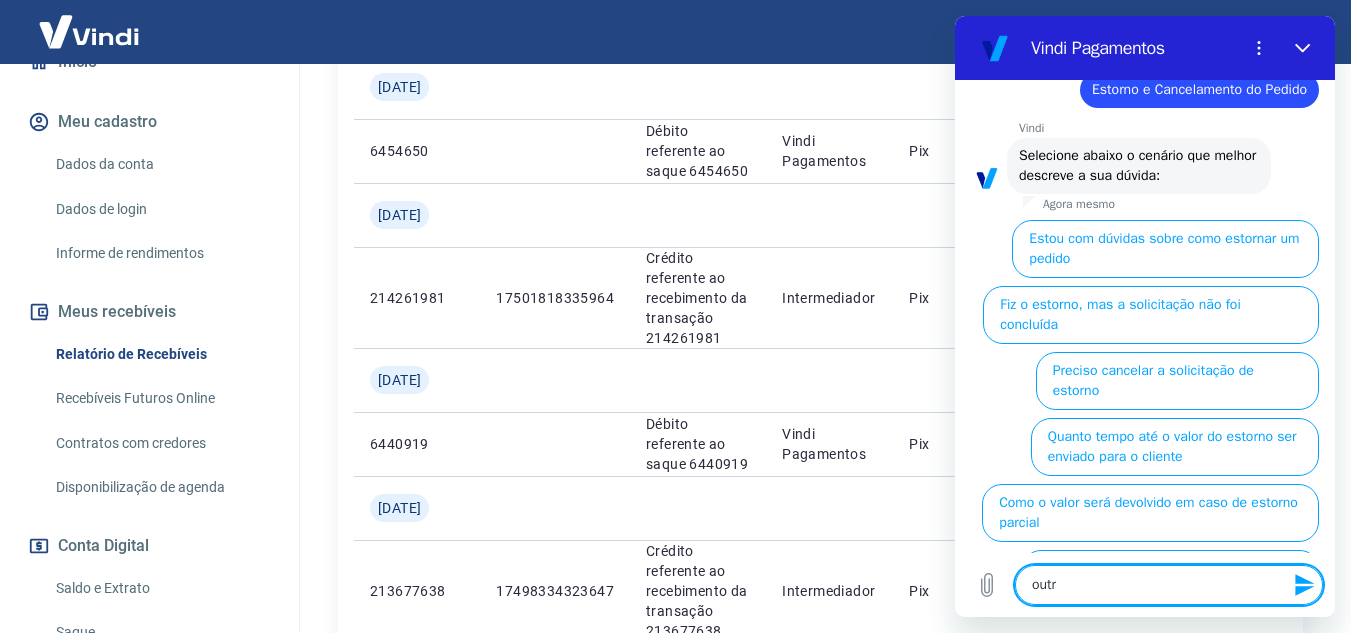 type on "outro" 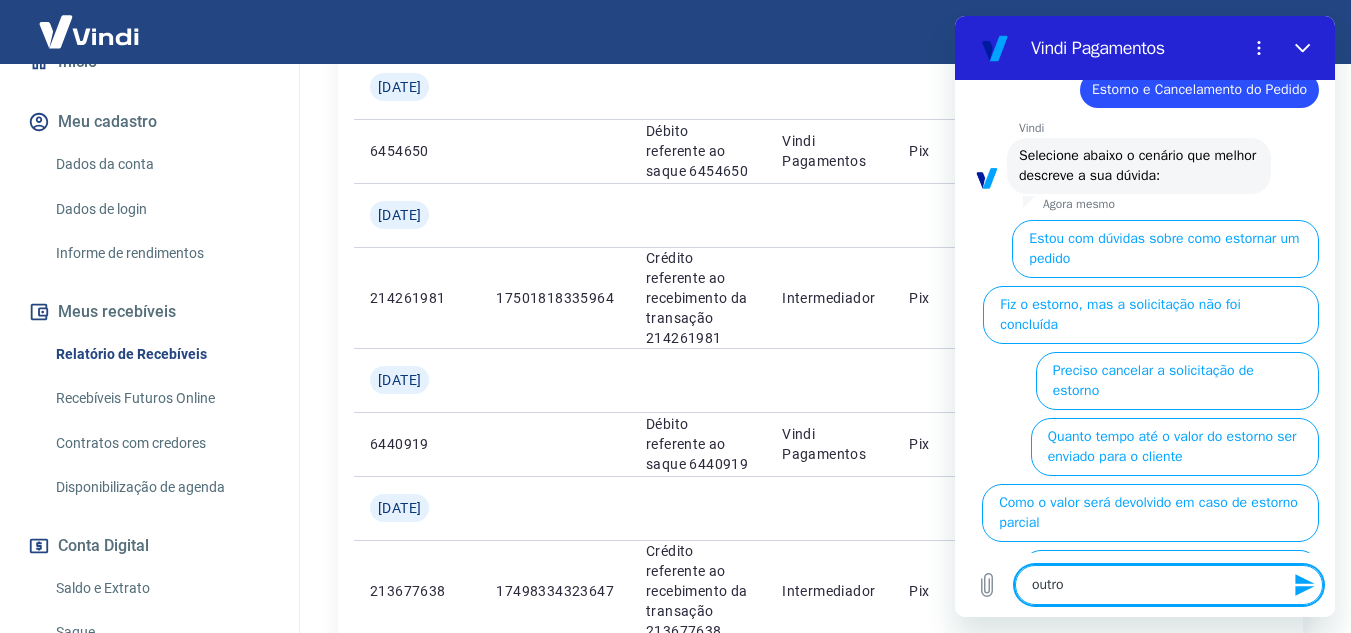 type on "x" 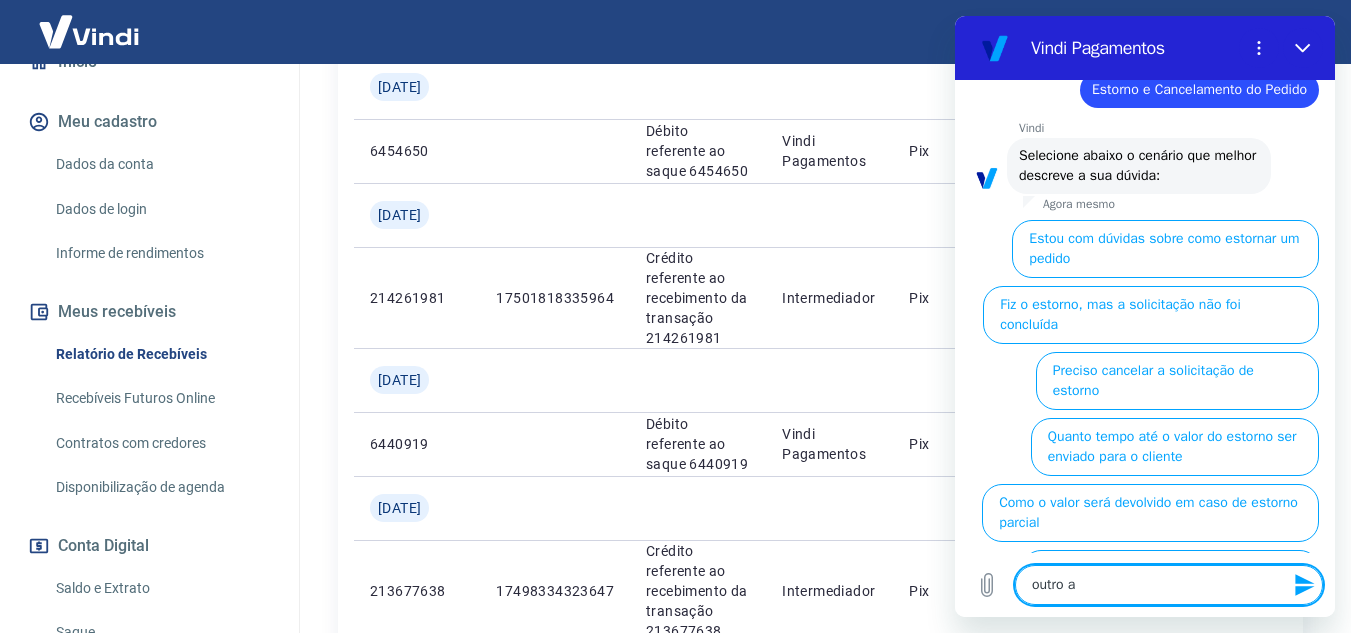 type on "outro as" 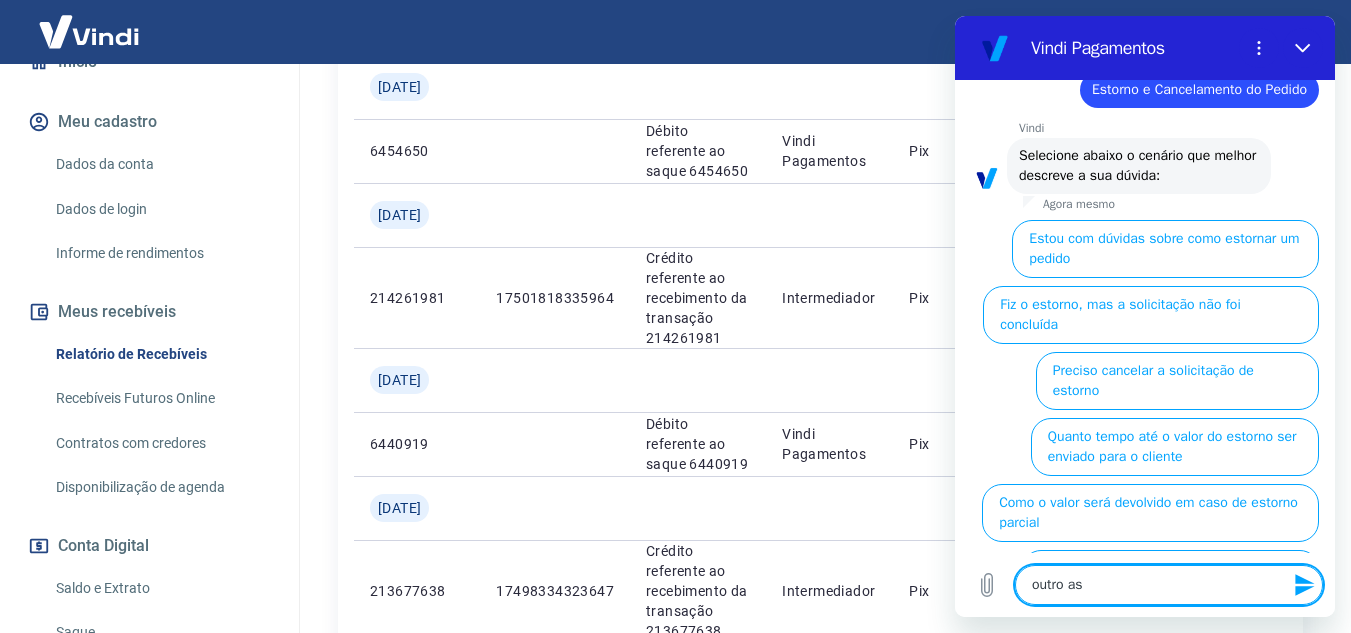 type on "outro ass" 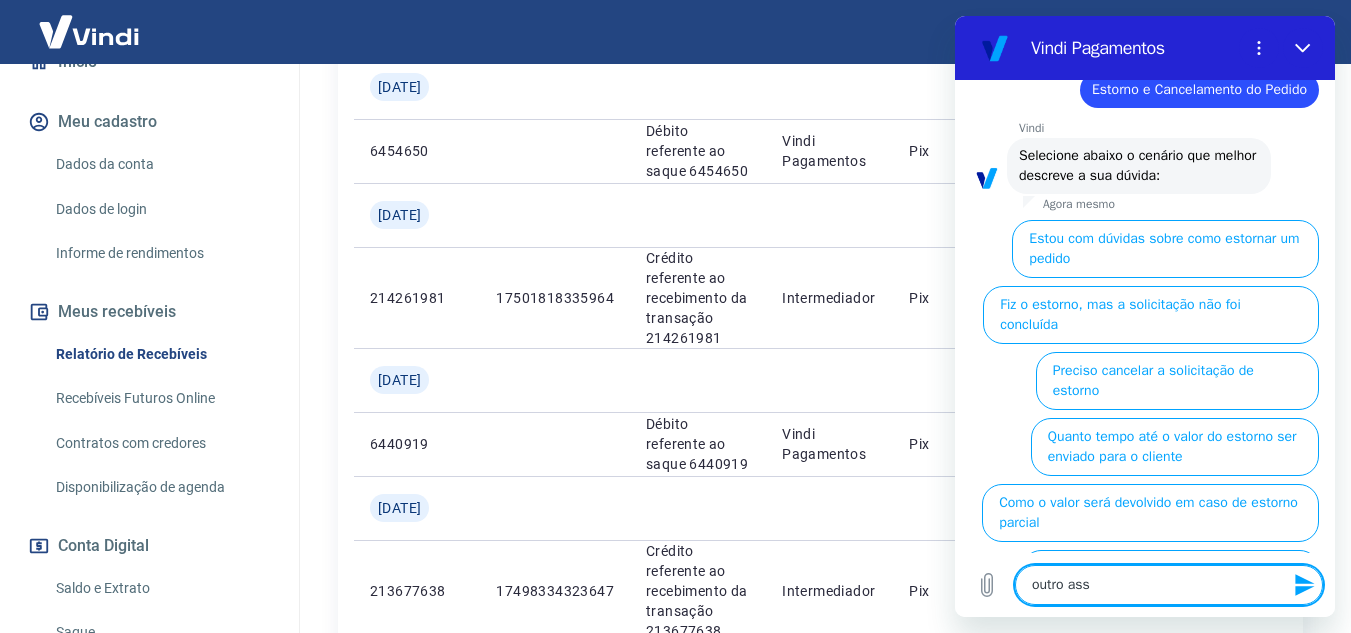 type on "outro assu" 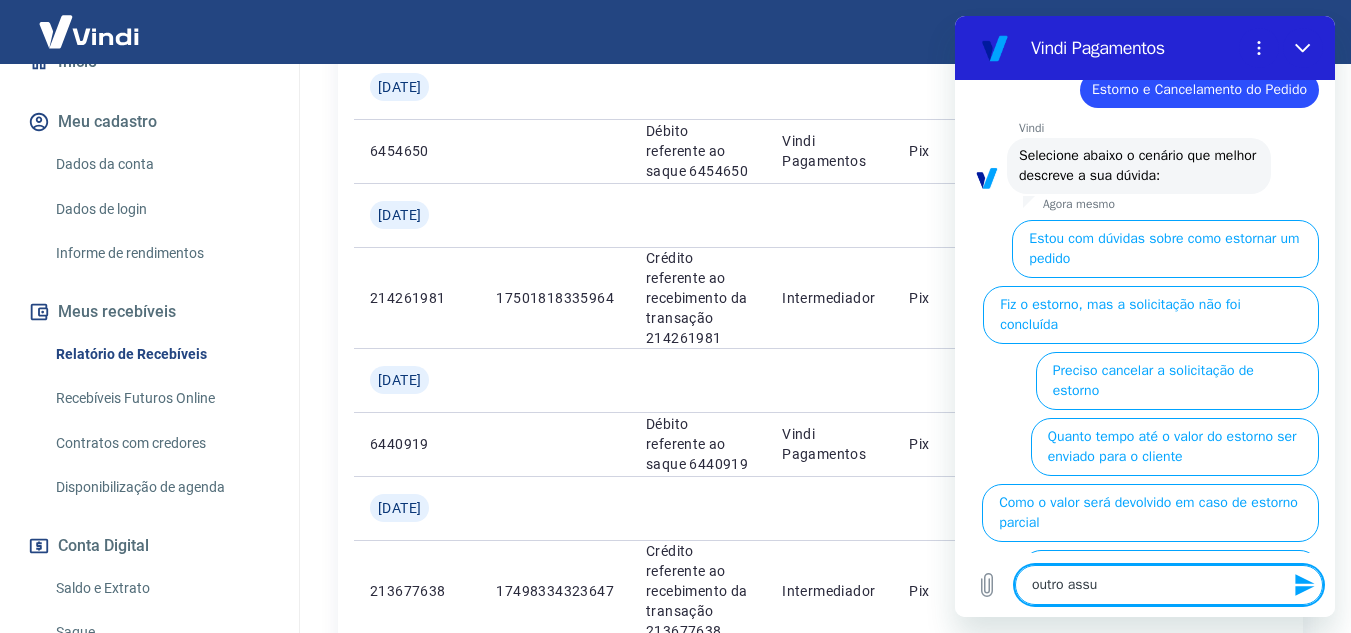 type on "x" 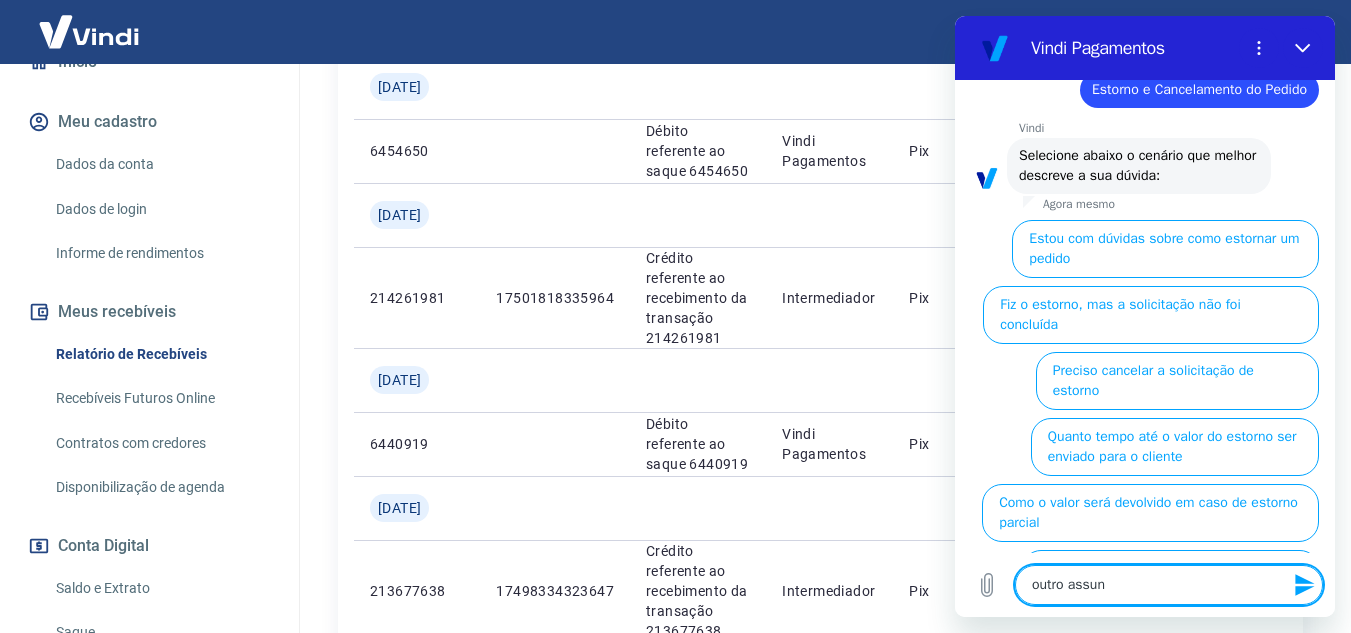 type on "outro assunt" 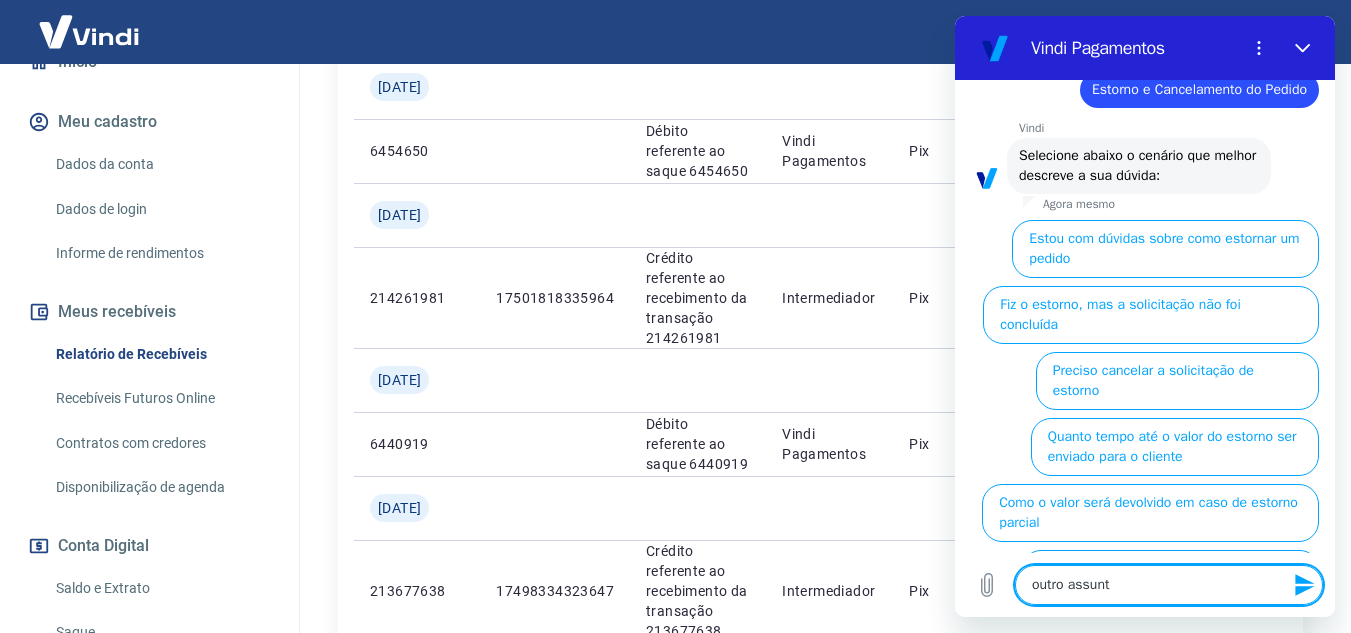 type on "outro assunto" 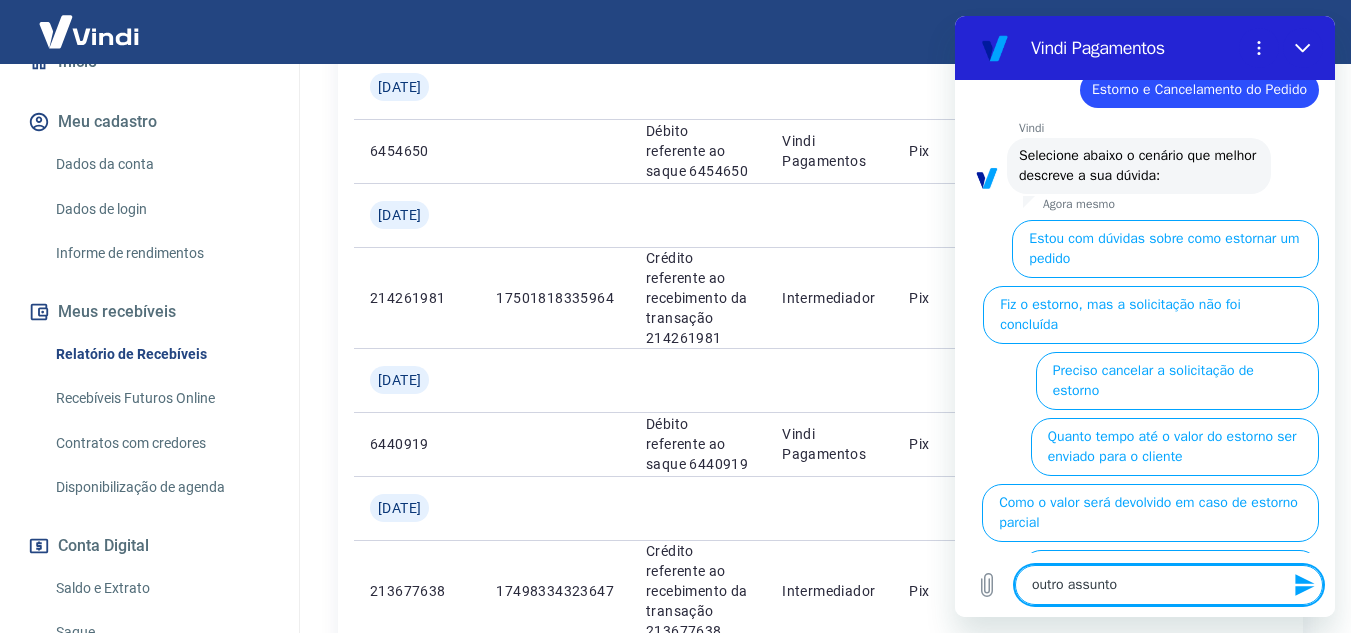 type on "x" 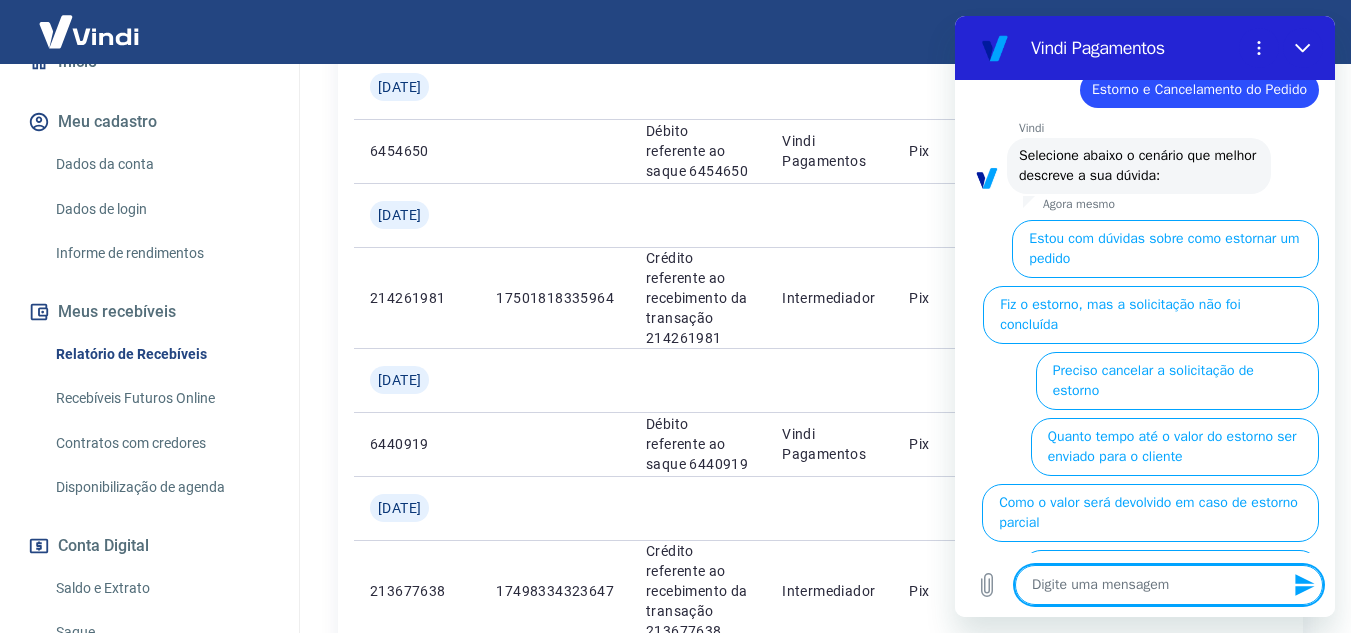 scroll, scrollTop: 0, scrollLeft: 0, axis: both 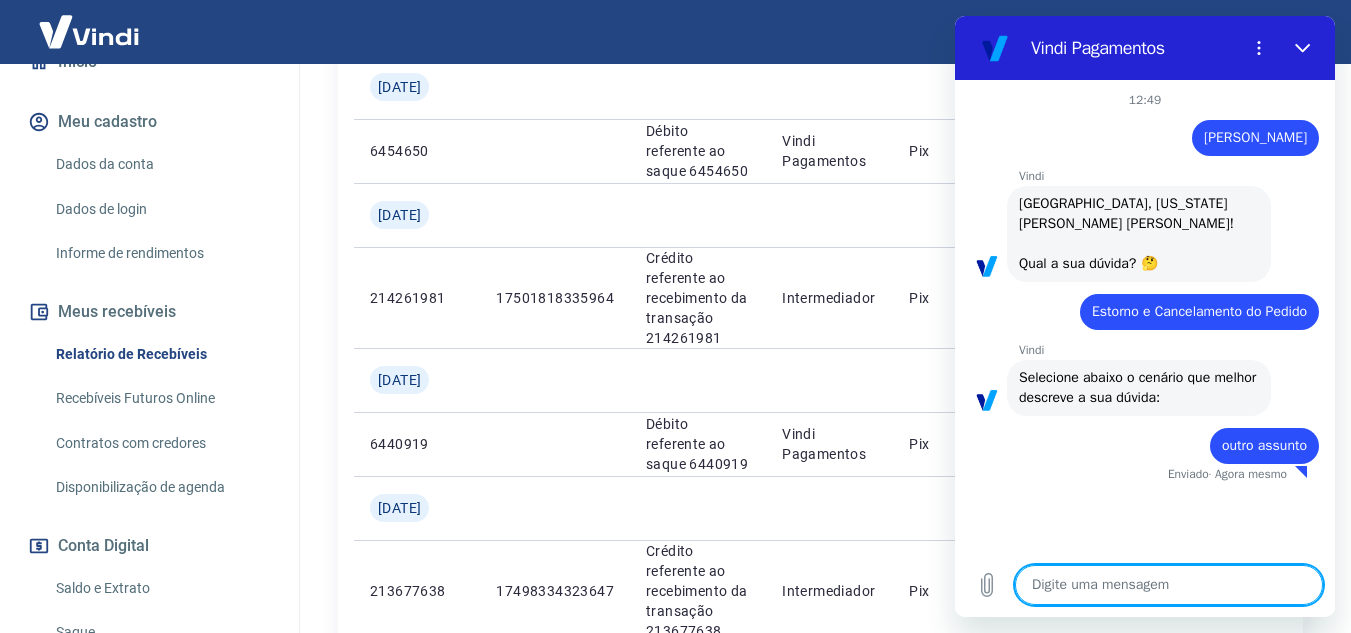type on "x" 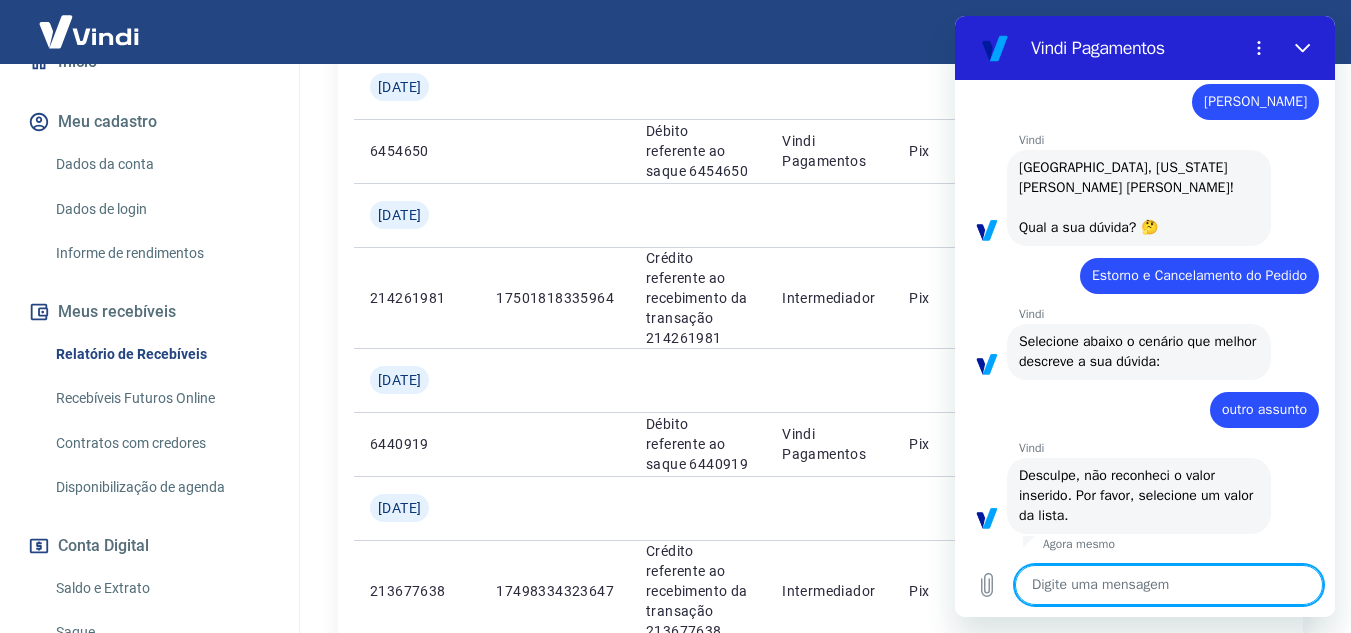 scroll, scrollTop: 40, scrollLeft: 0, axis: vertical 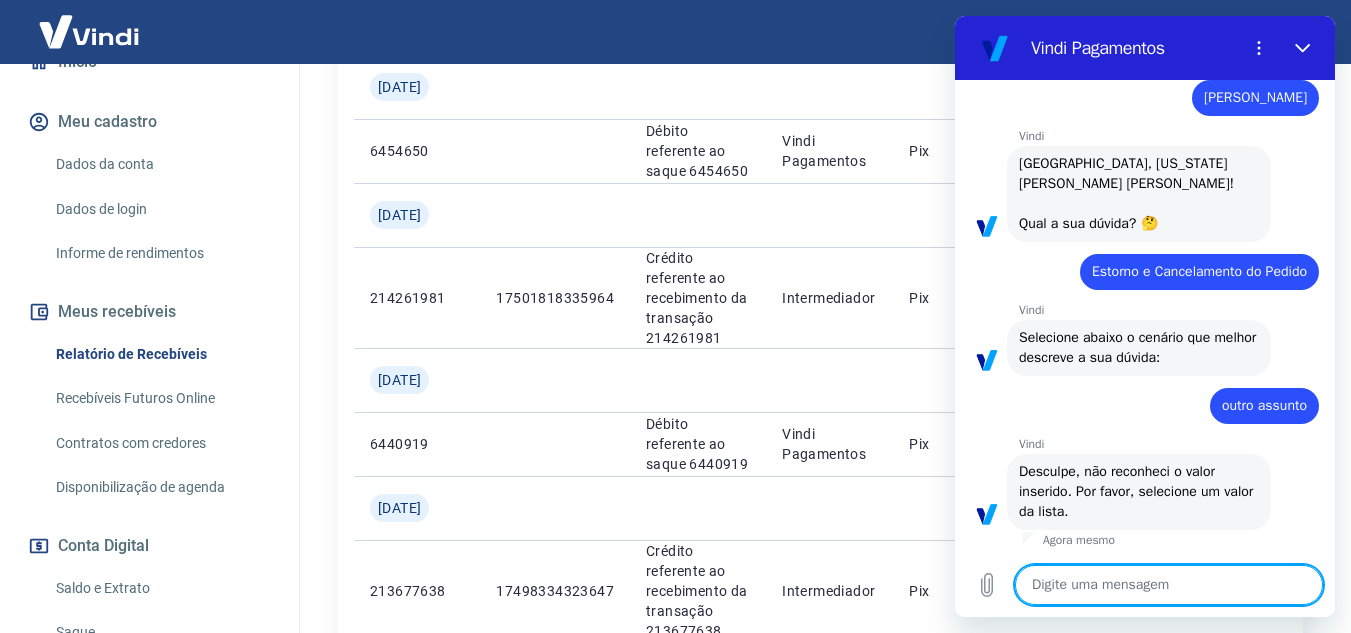 type on "c" 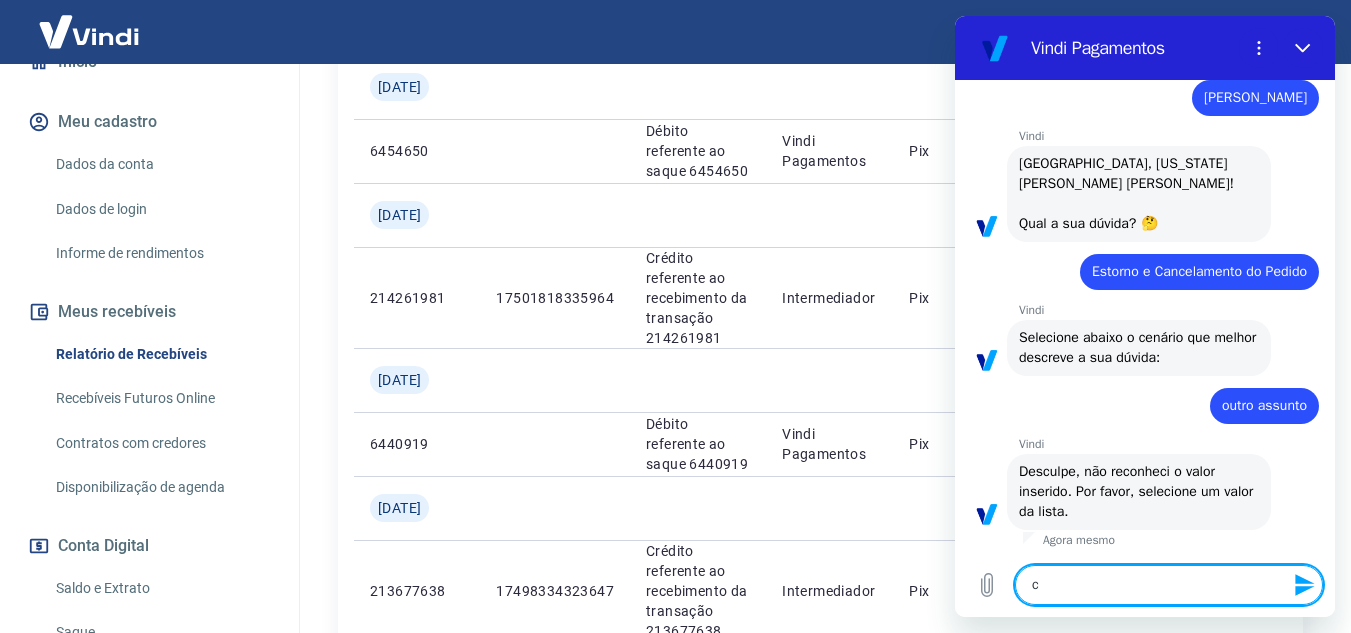 type on "ch" 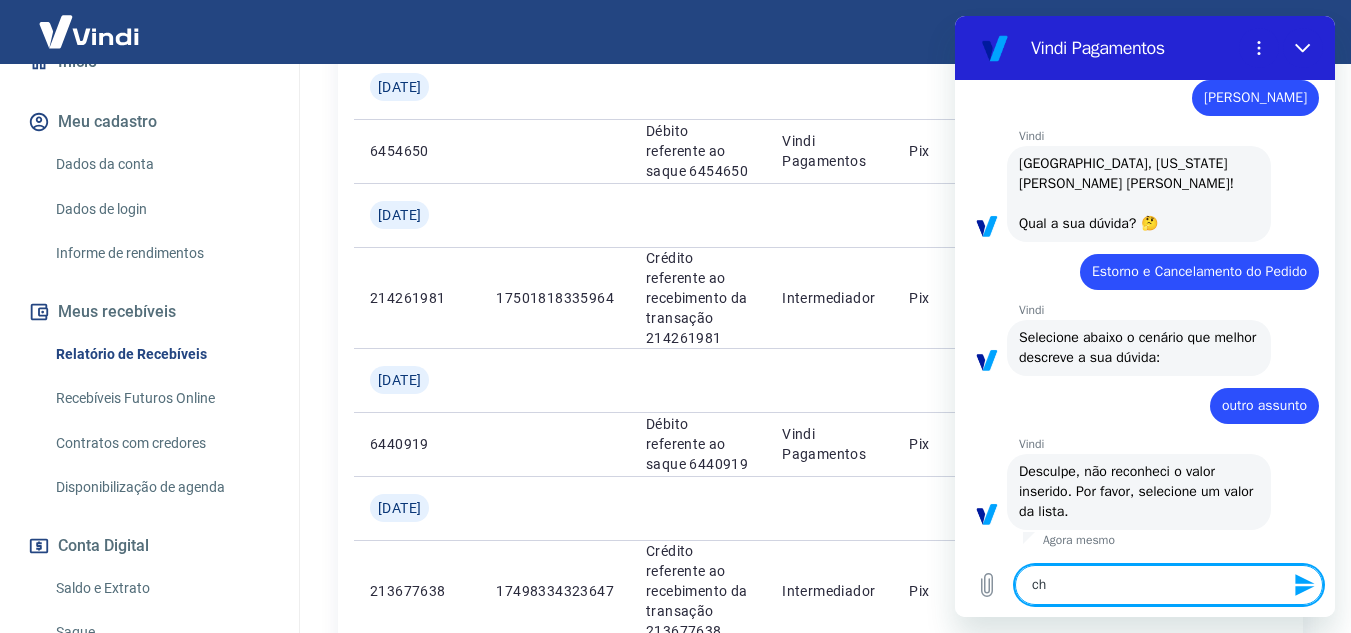type on "cha" 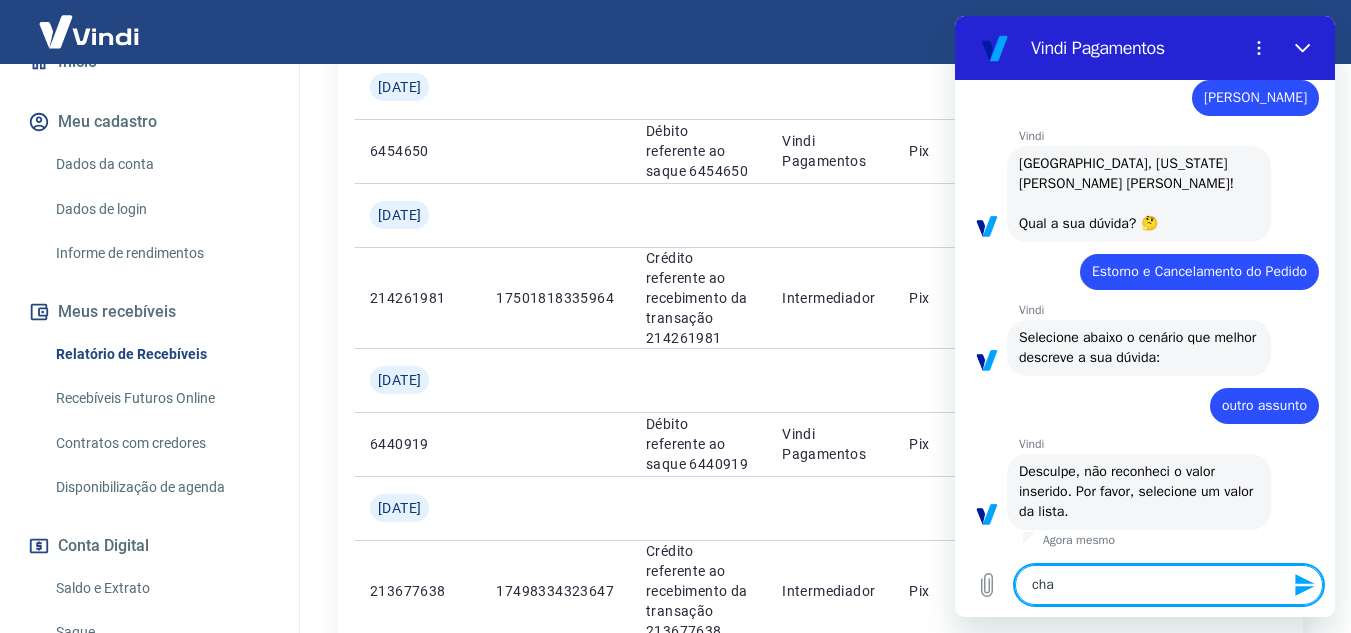 type on "char" 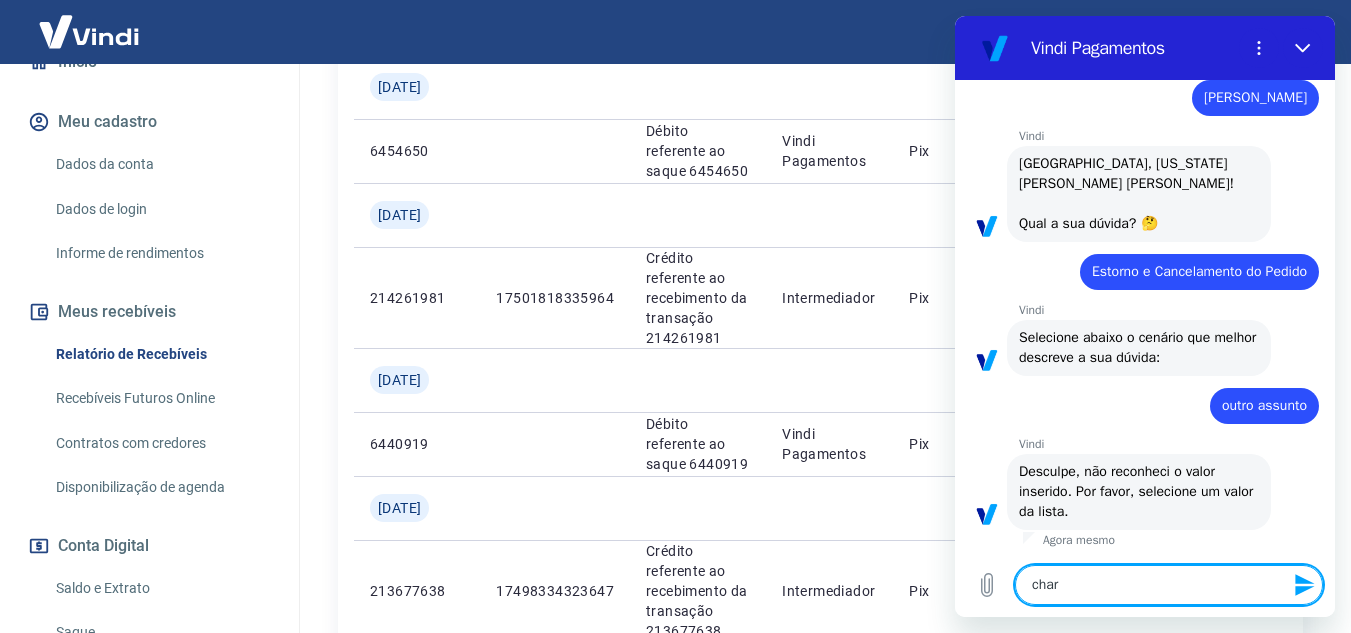 type on "x" 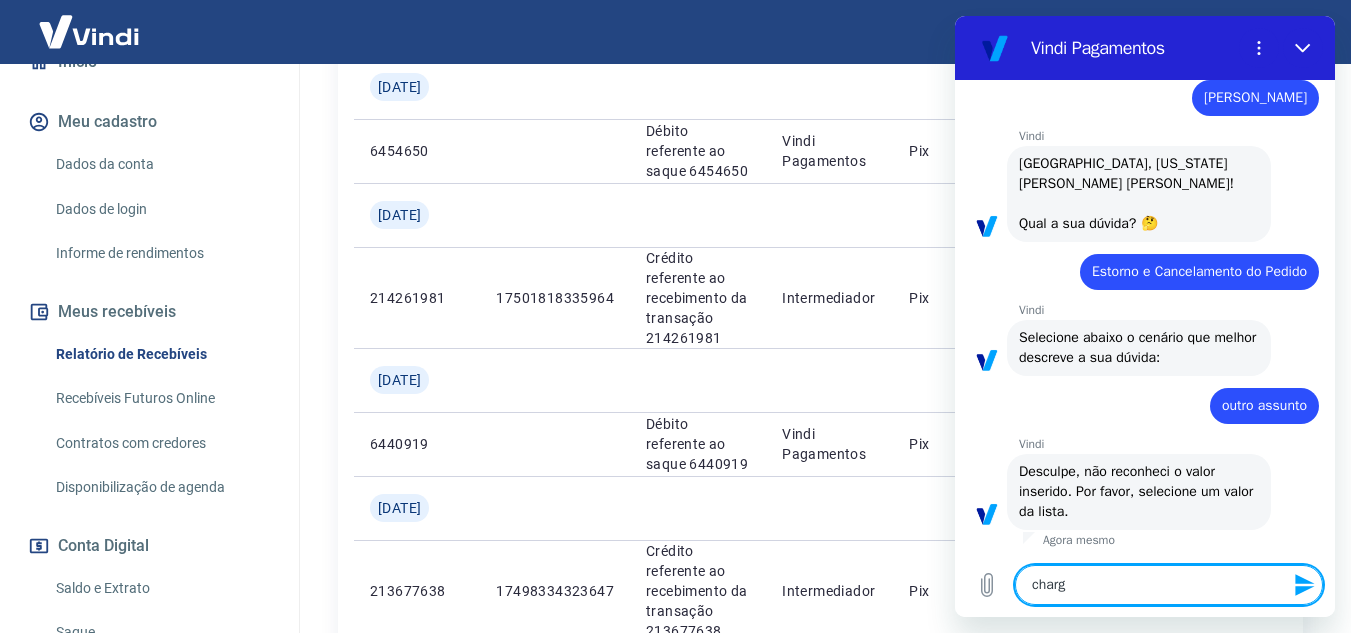 type on "charge" 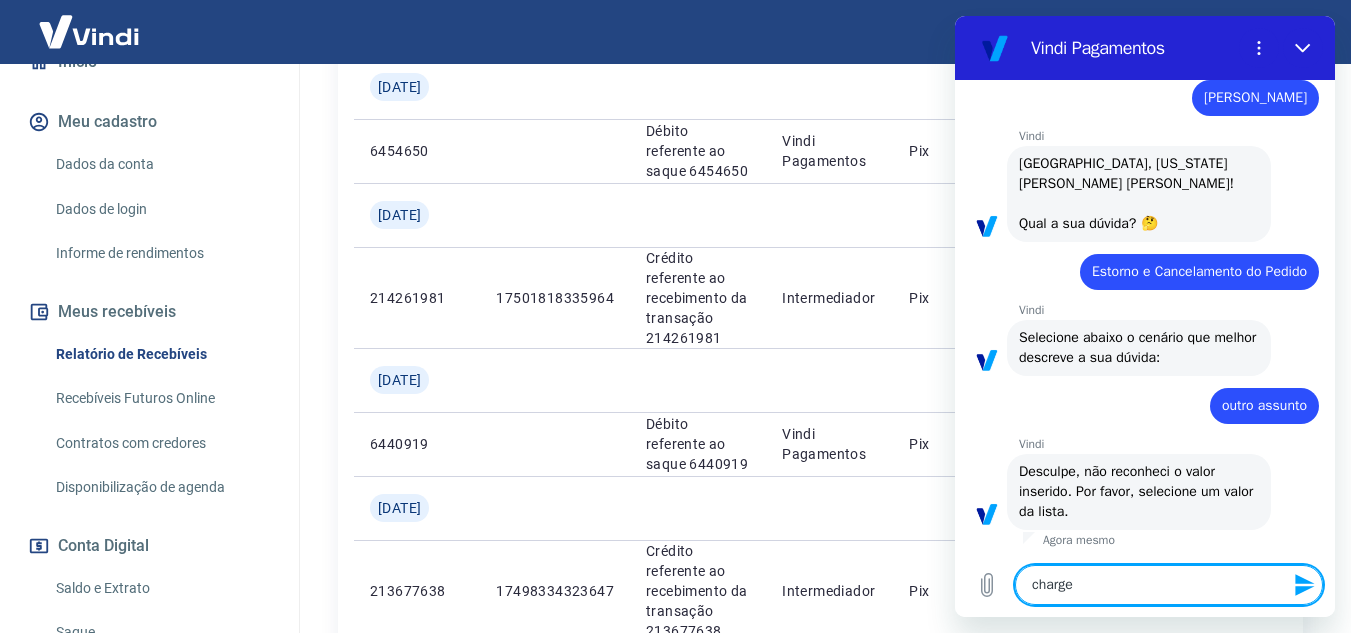 type on "charger" 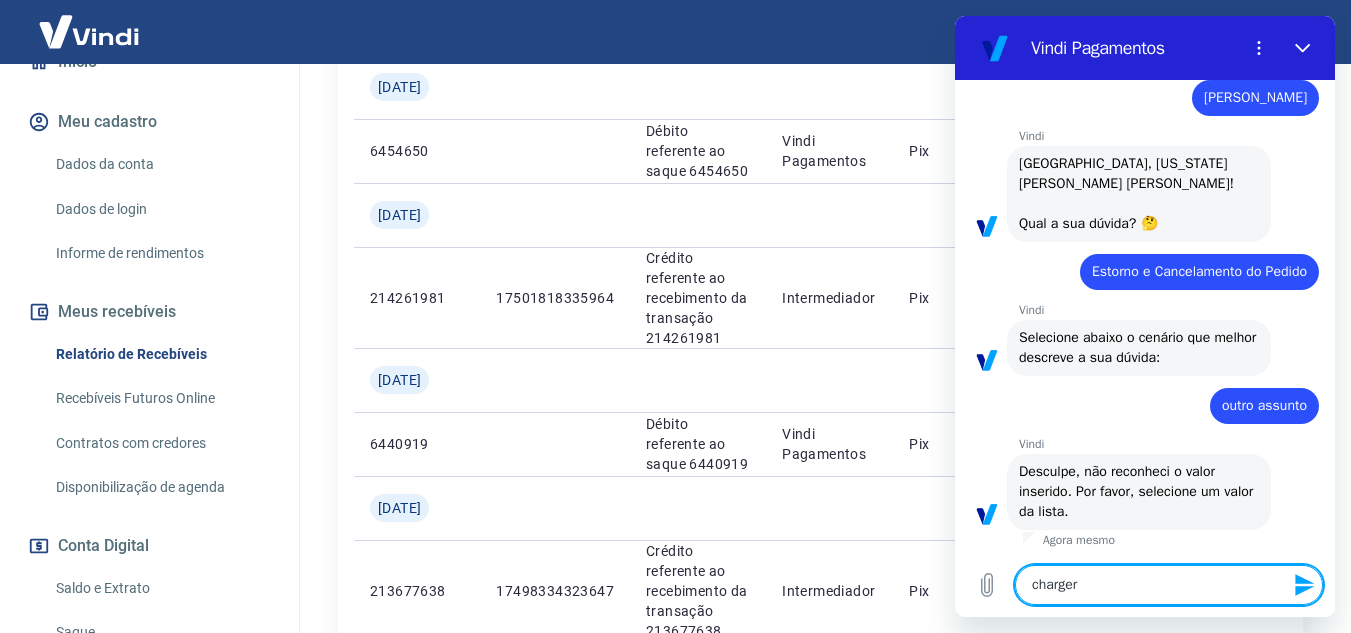 type on "chargerb" 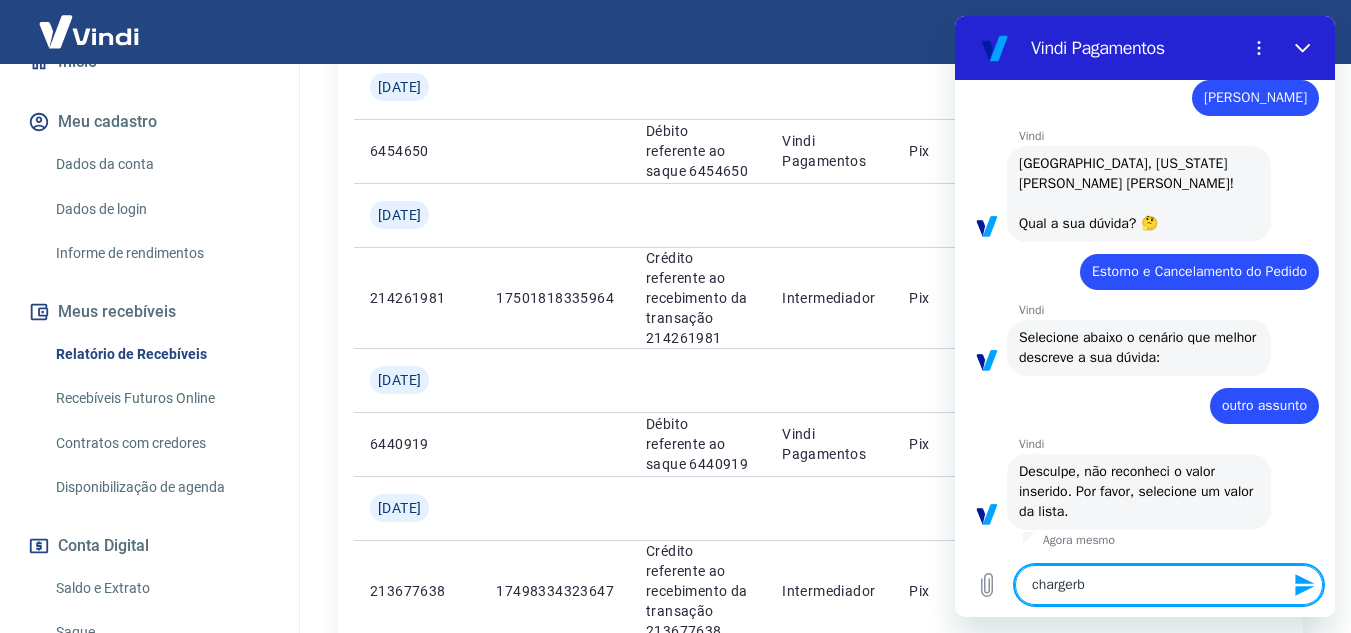 type on "chargerba" 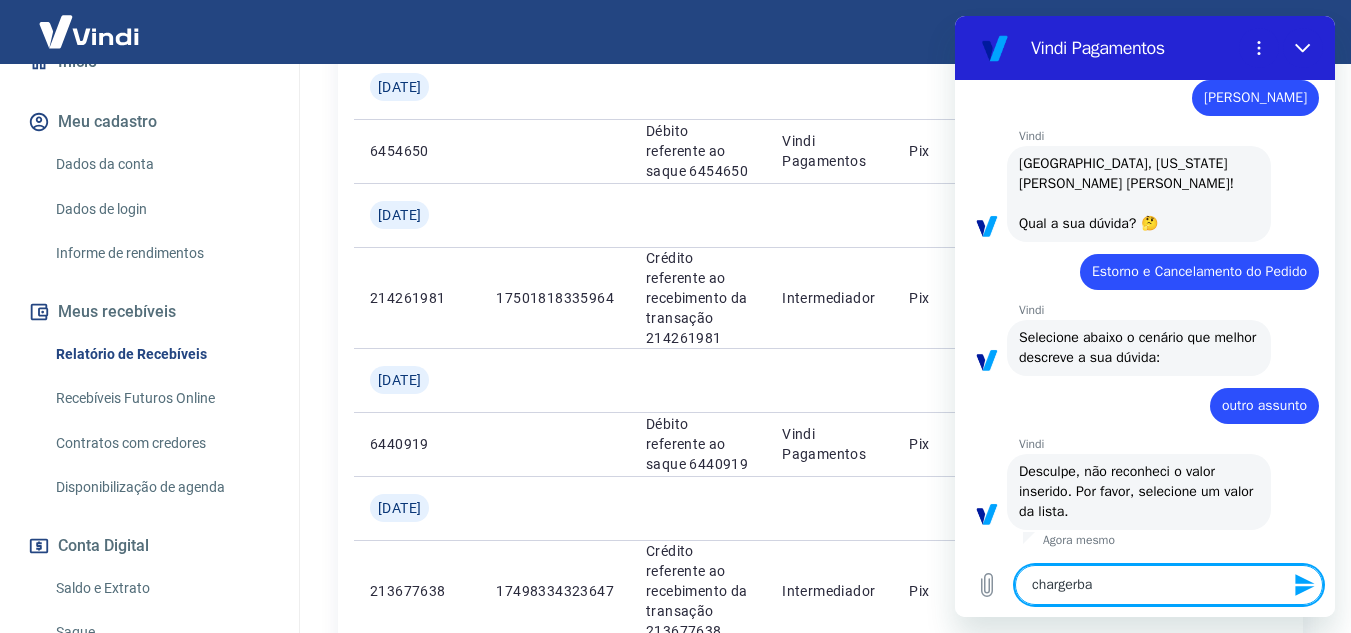 type on "chargerbac" 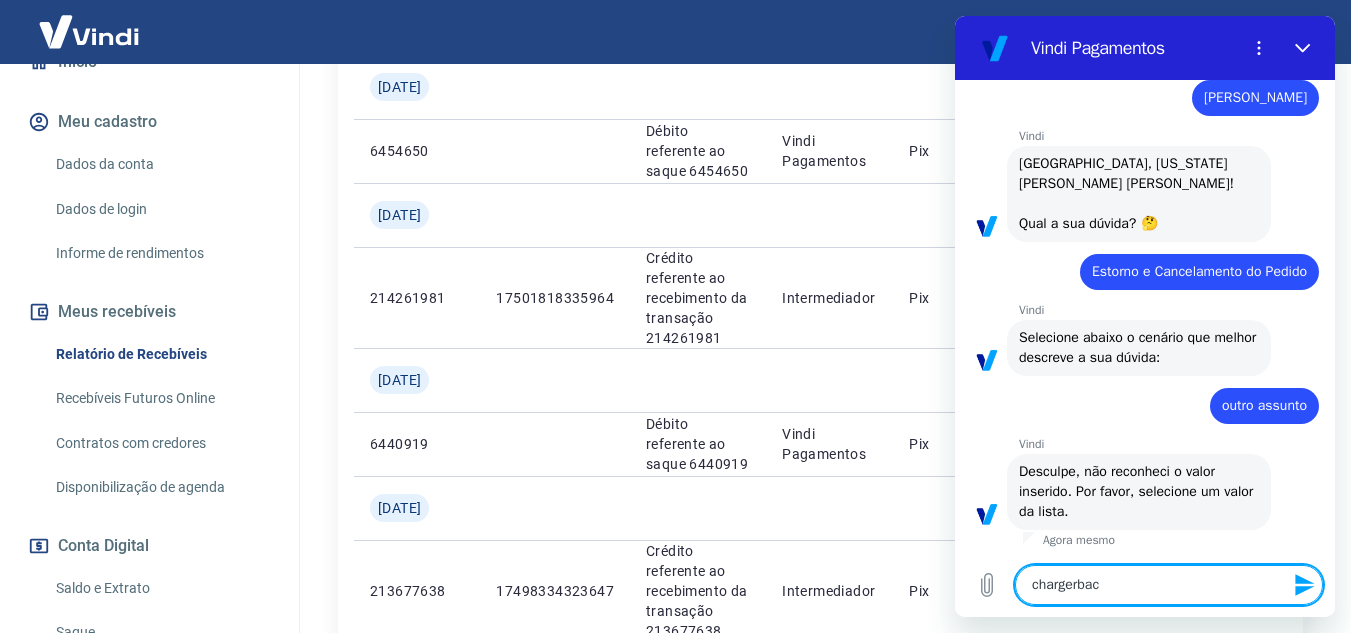 type on "chargerback" 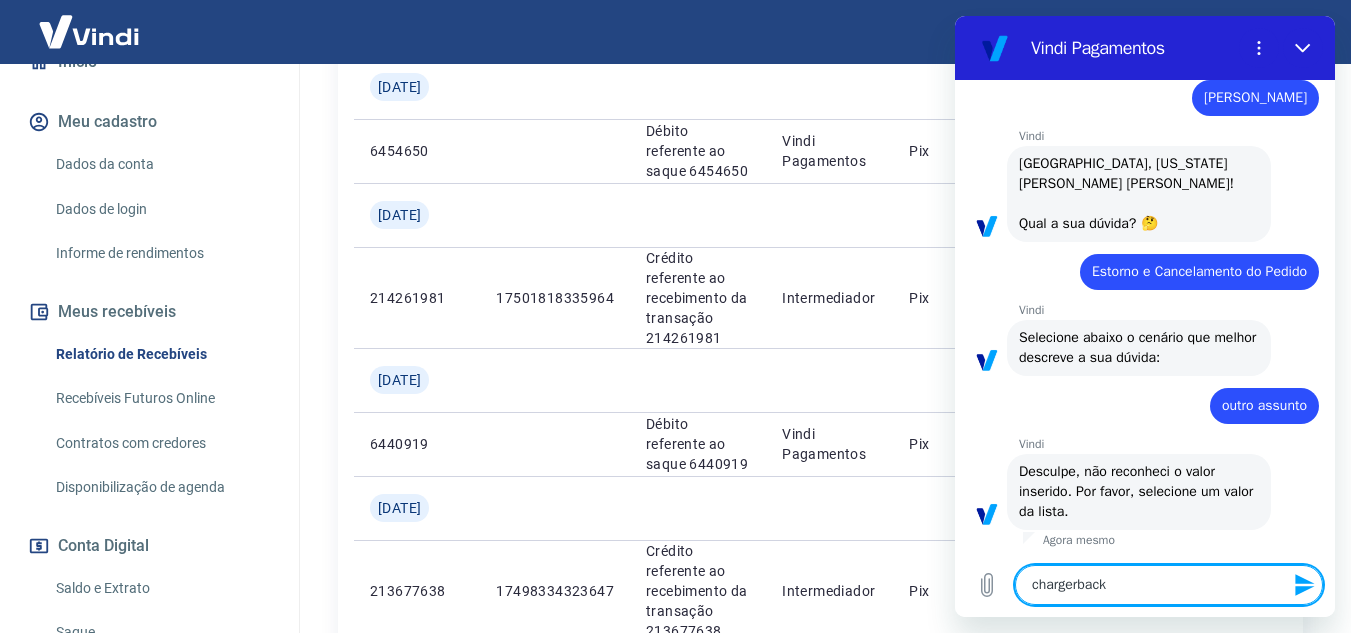 type 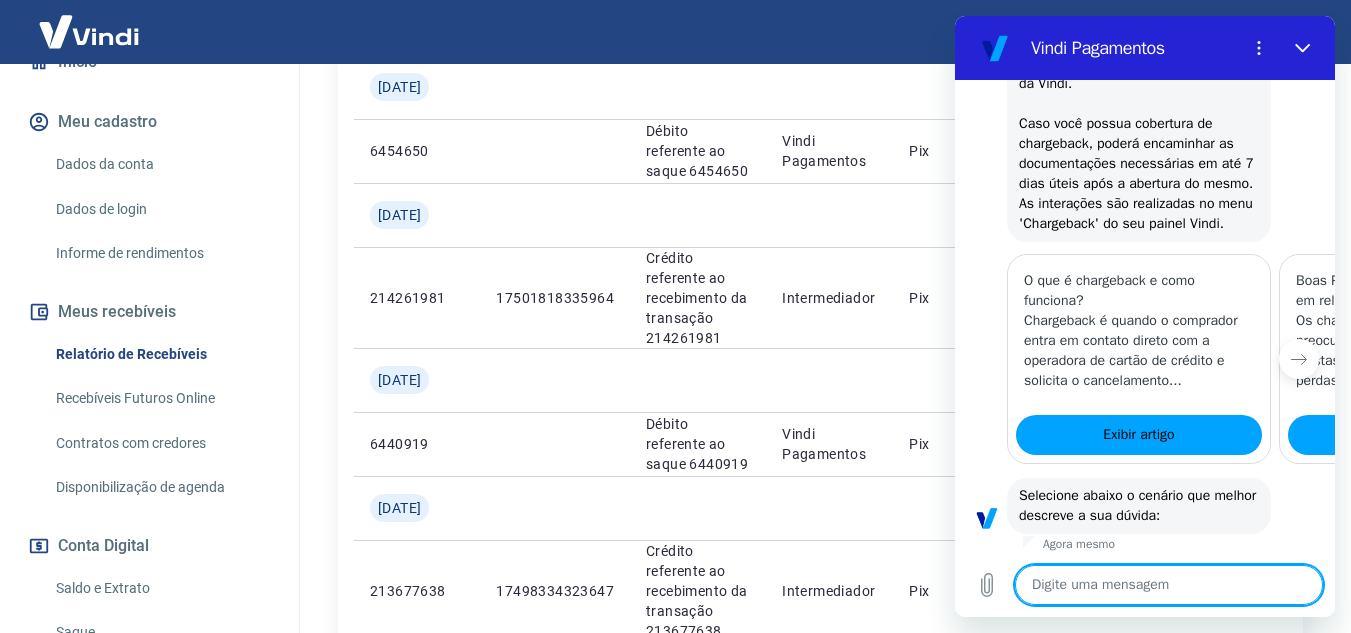 type on "x" 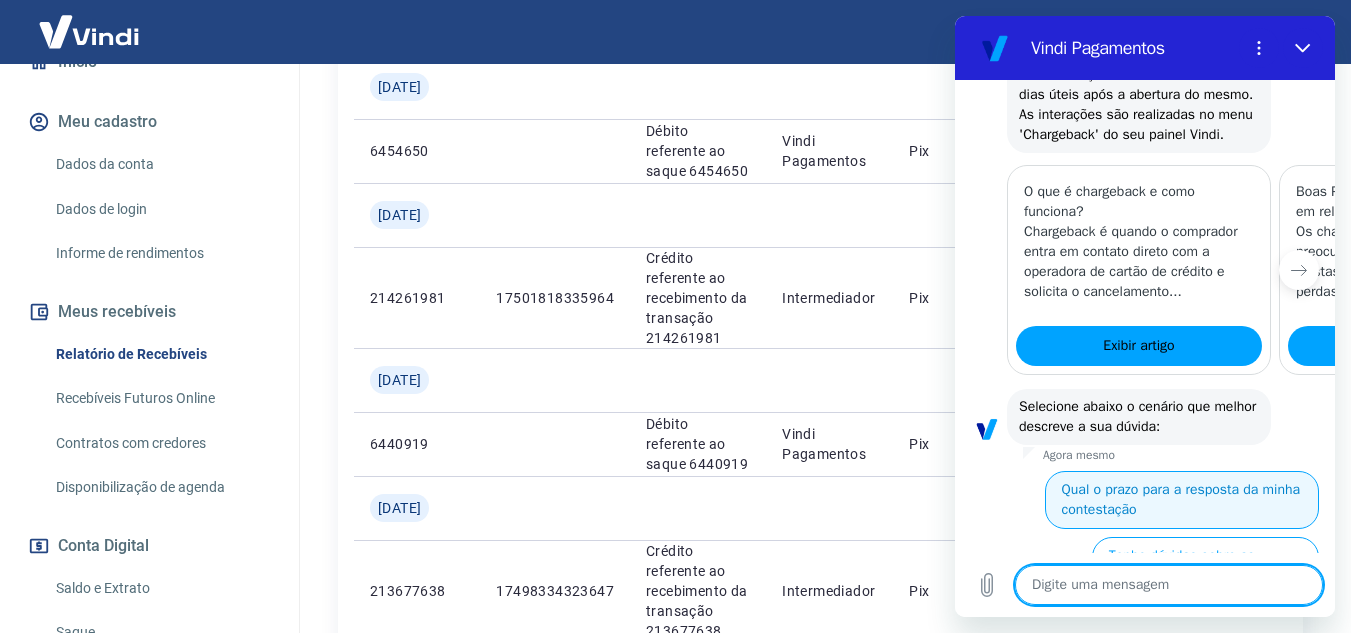 scroll, scrollTop: 950, scrollLeft: 0, axis: vertical 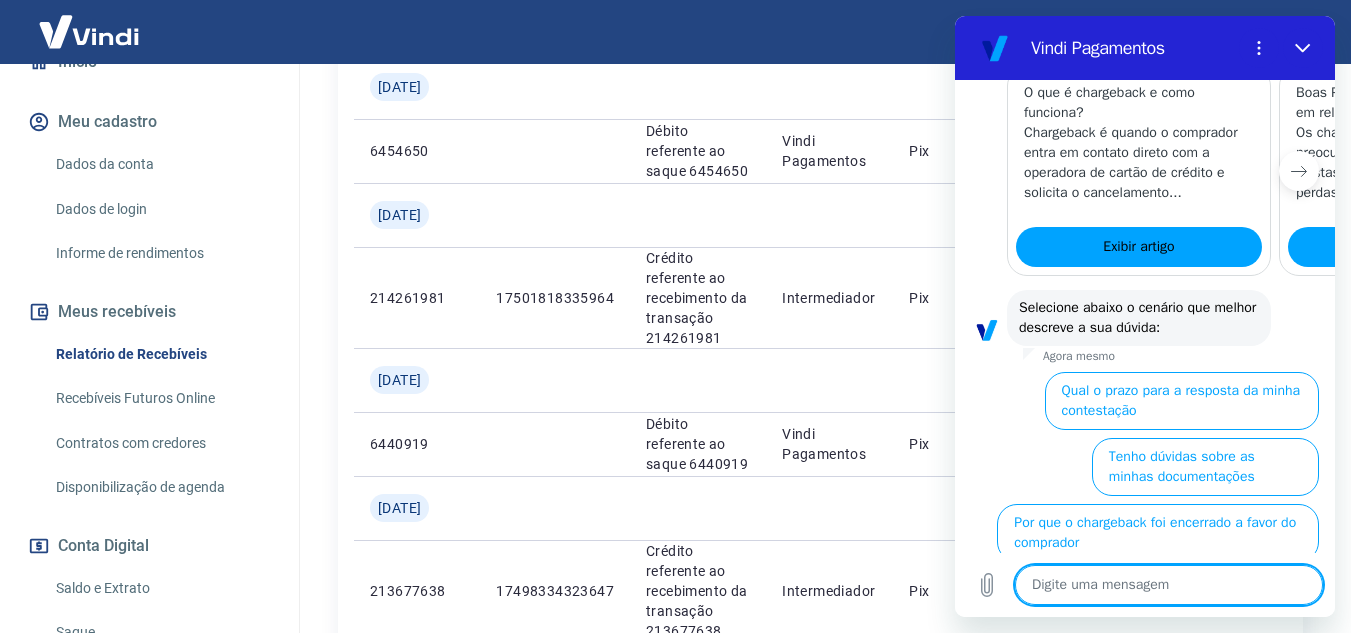 click 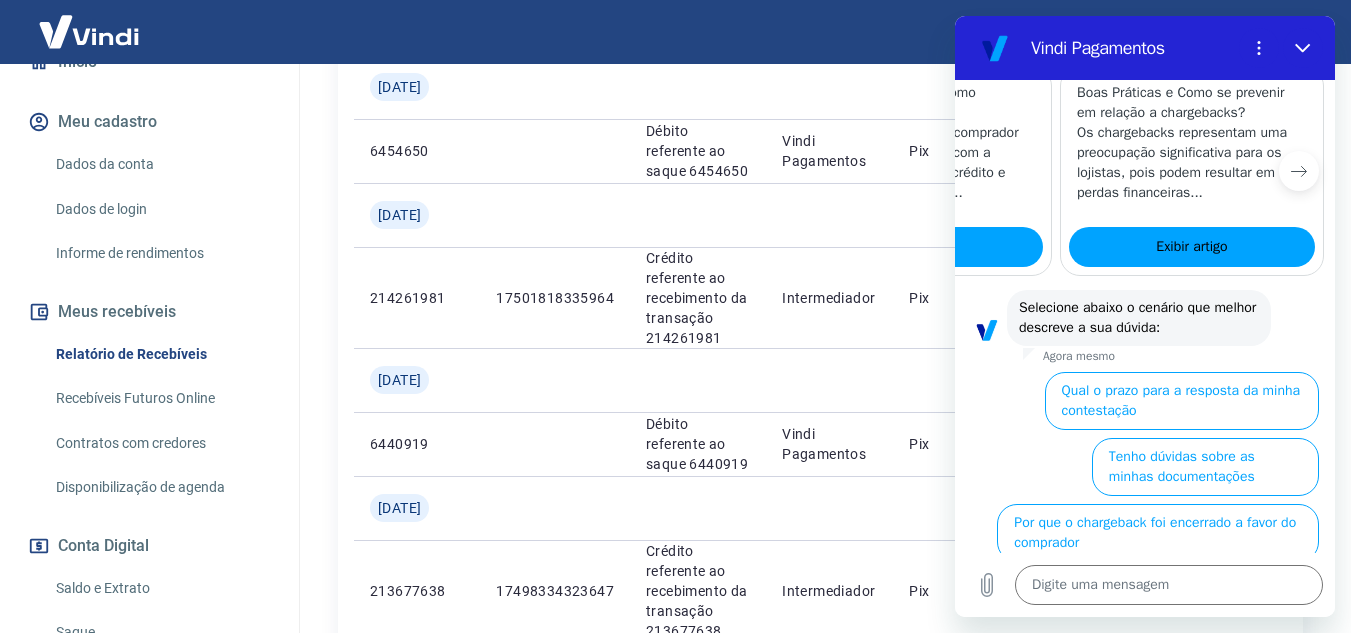 scroll, scrollTop: 0, scrollLeft: 247, axis: horizontal 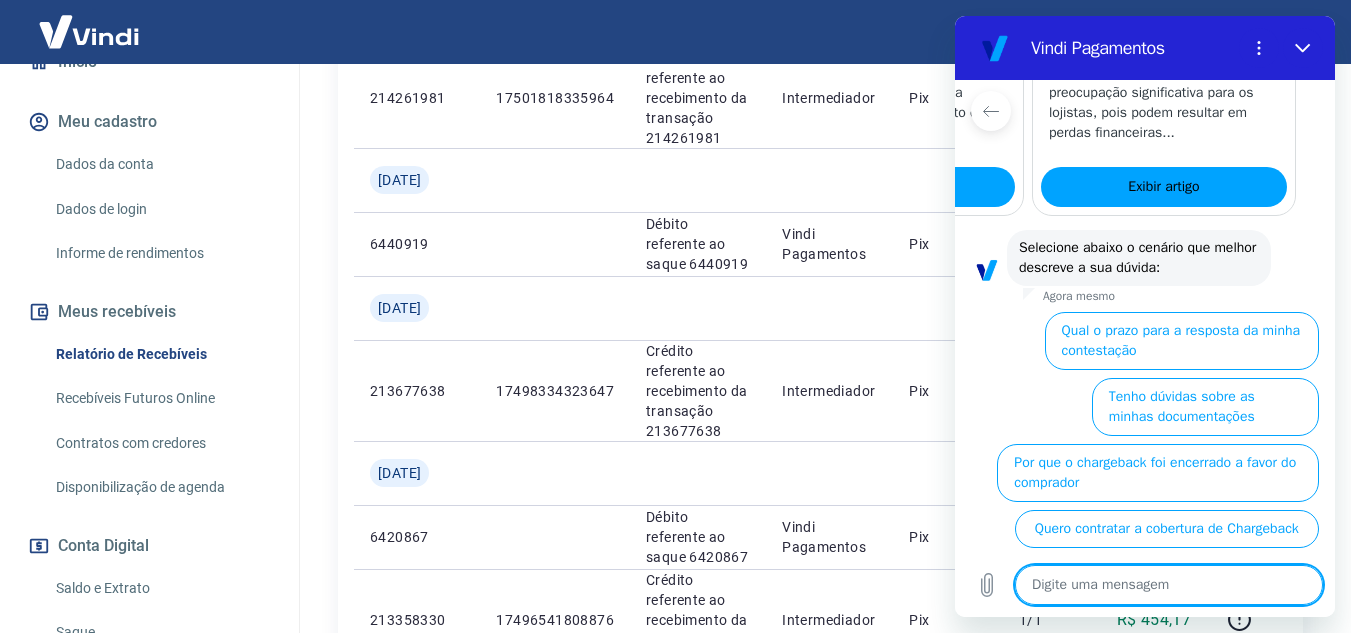click at bounding box center (1169, 585) 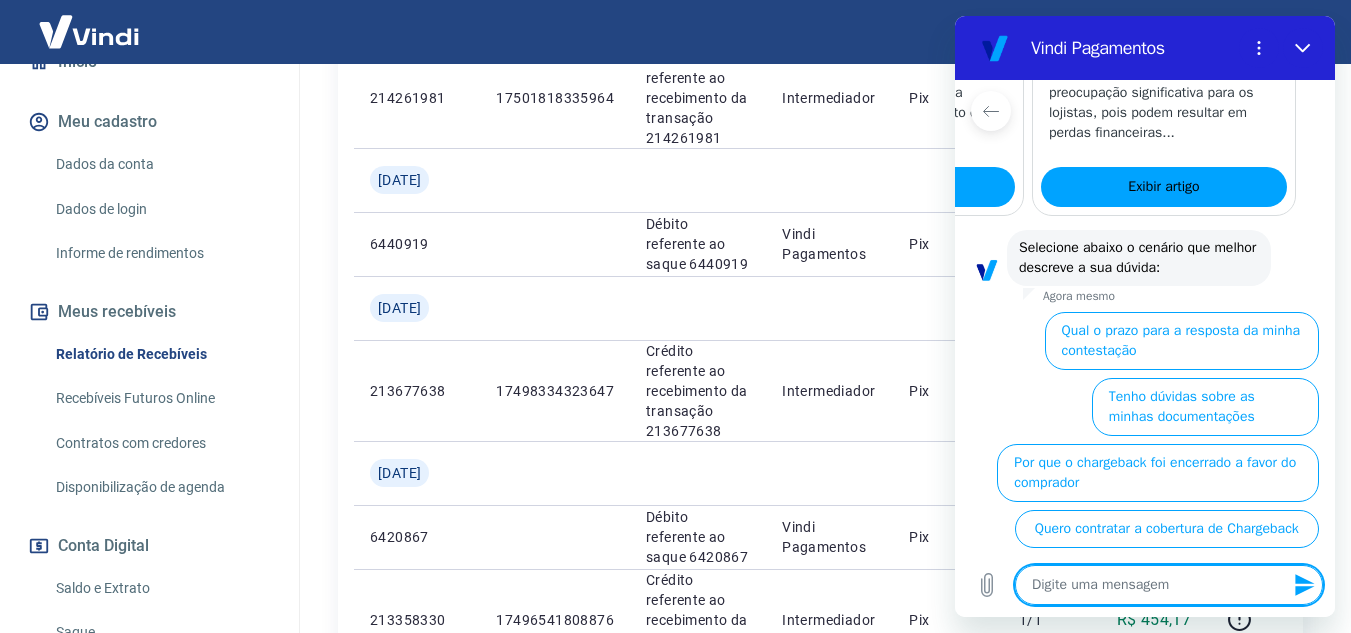 type on "a" 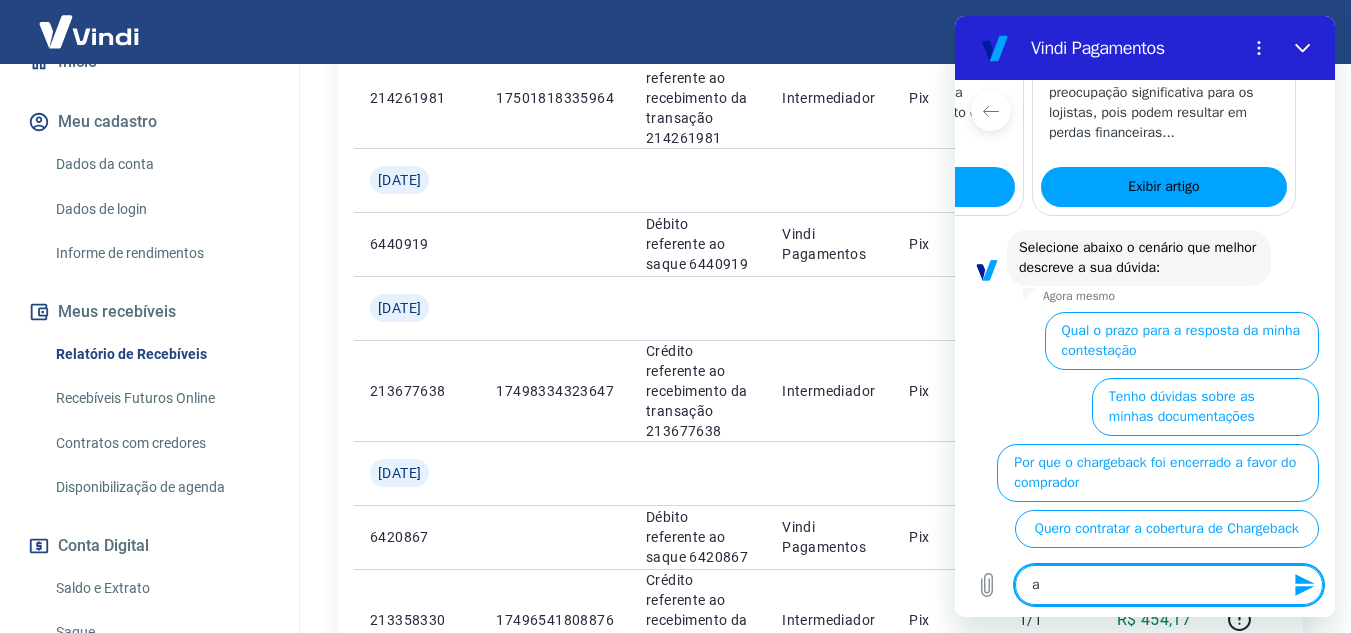 type on "aj" 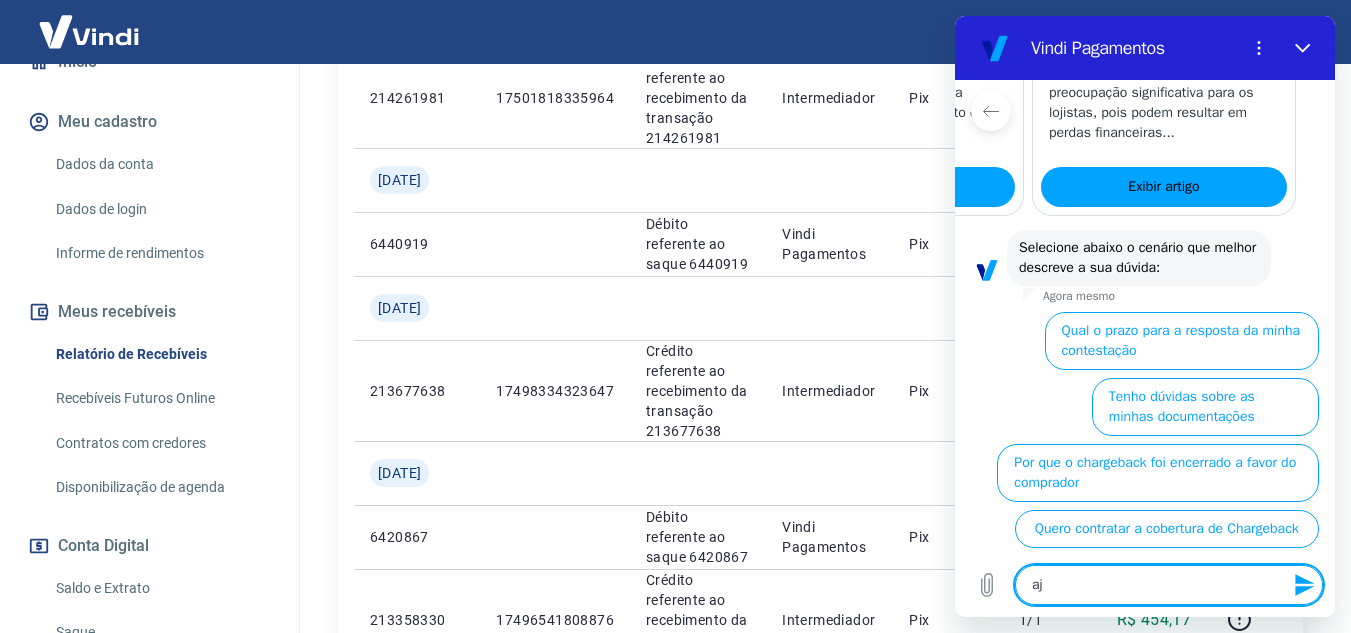type on "x" 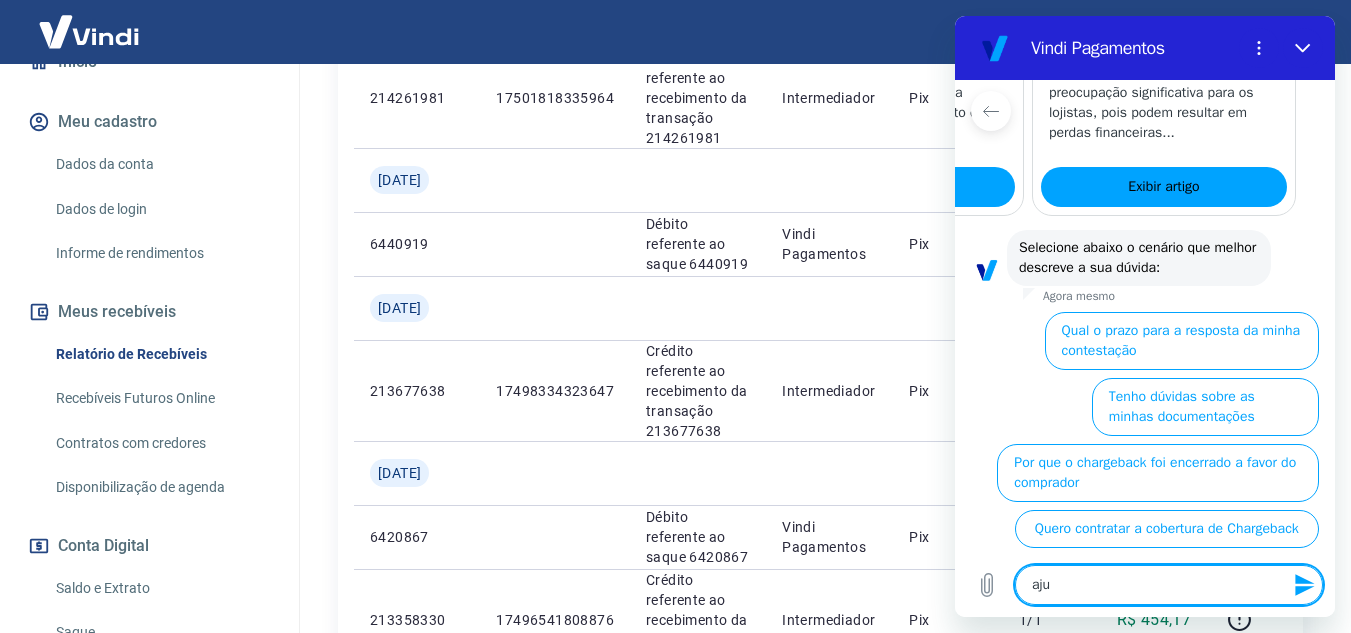 type on "ajud" 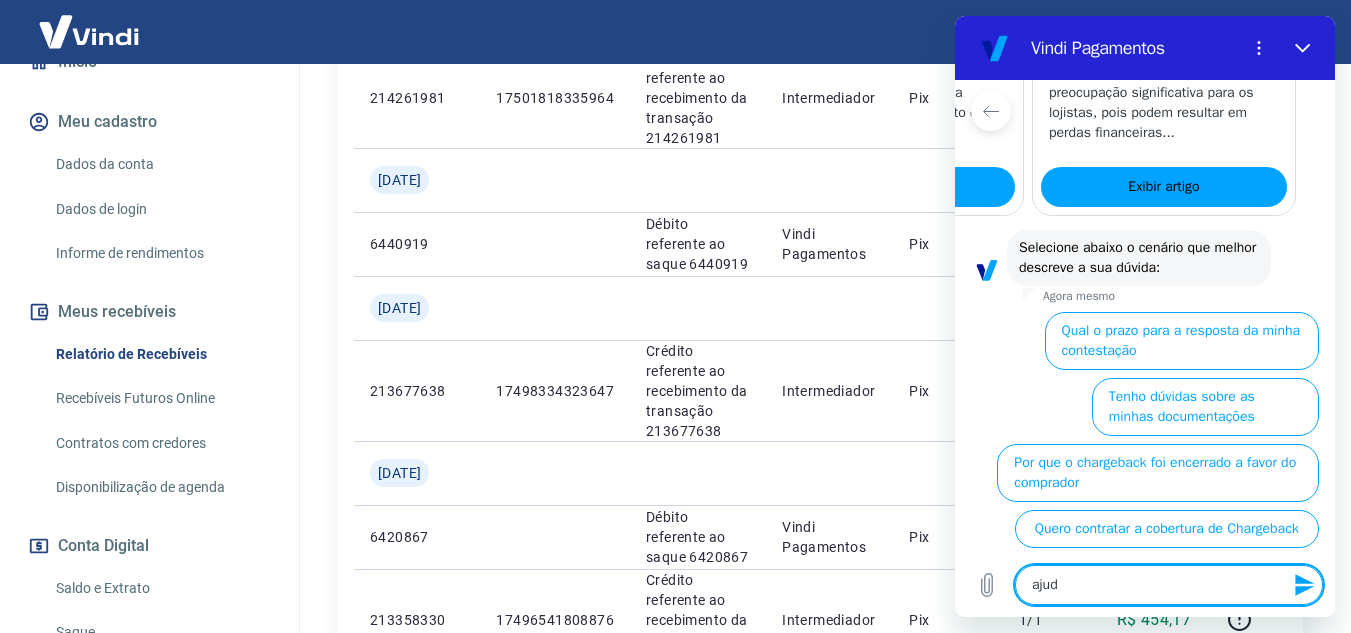 type on "ajuda" 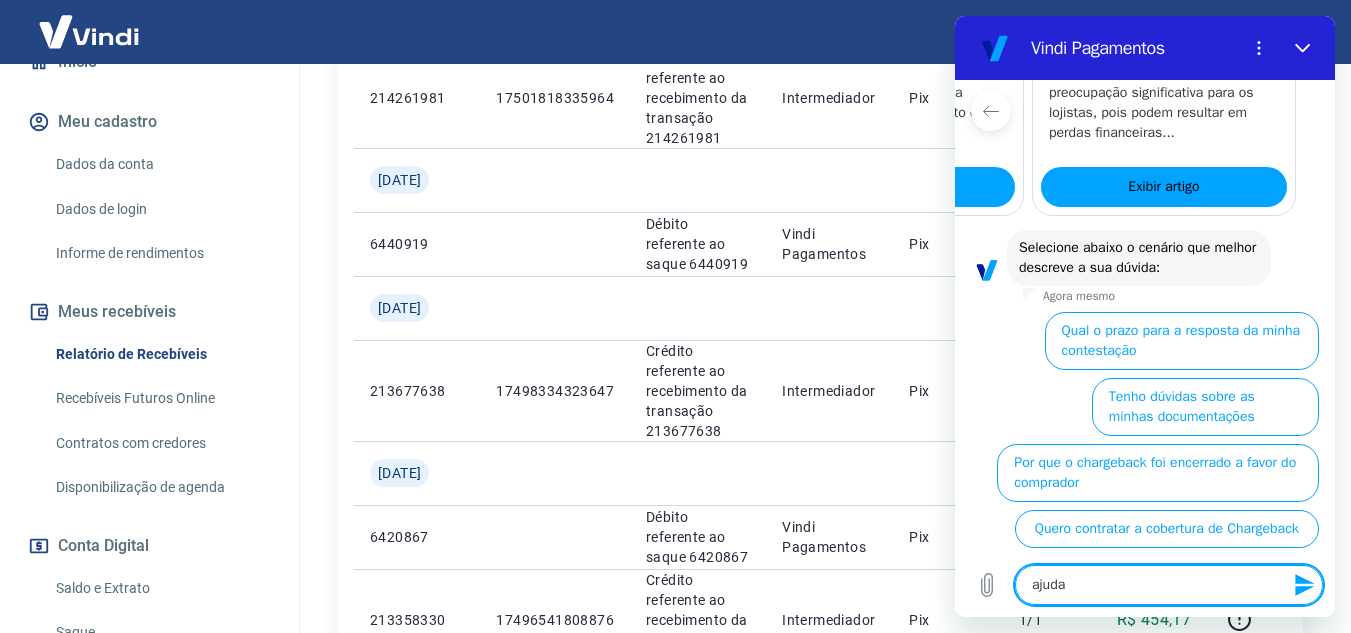 type 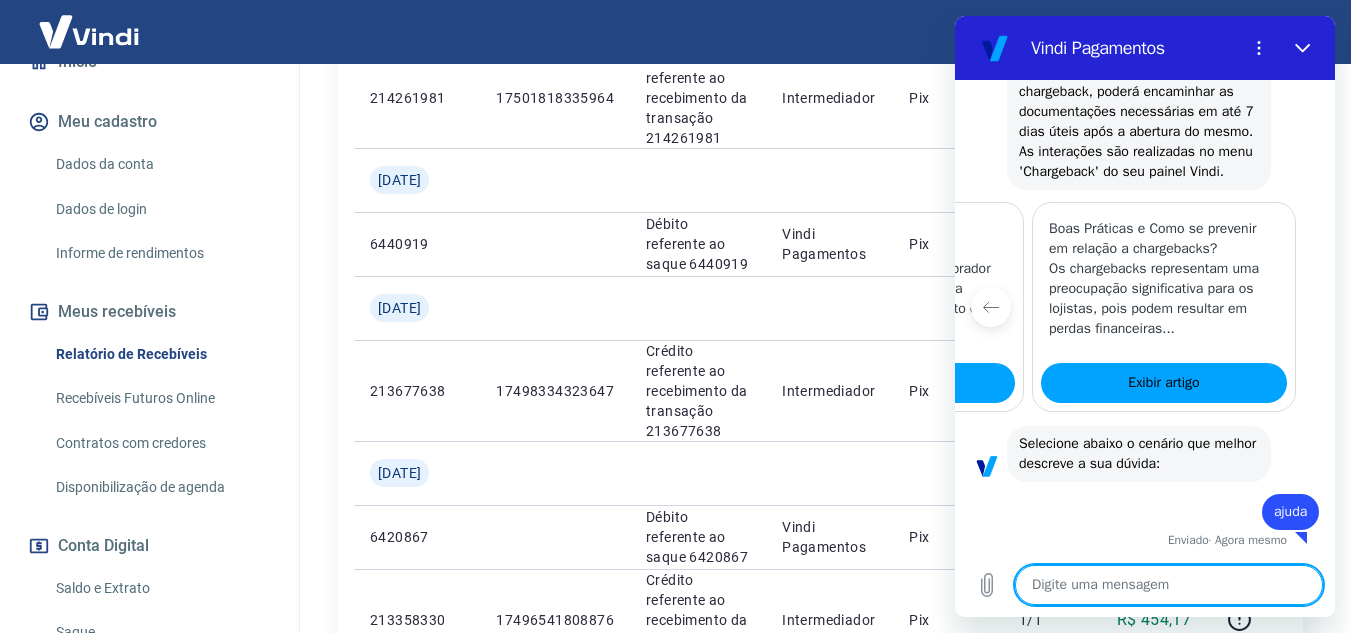 type on "x" 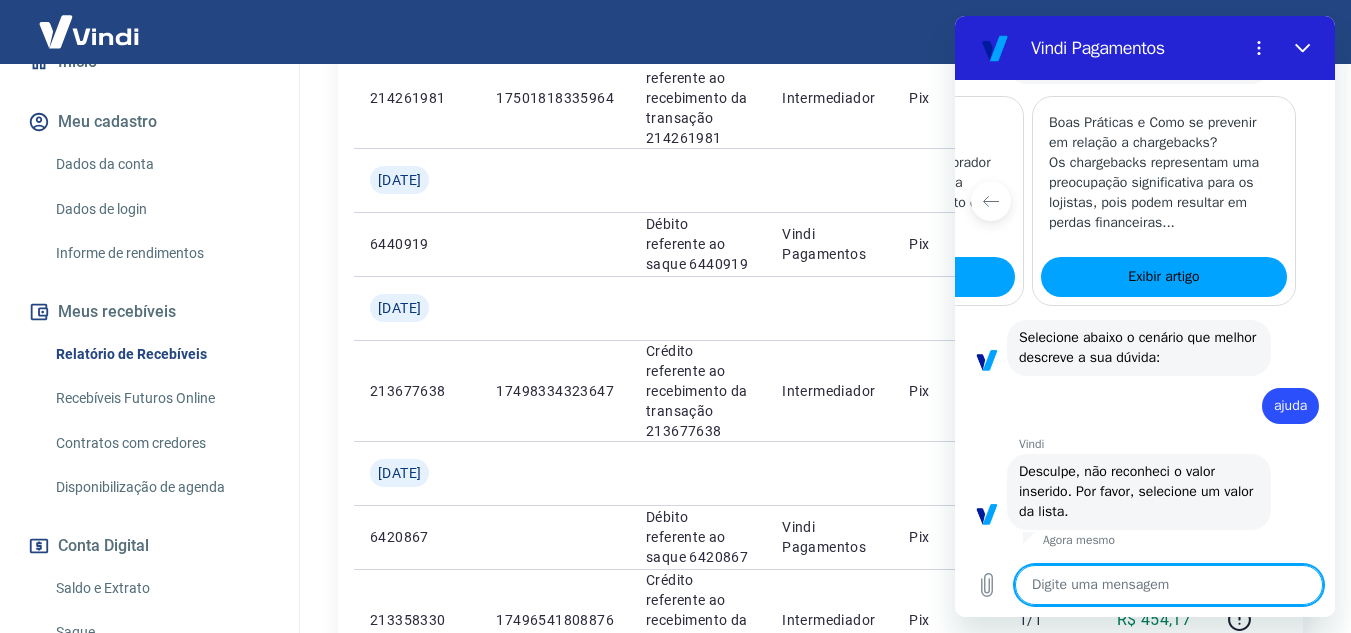 scroll, scrollTop: 960, scrollLeft: 0, axis: vertical 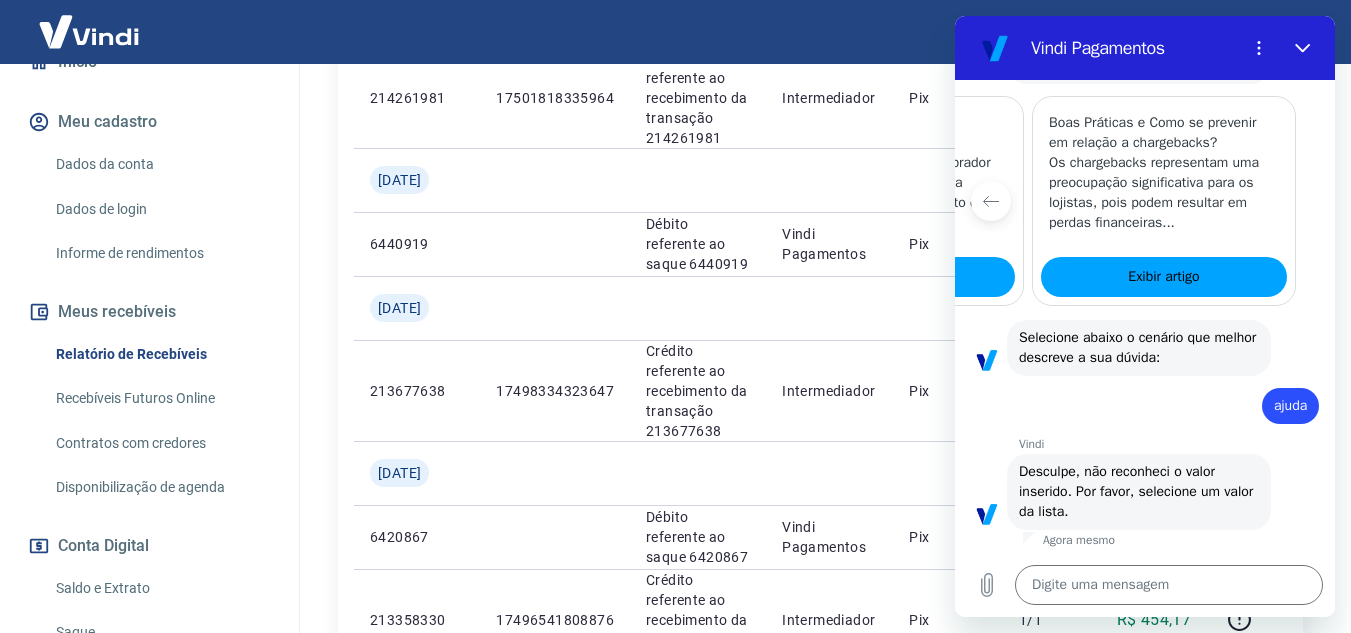 click on "Agora mesmo" at bounding box center [1079, 540] 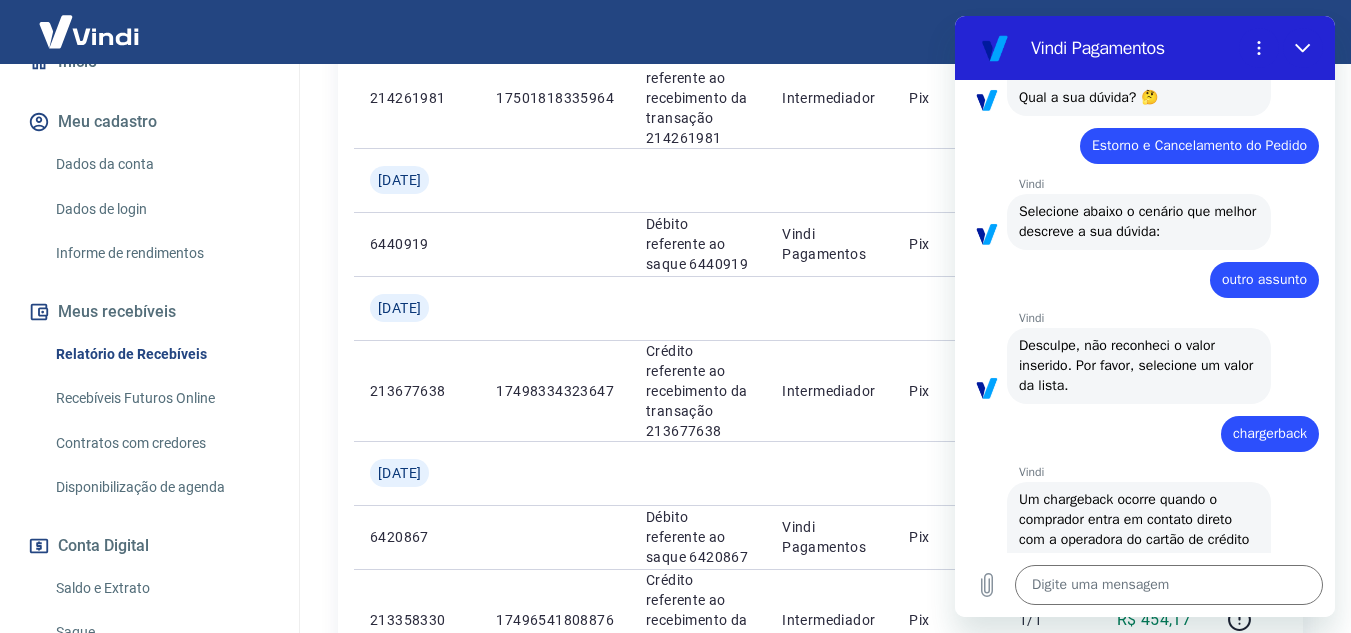scroll, scrollTop: 200, scrollLeft: 0, axis: vertical 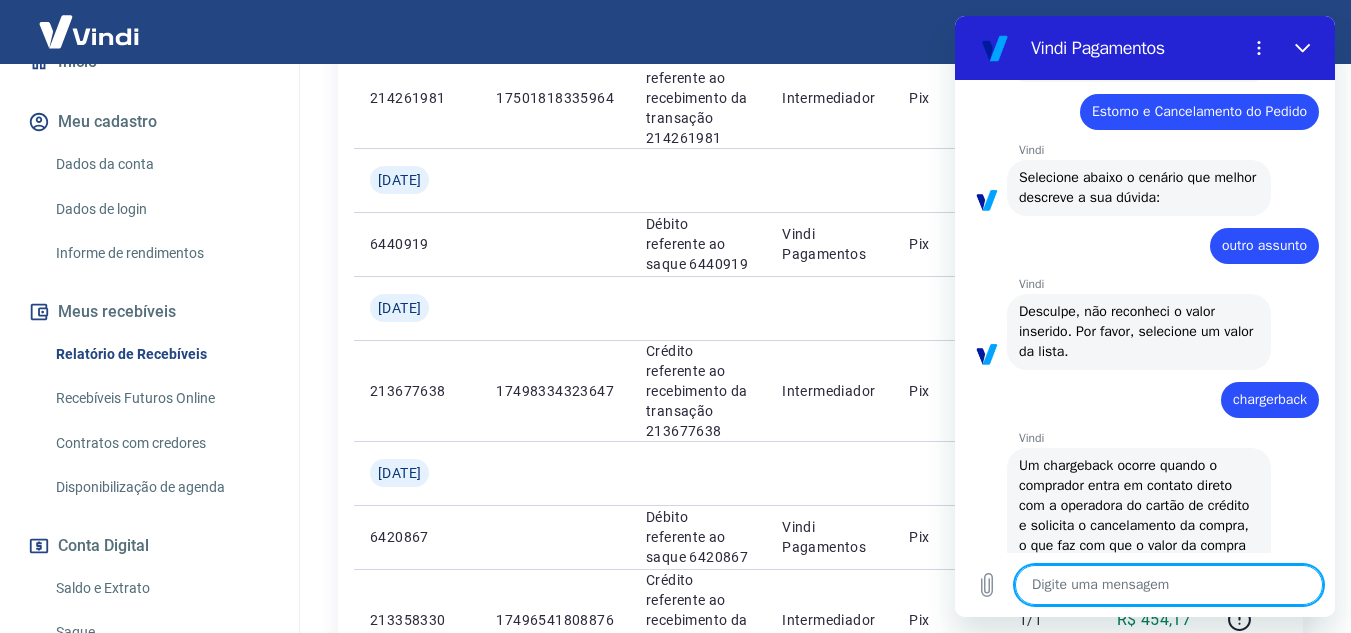click at bounding box center (1169, 585) 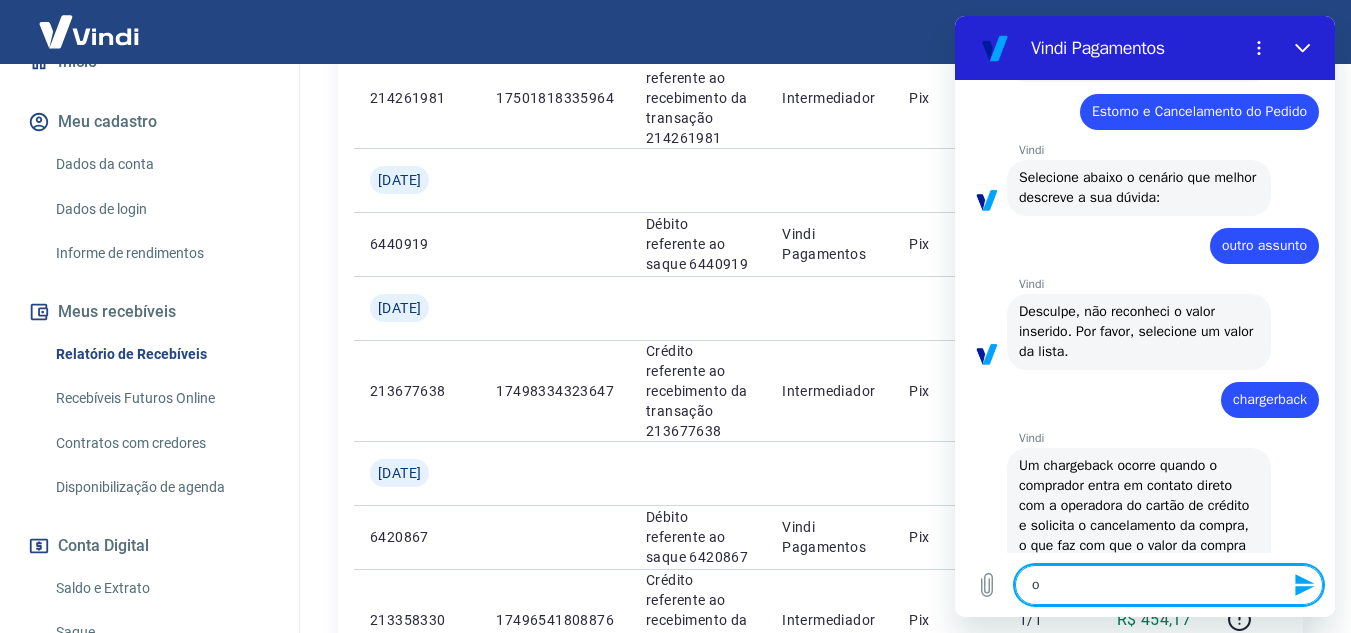 type on "oi" 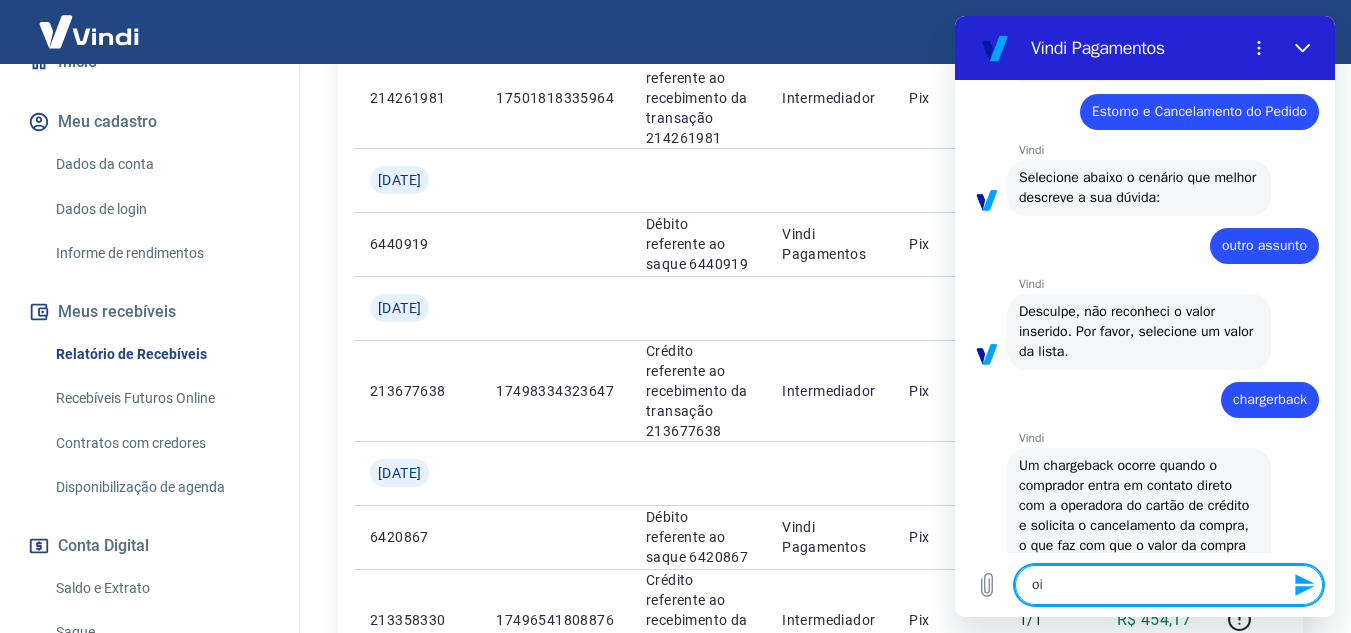 type 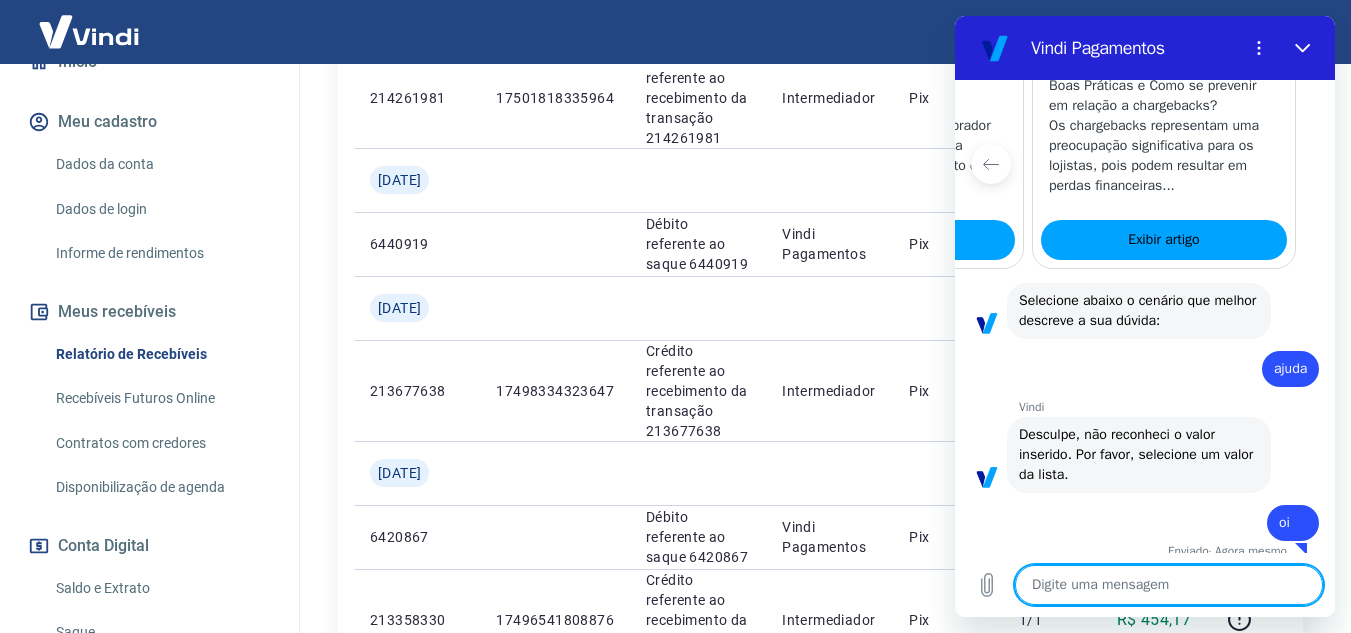scroll, scrollTop: 1008, scrollLeft: 0, axis: vertical 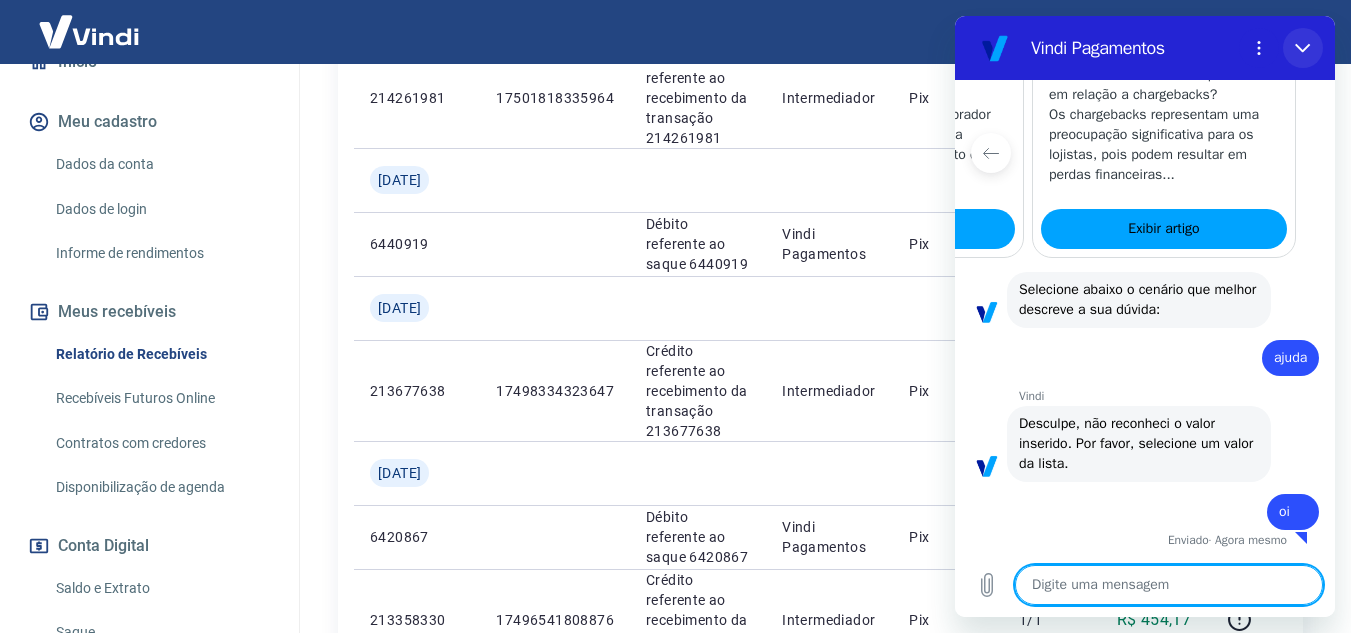click 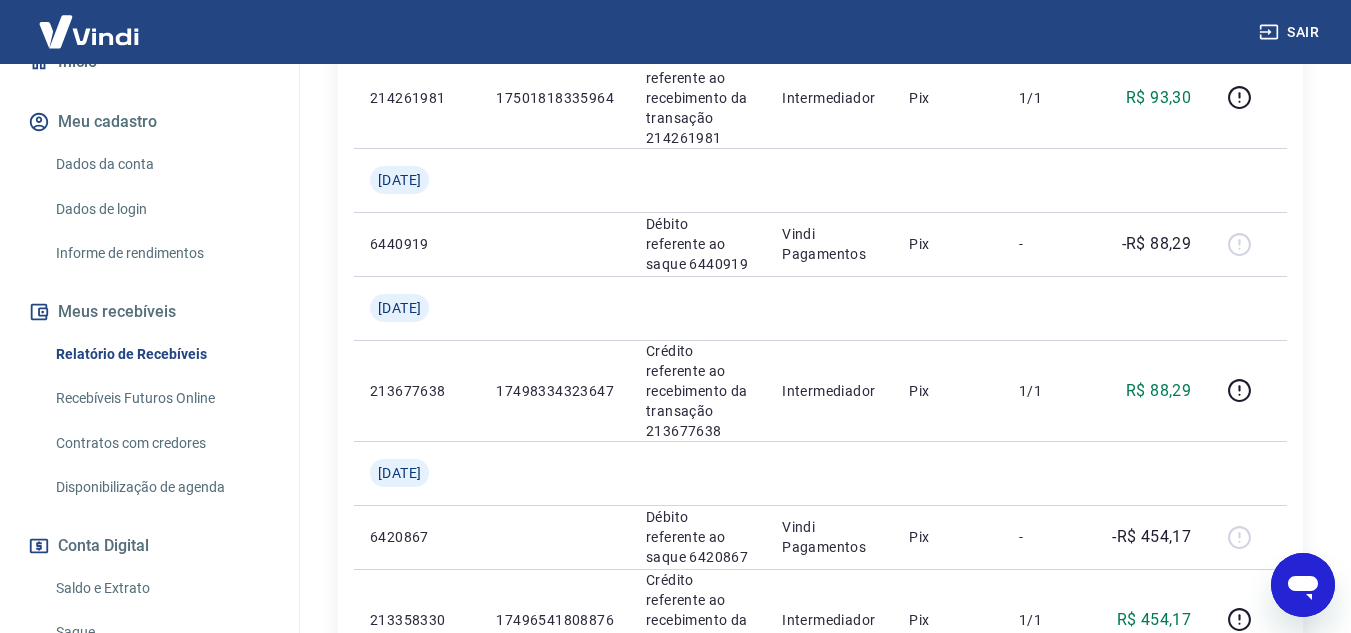 click at bounding box center (1303, 585) 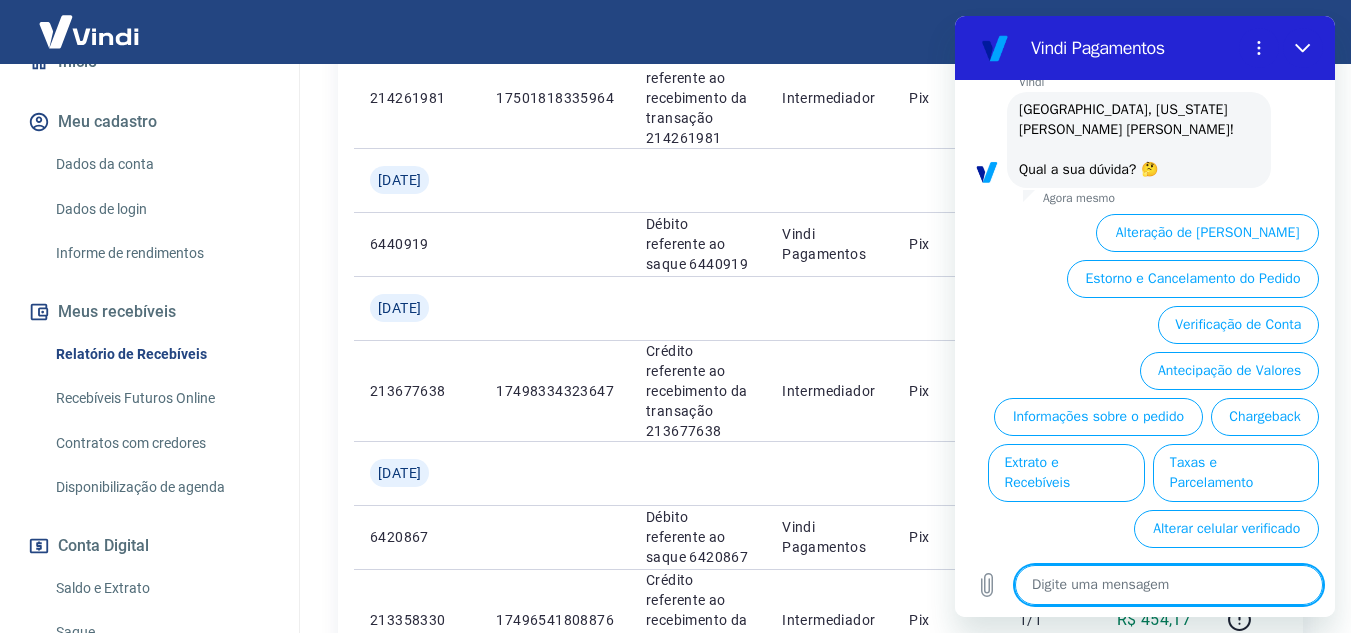 scroll, scrollTop: 1534, scrollLeft: 0, axis: vertical 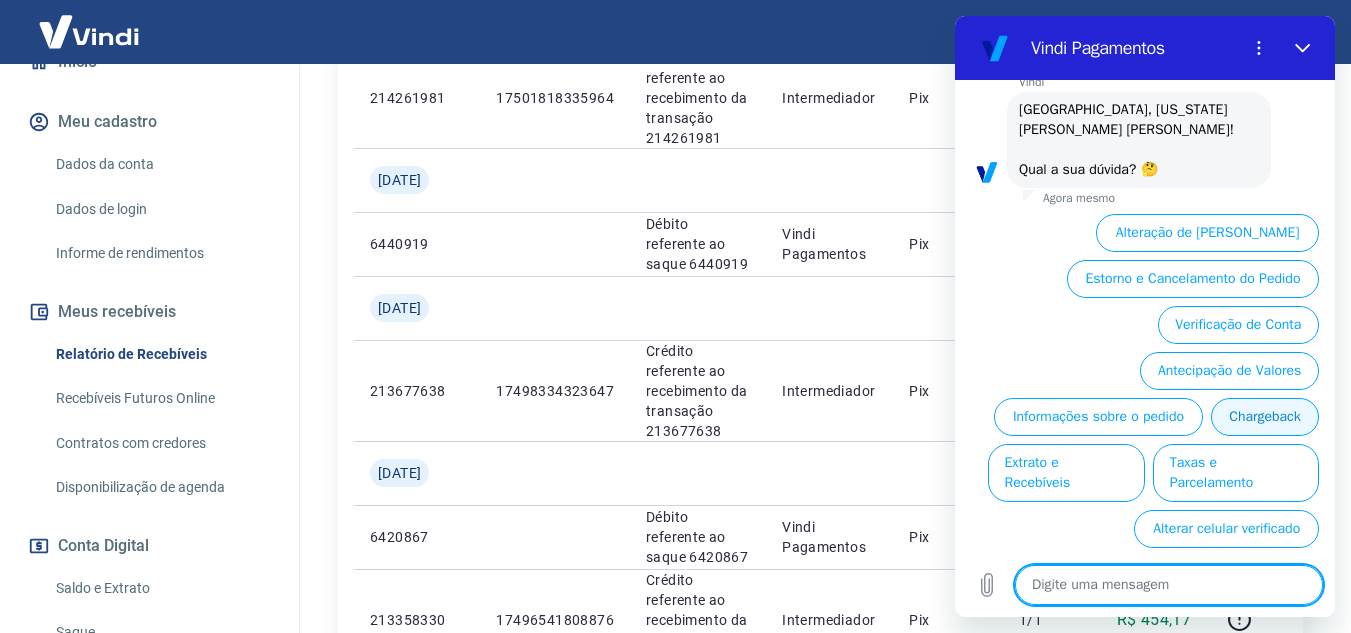 type on "x" 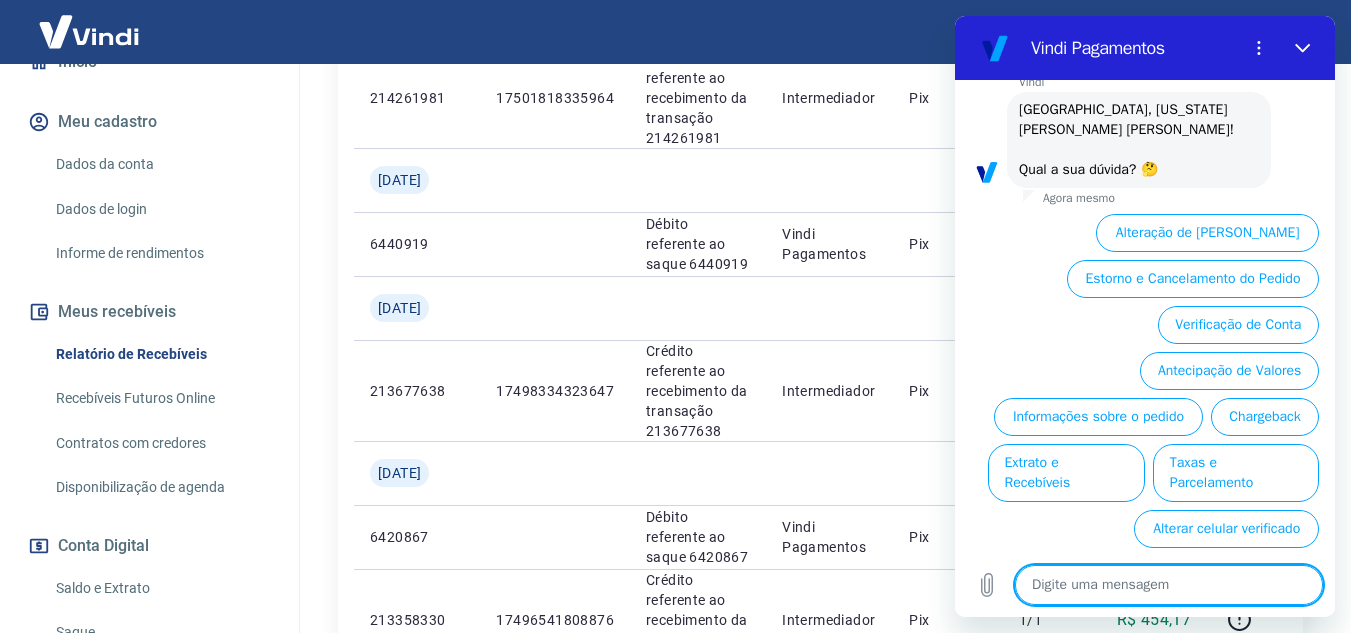 type on "C" 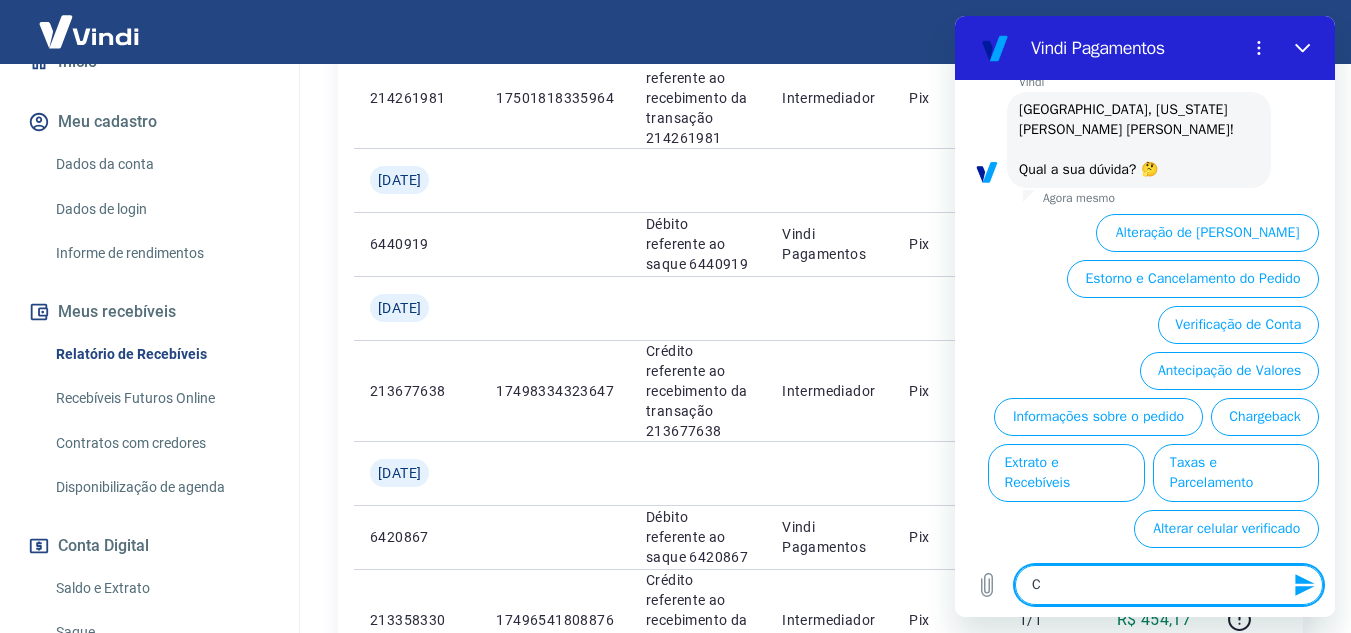 type on "Cl" 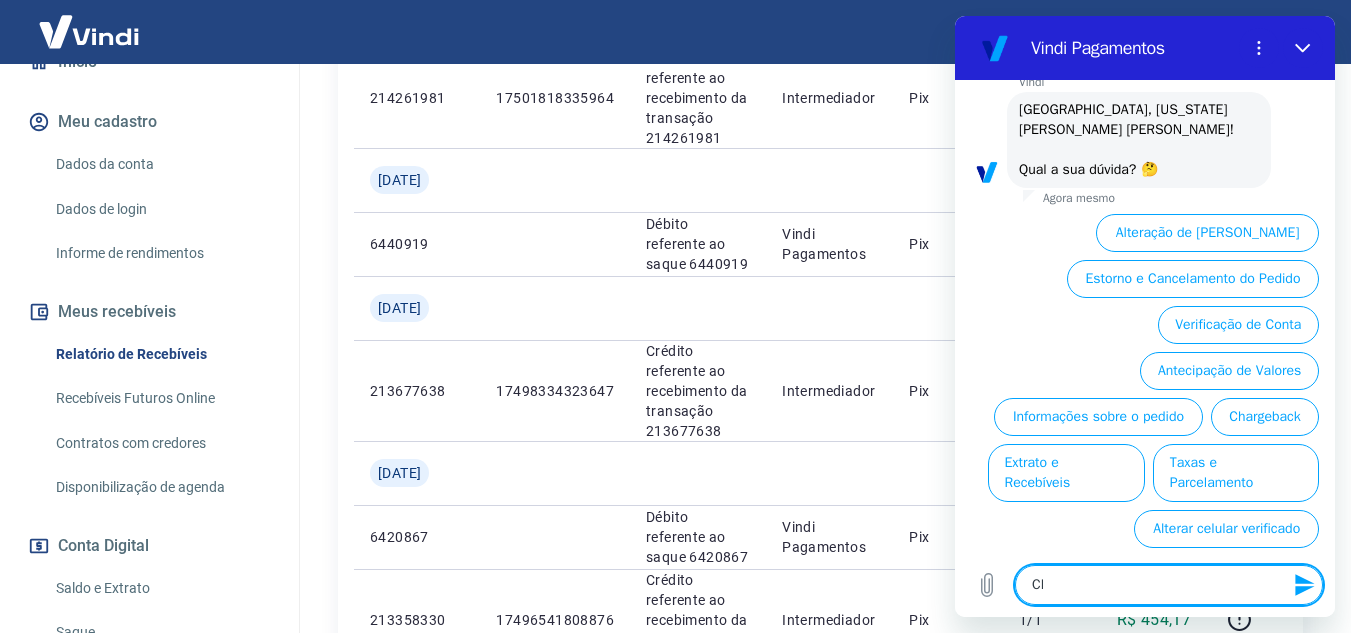 type on "x" 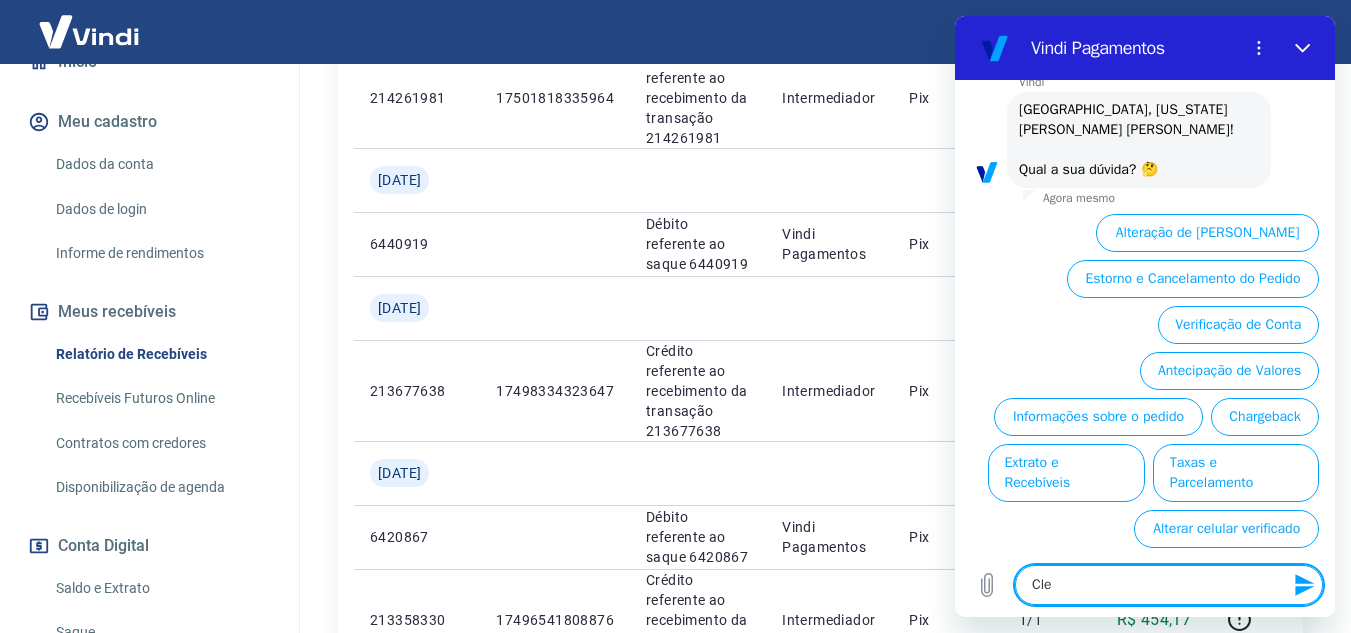 type on "Cl" 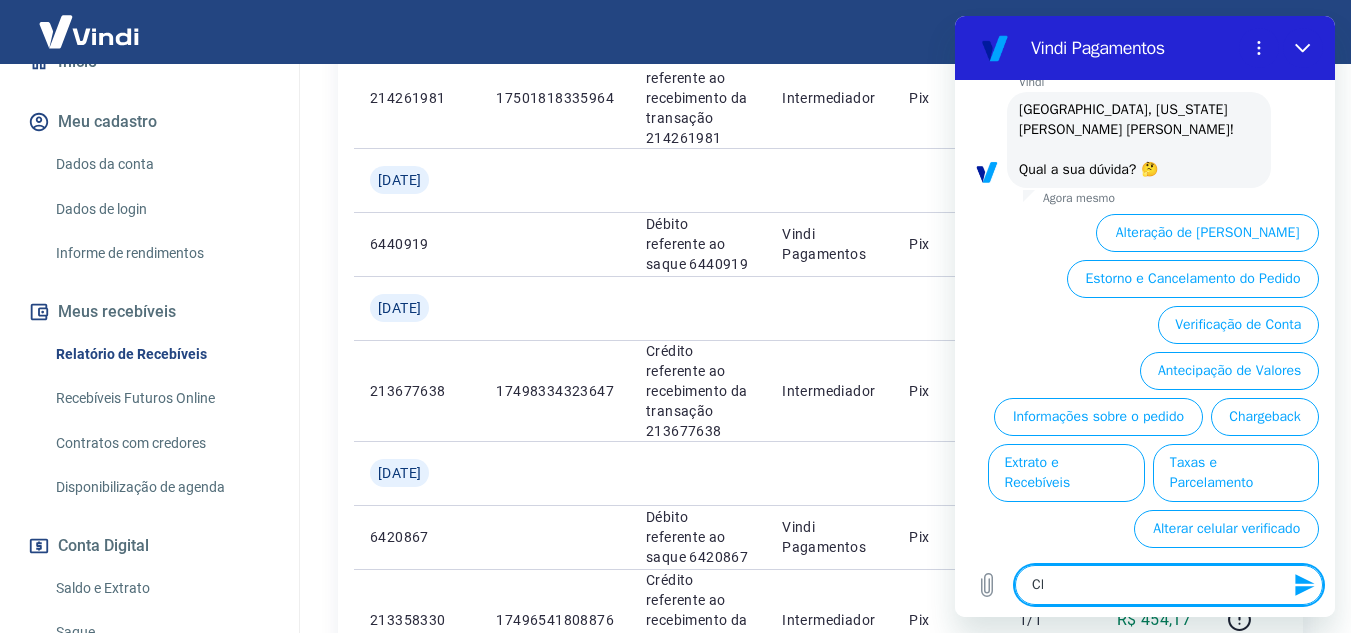 type on "Cli" 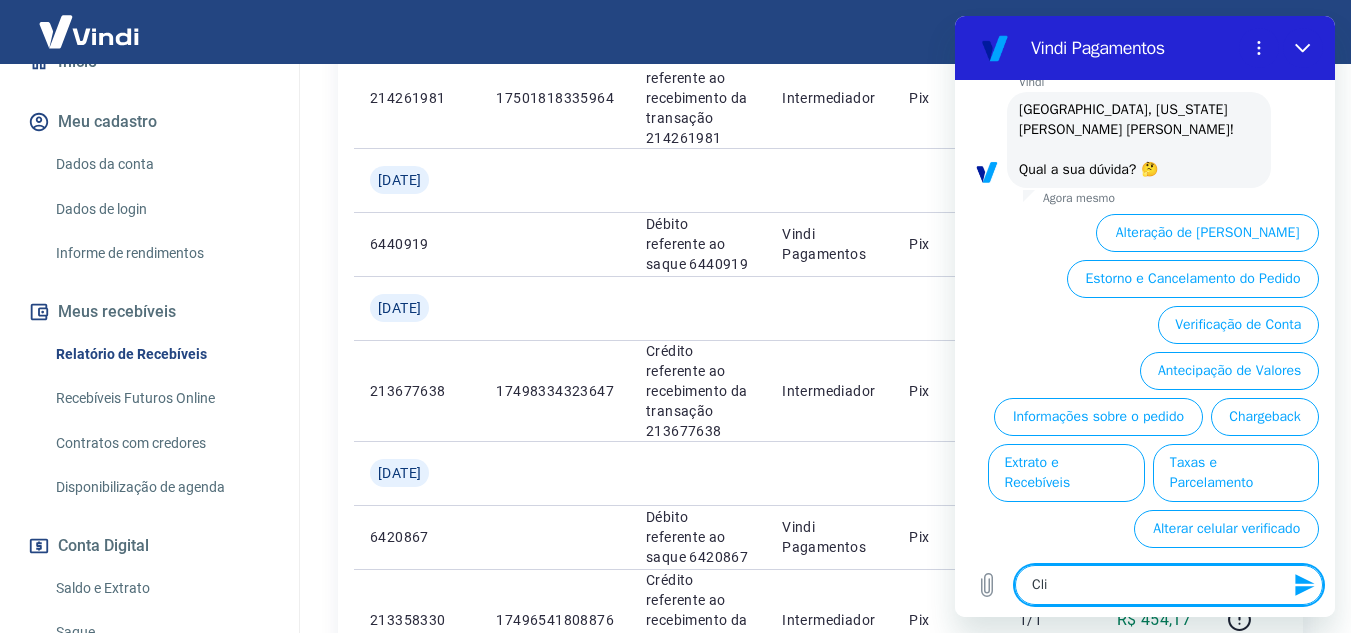 type on "Clie" 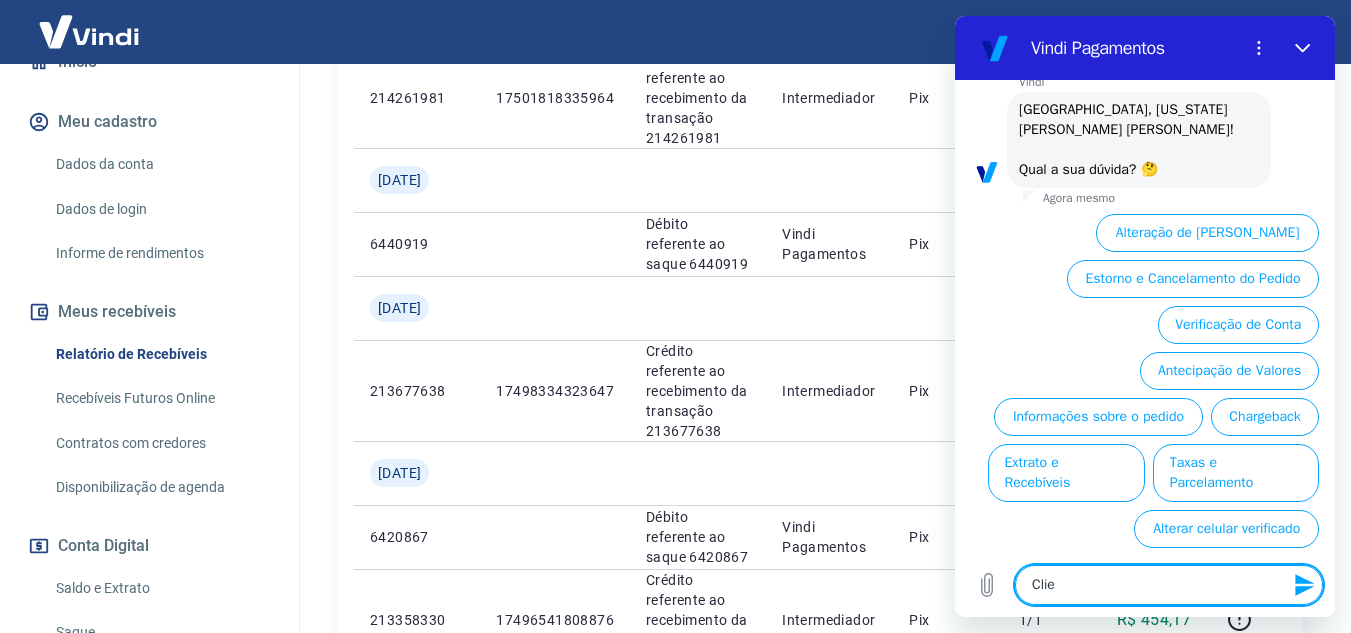 type on "Clien" 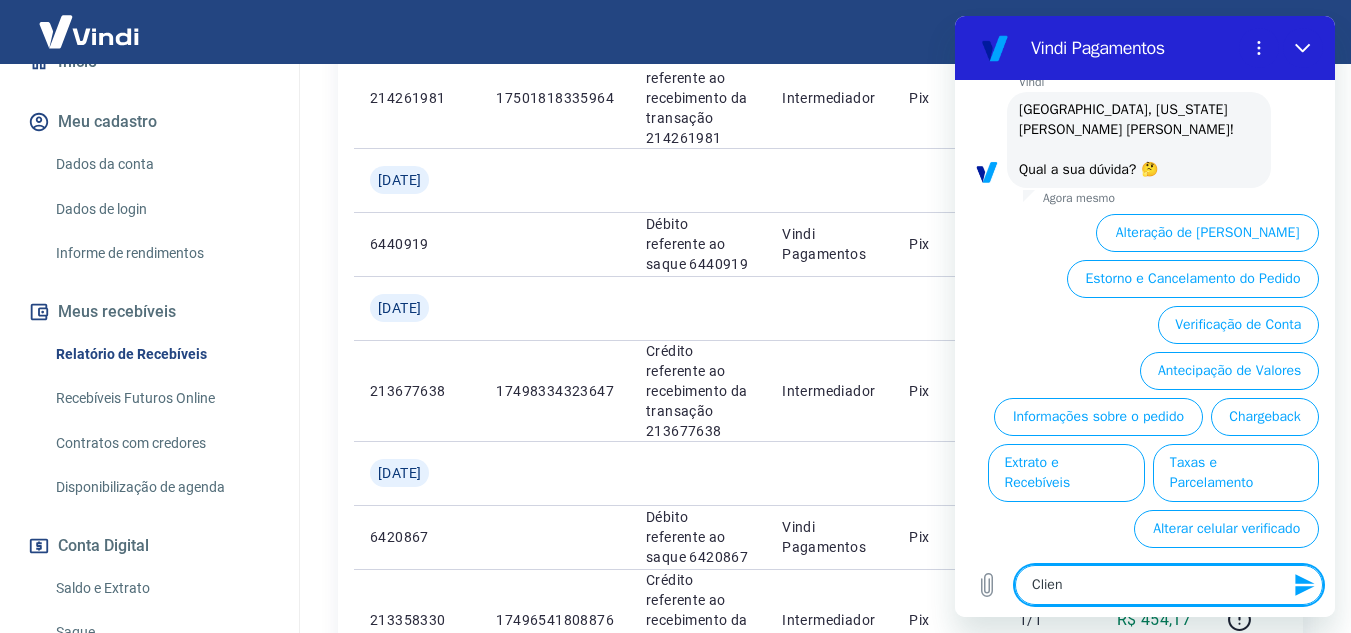 type on "Client" 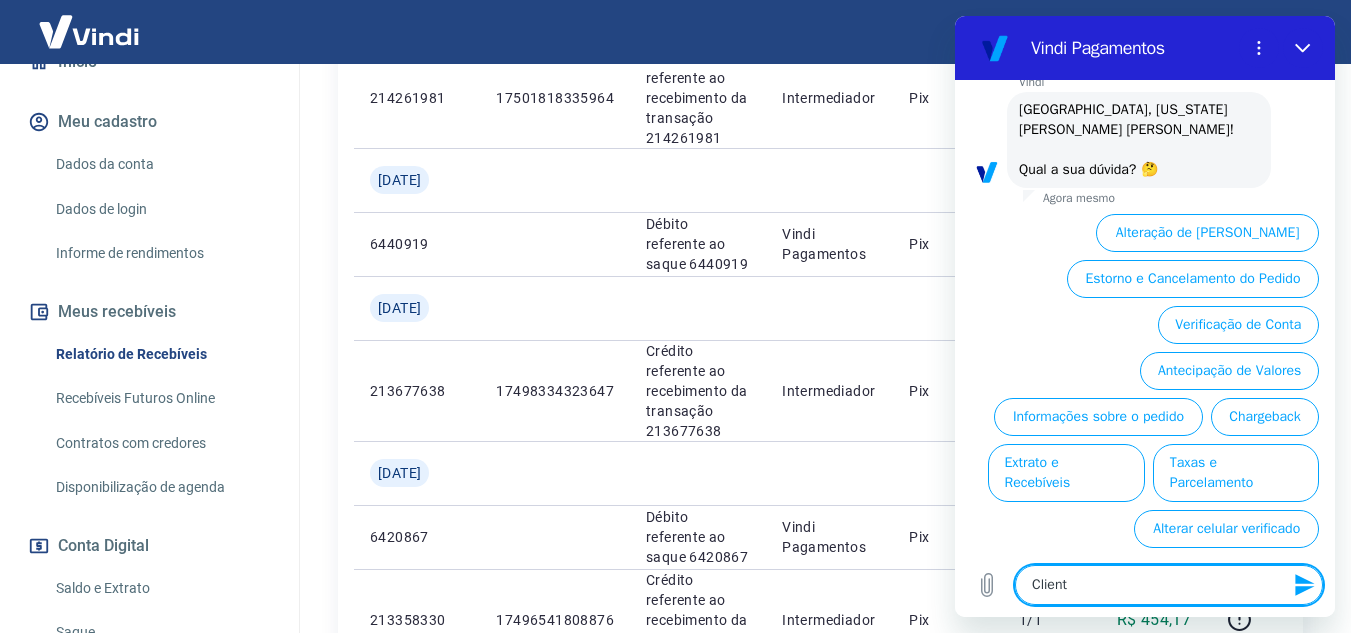 type on "Cliente" 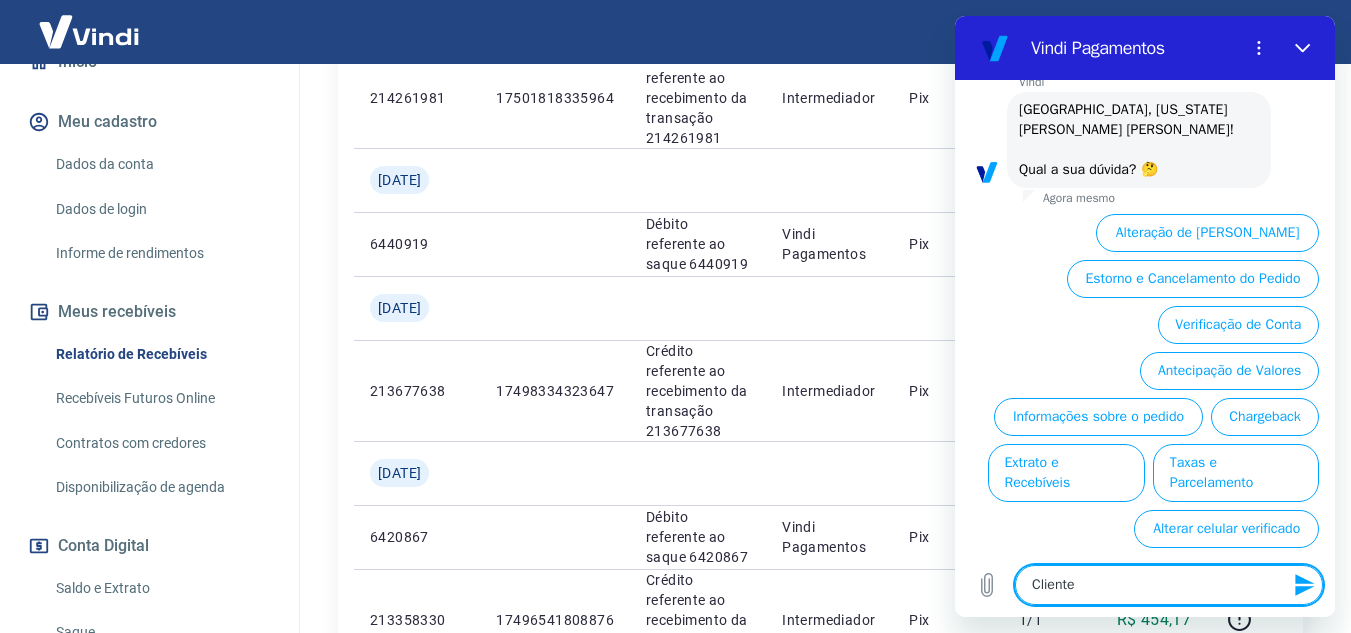 type on "Cliente" 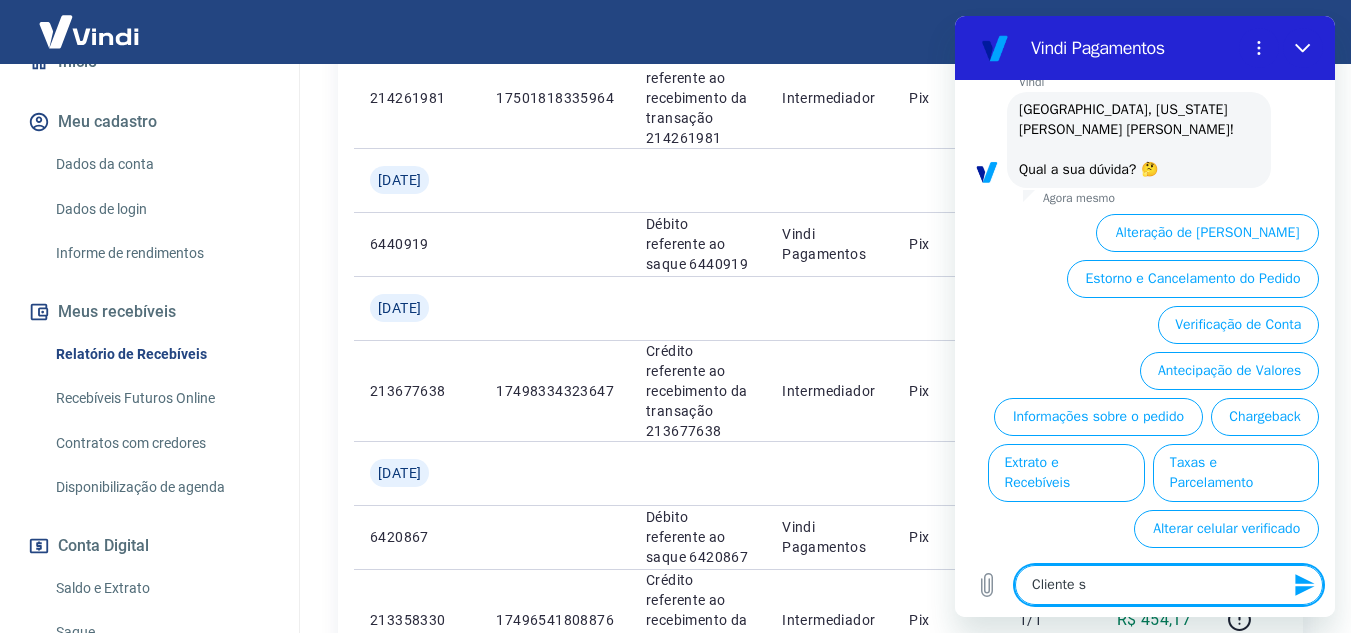 type on "Cliente sl" 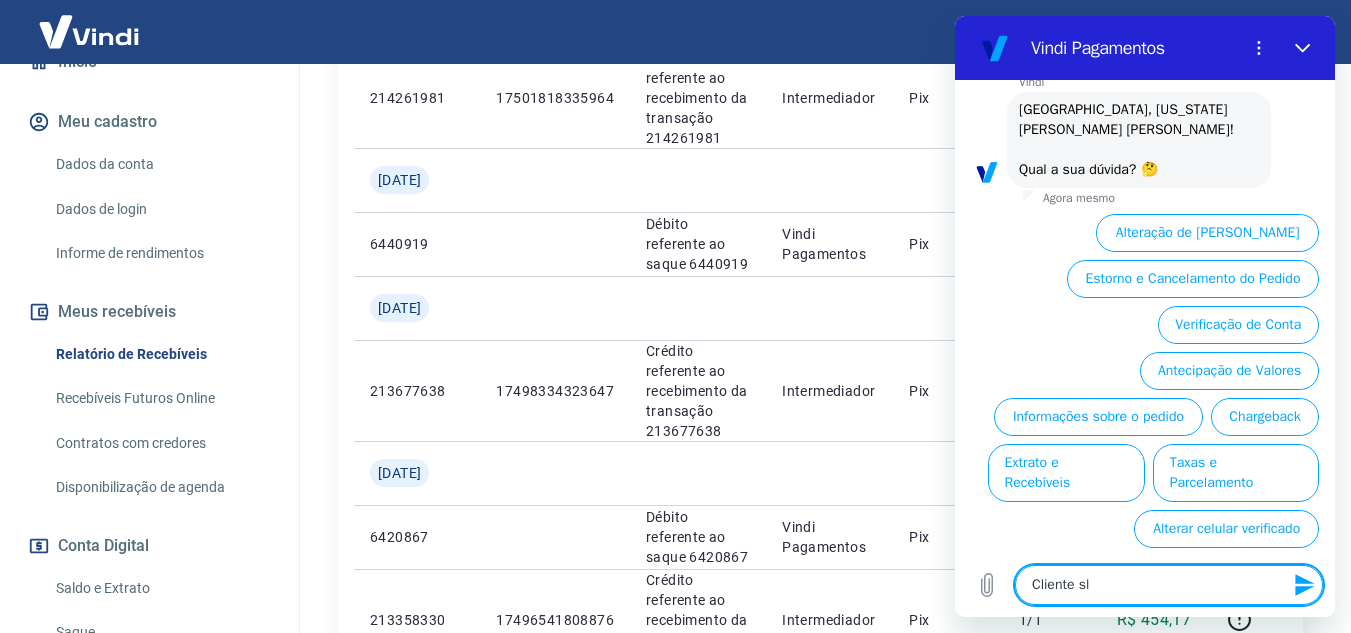 type on "Cliente s" 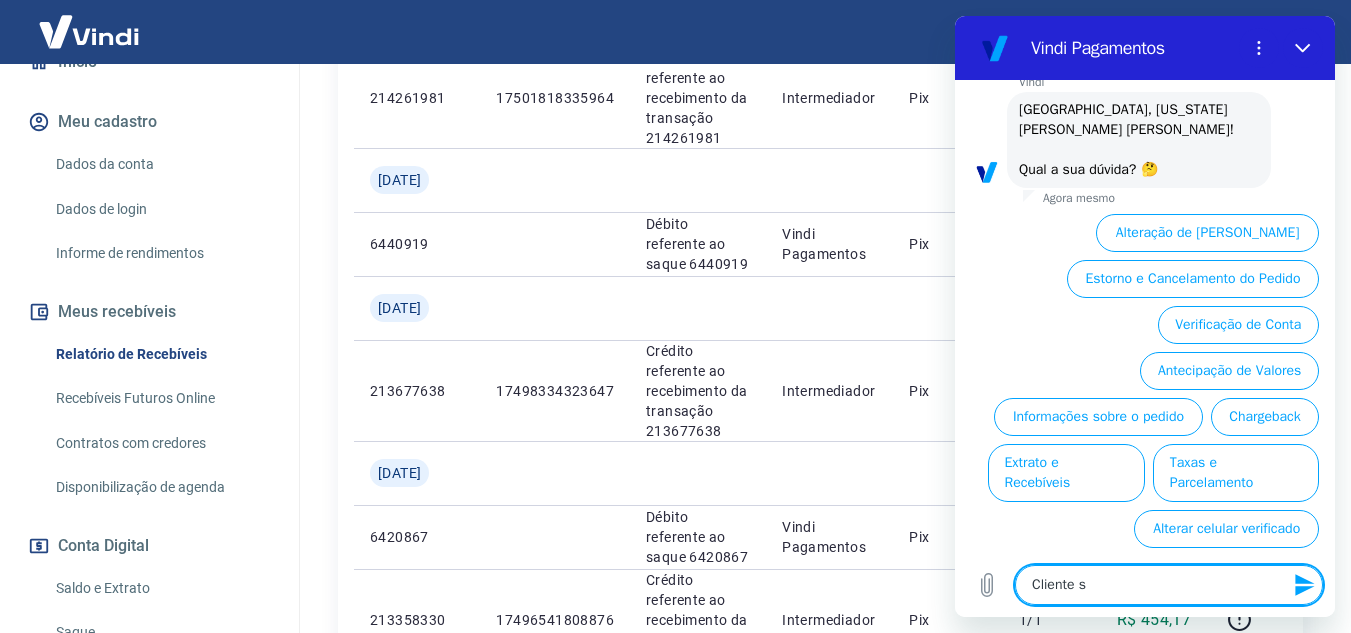 type on "x" 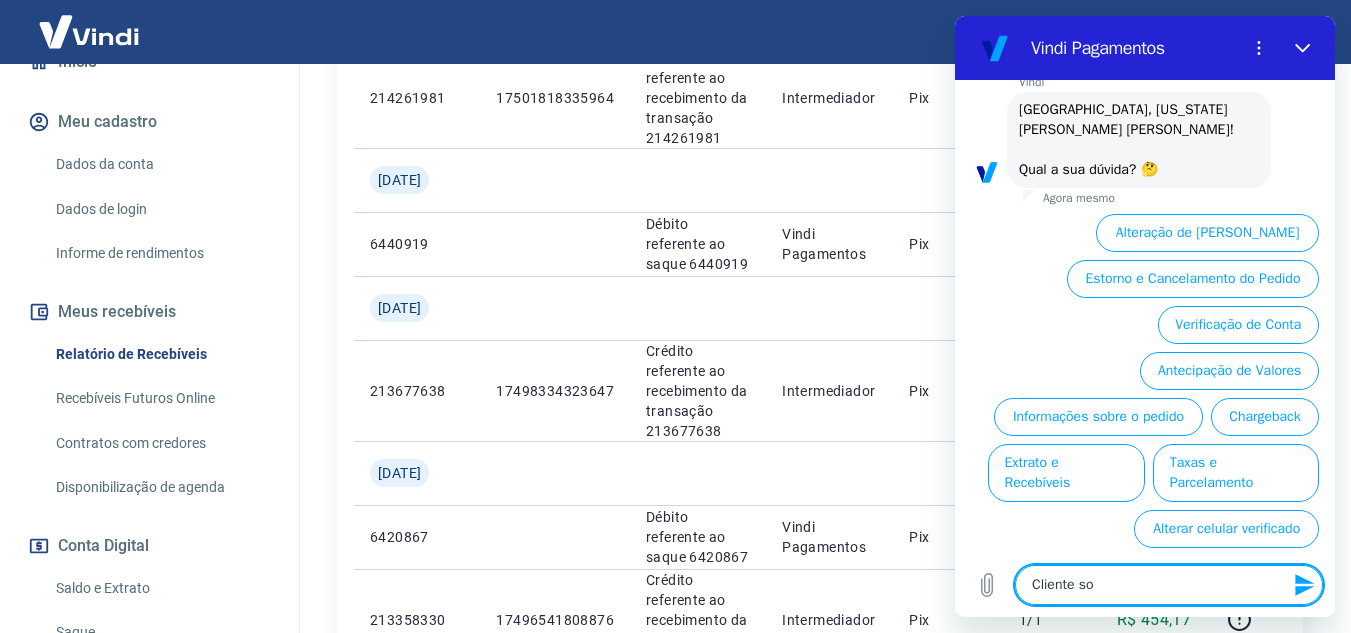 type on "Cliente sol" 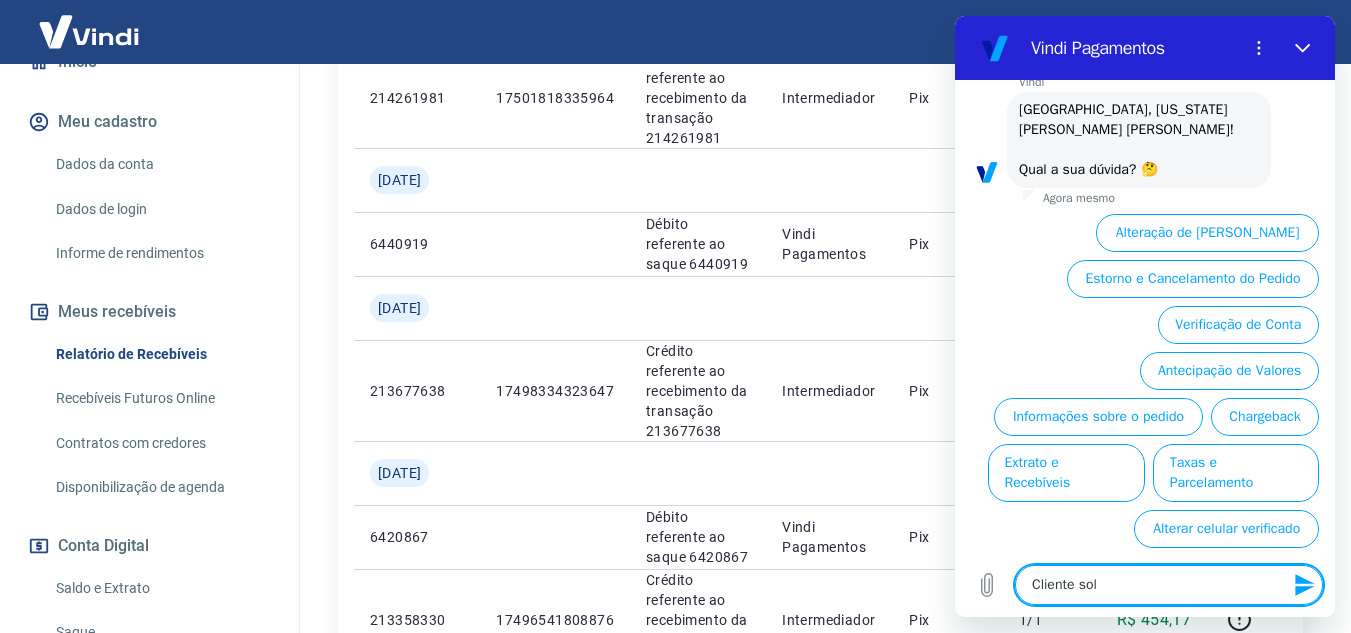 type on "Cliente soli" 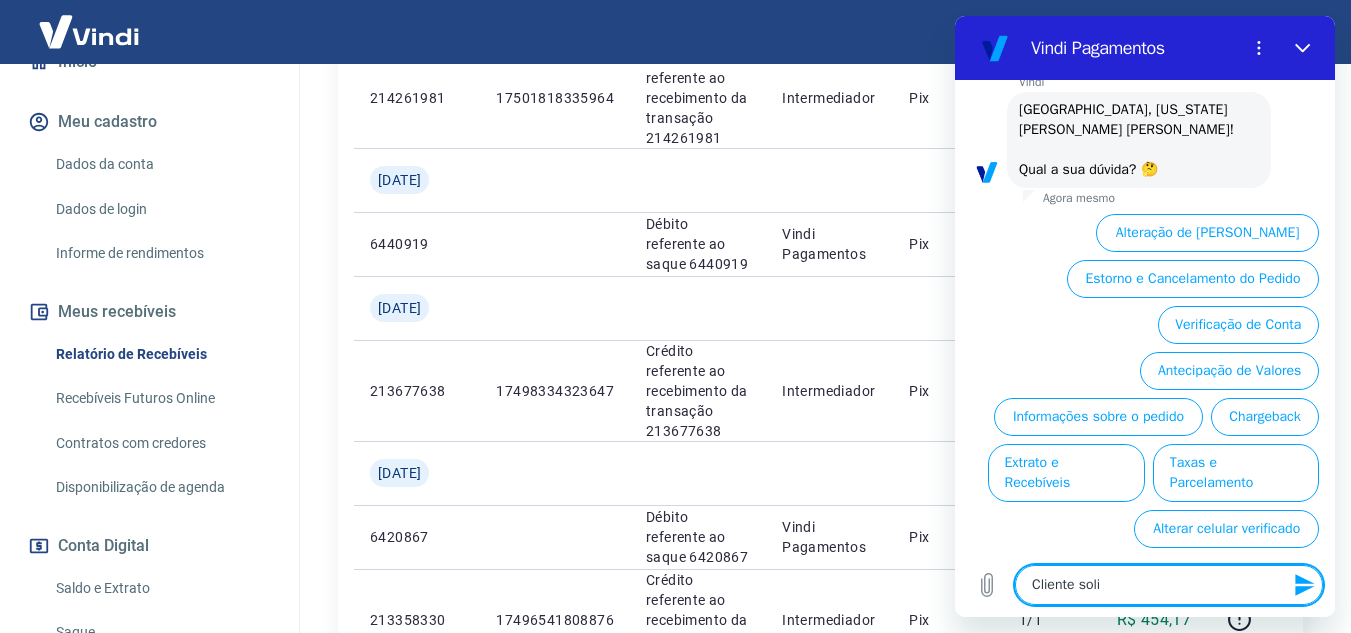 type on "Cliente solic" 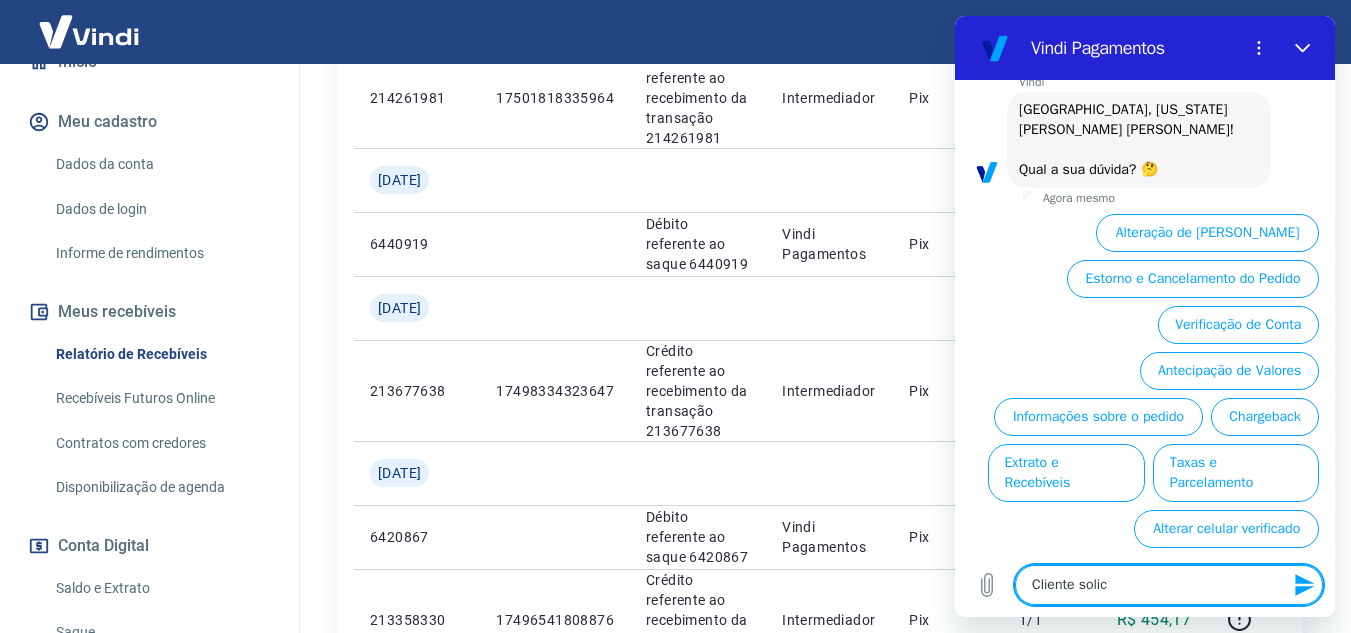 type on "Cliente solici" 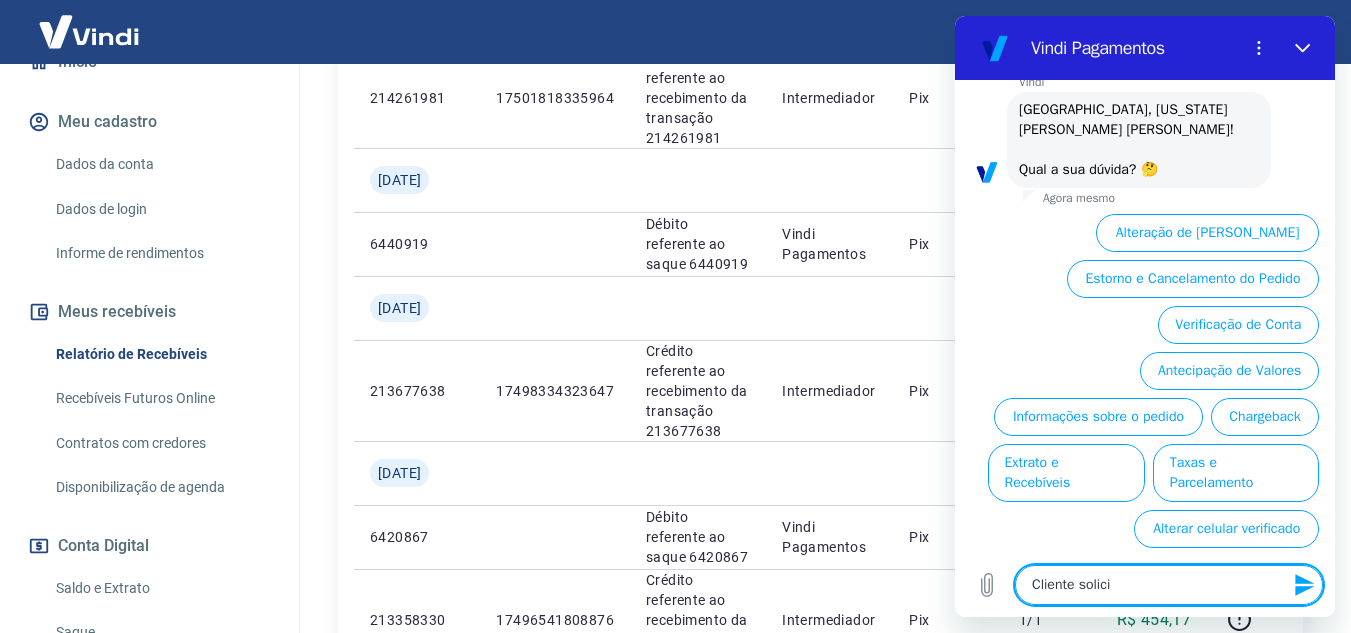 type on "Cliente solicit" 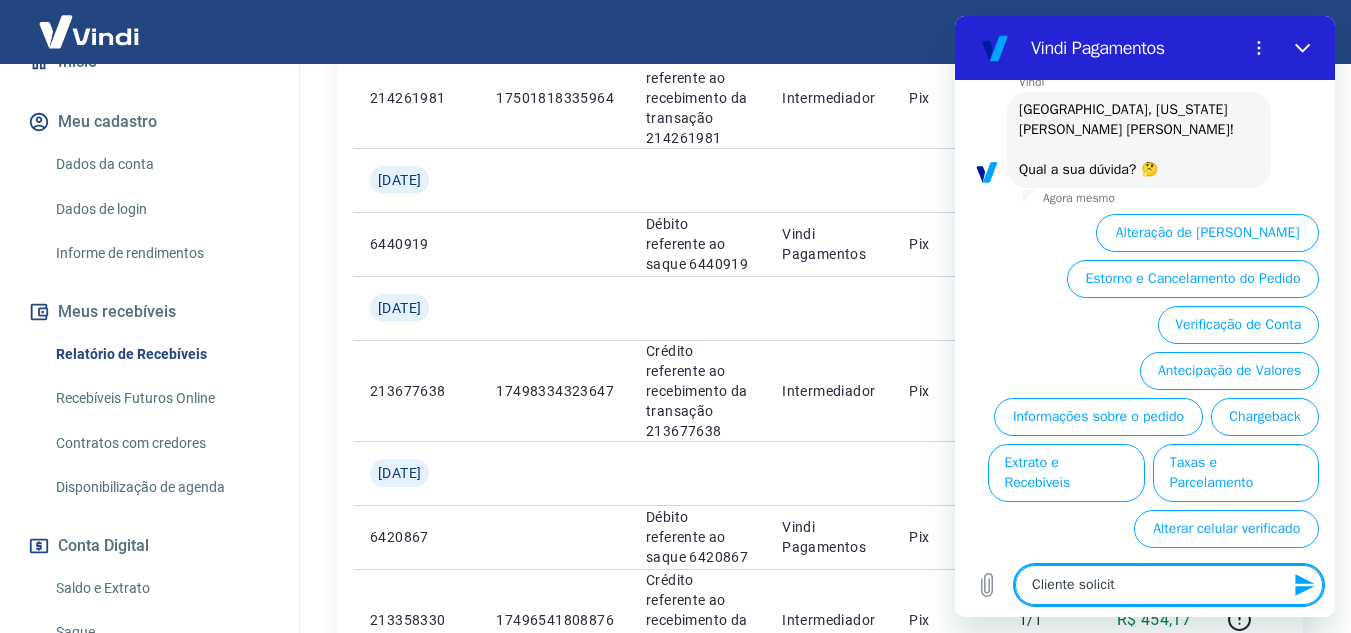 type on "Cliente solicito" 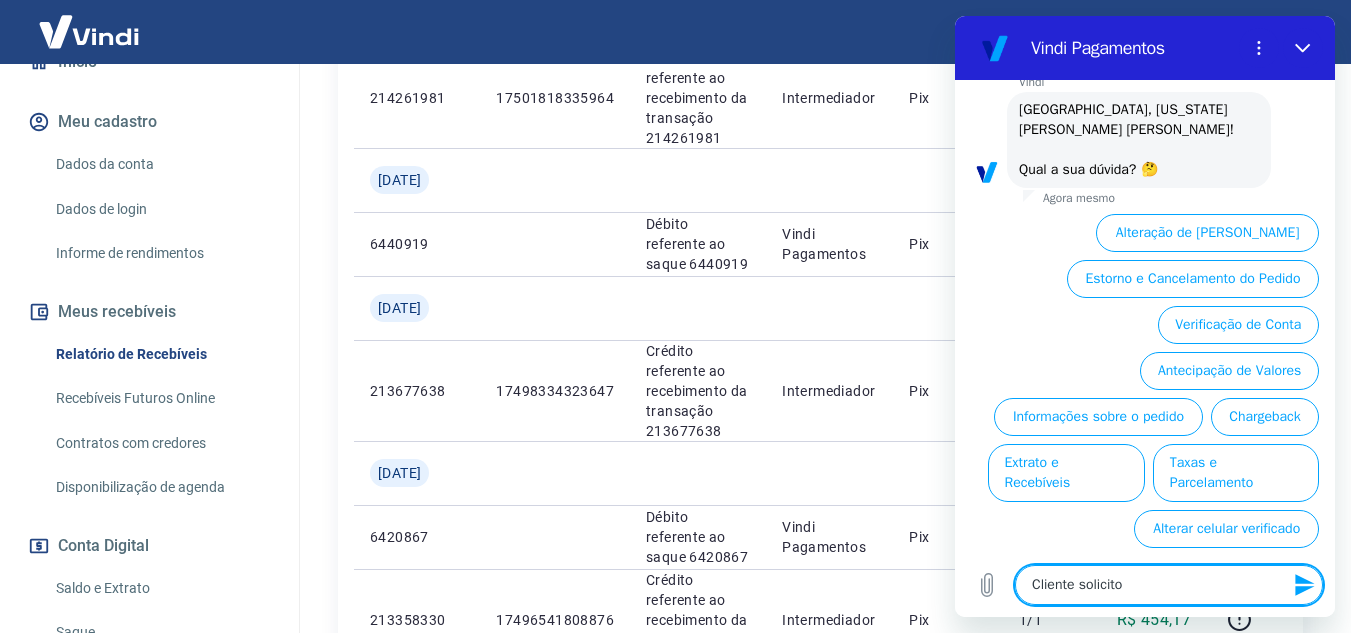type on "Cliente solicitou" 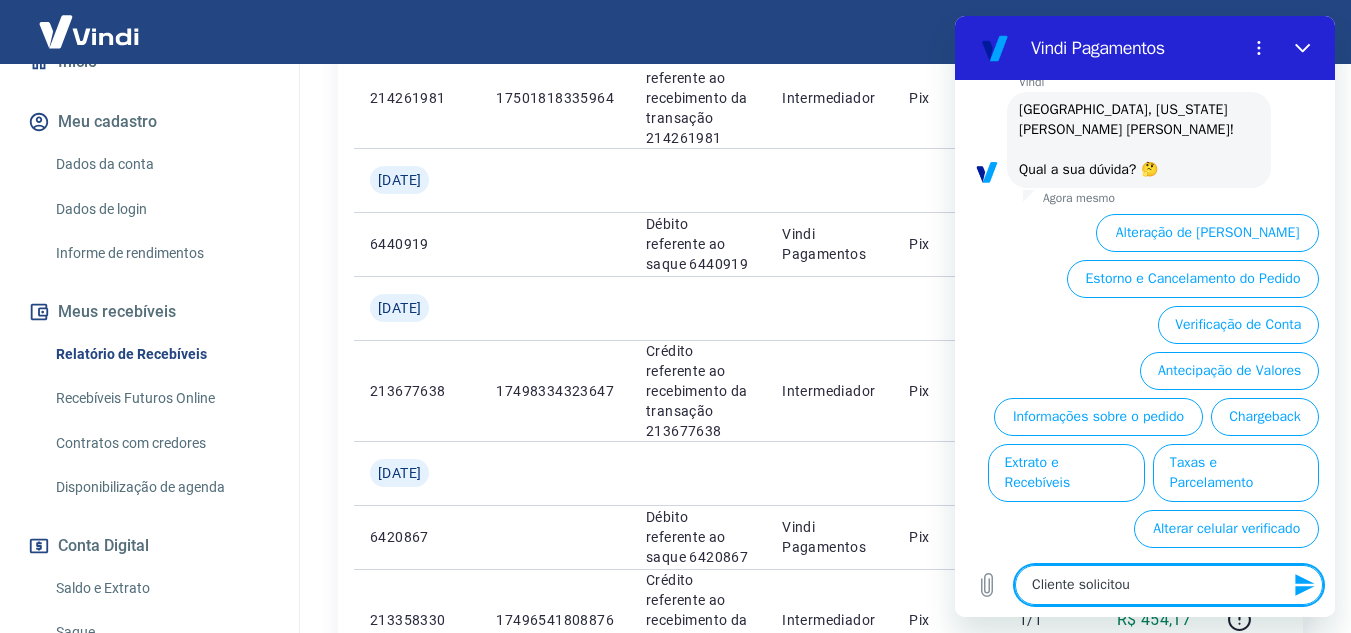 type on "x" 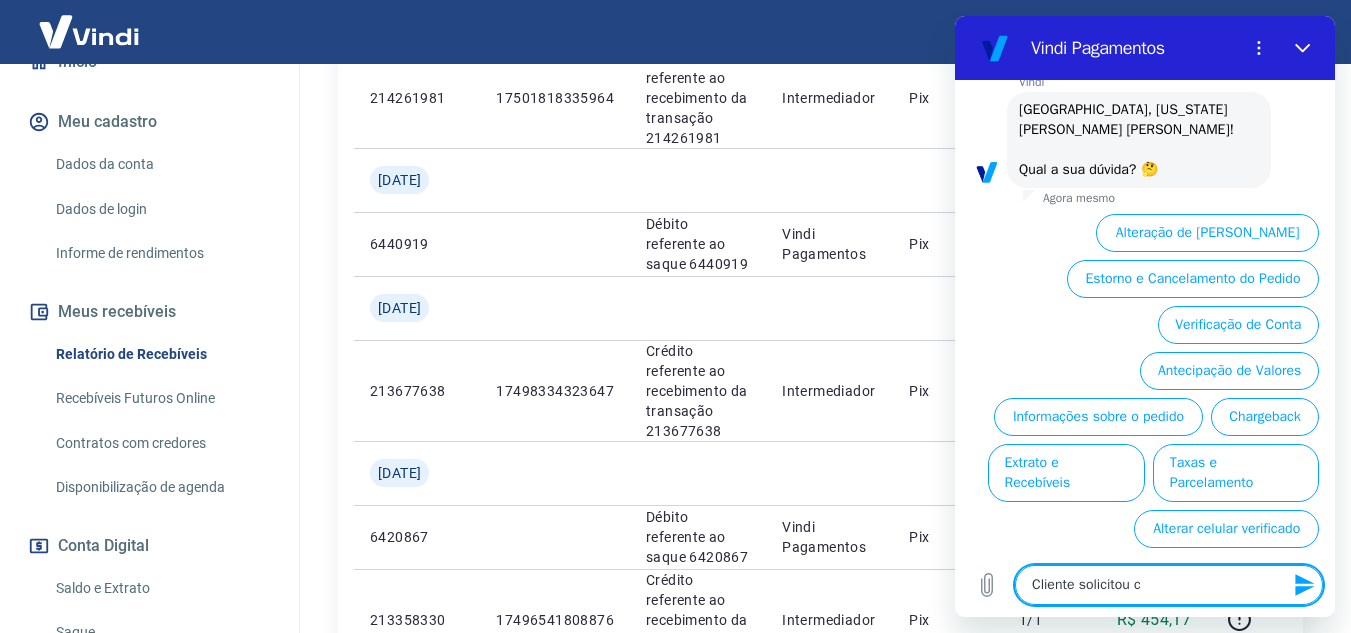 type on "Cliente solicitou ch" 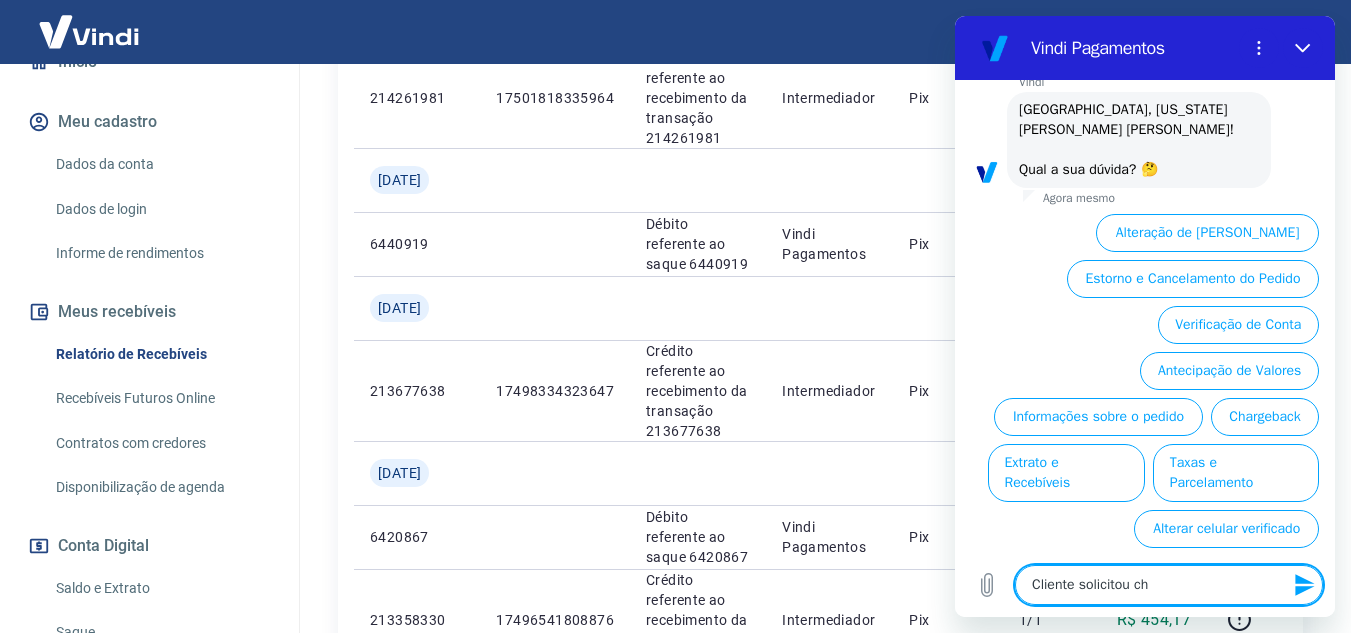 type on "Cliente solicitou cha" 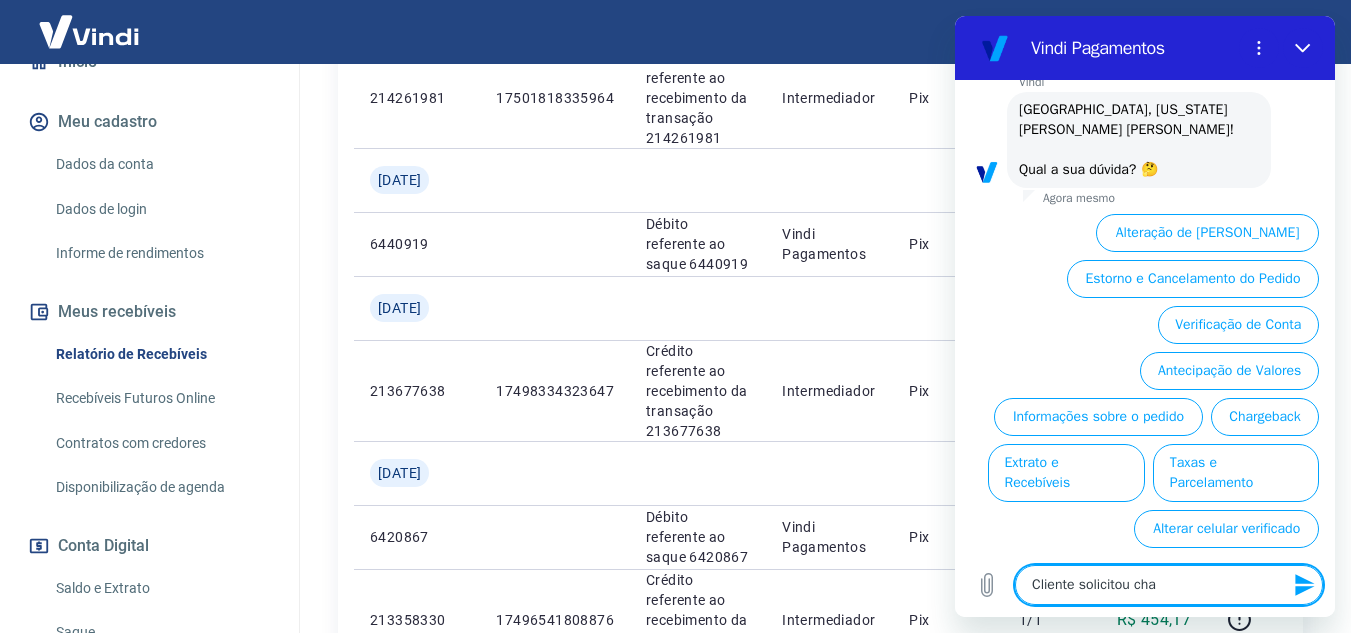 type on "x" 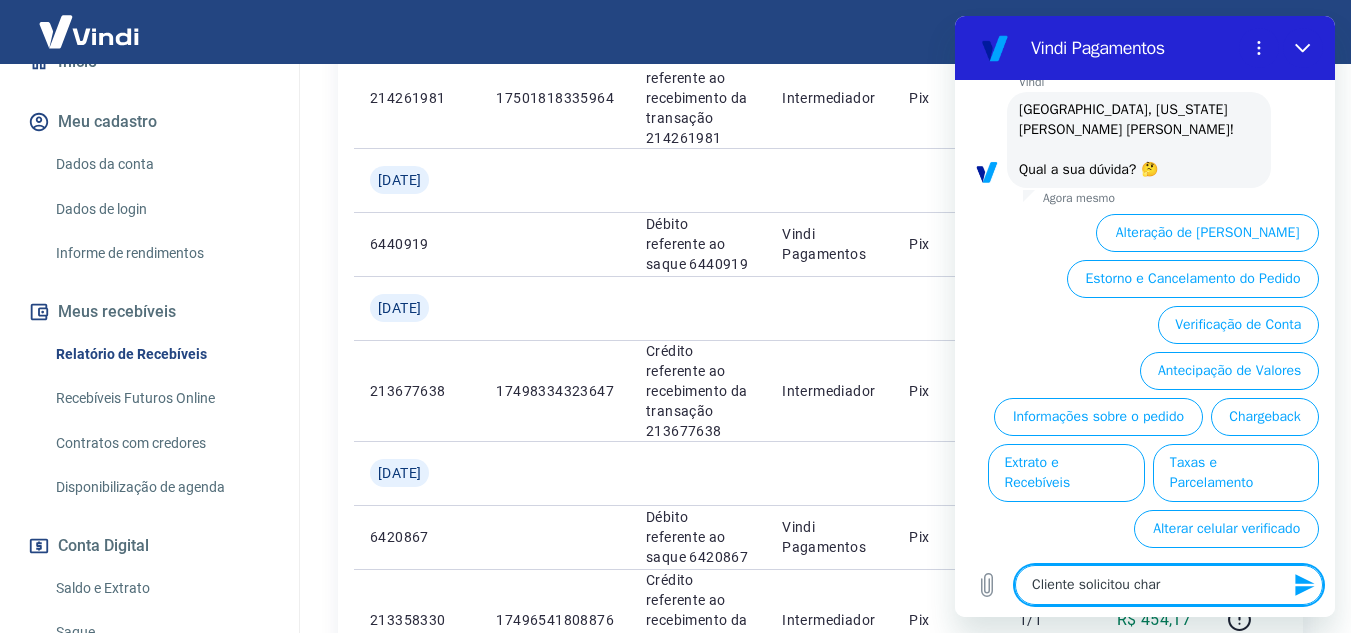 type on "Cliente solicitou charg" 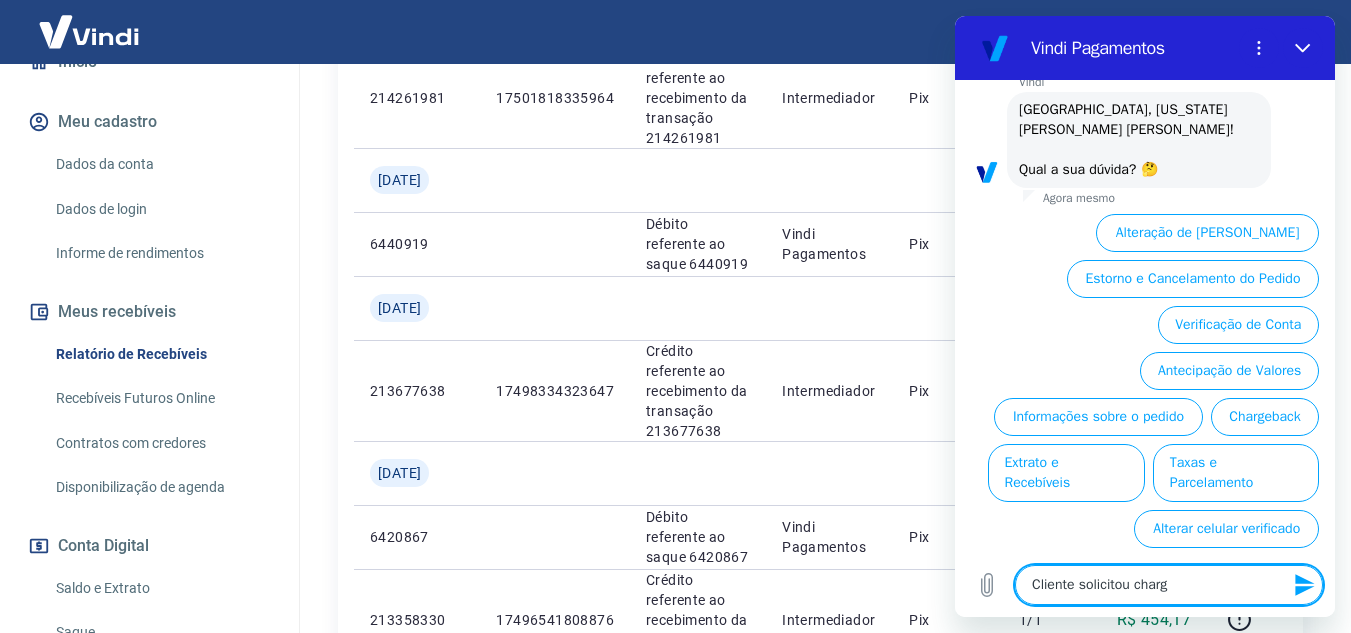 type on "Cliente solicitou charge" 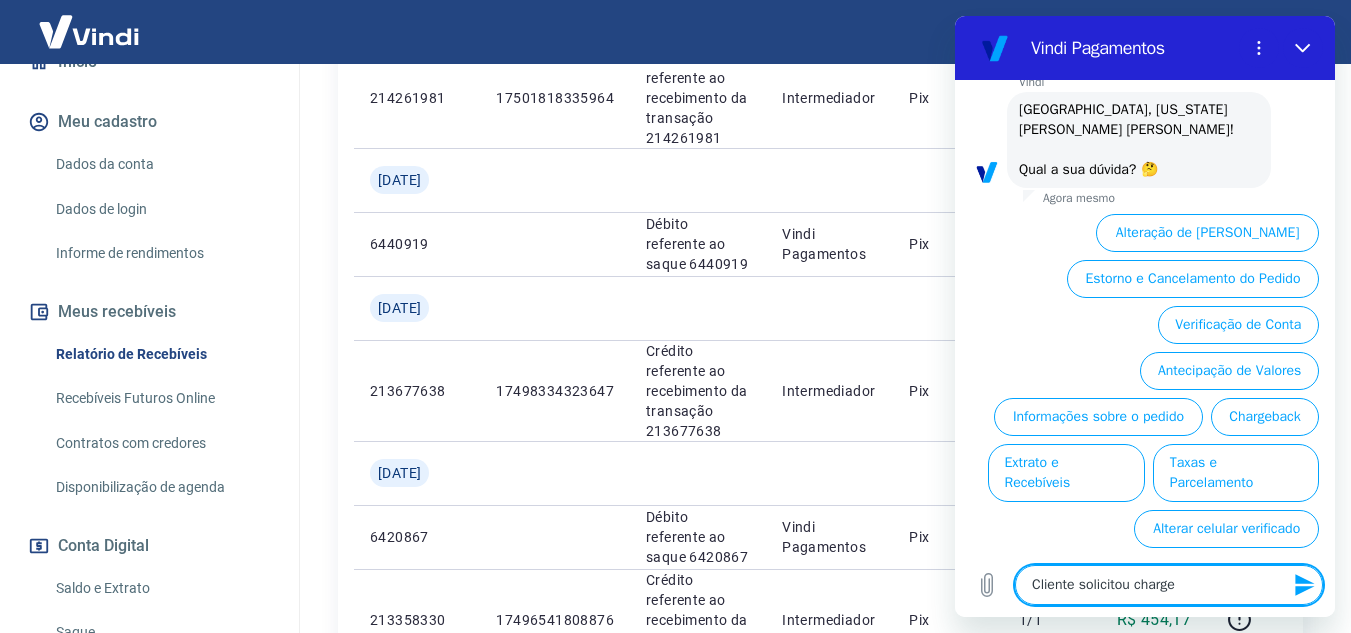 type on "Cliente solicitou charger" 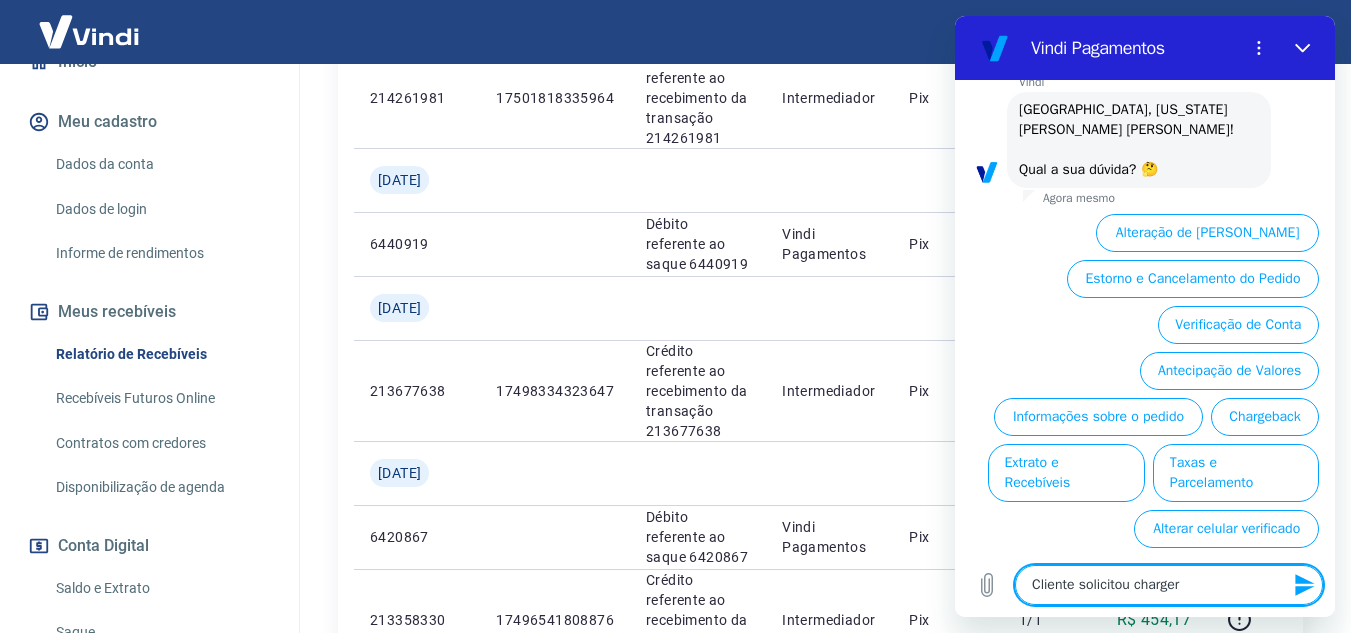 type on "Cliente solicitou chargerb" 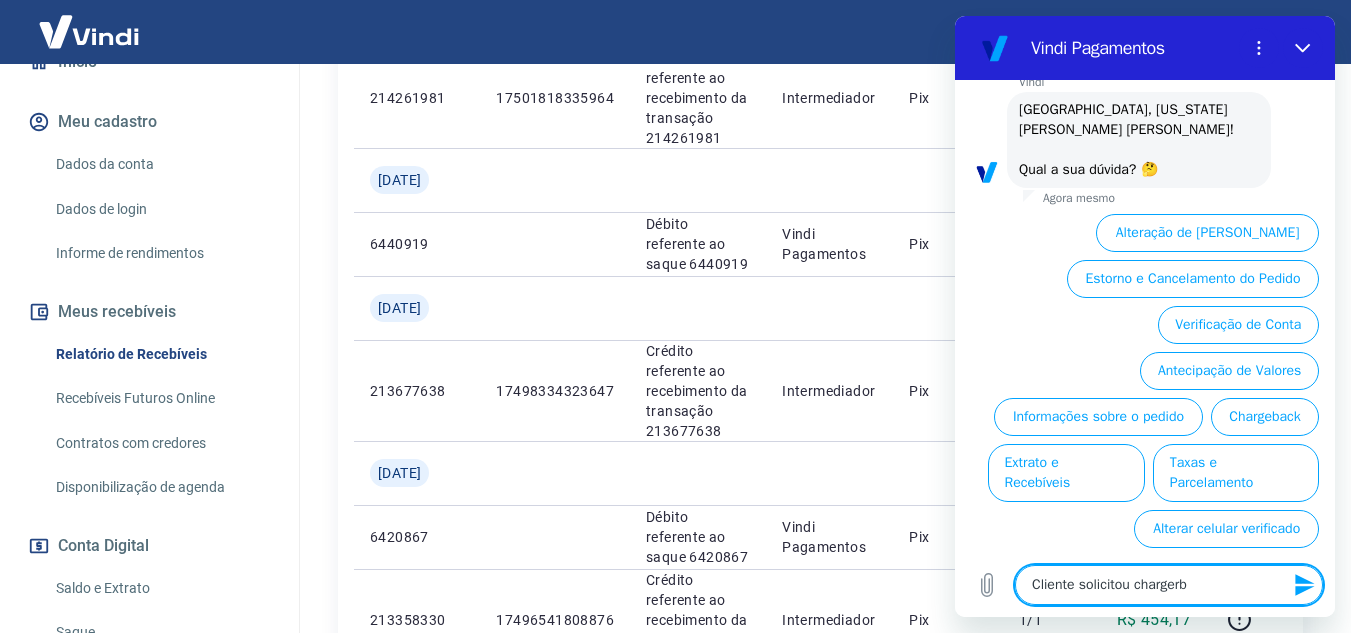 type on "Cliente solicitou chargerba" 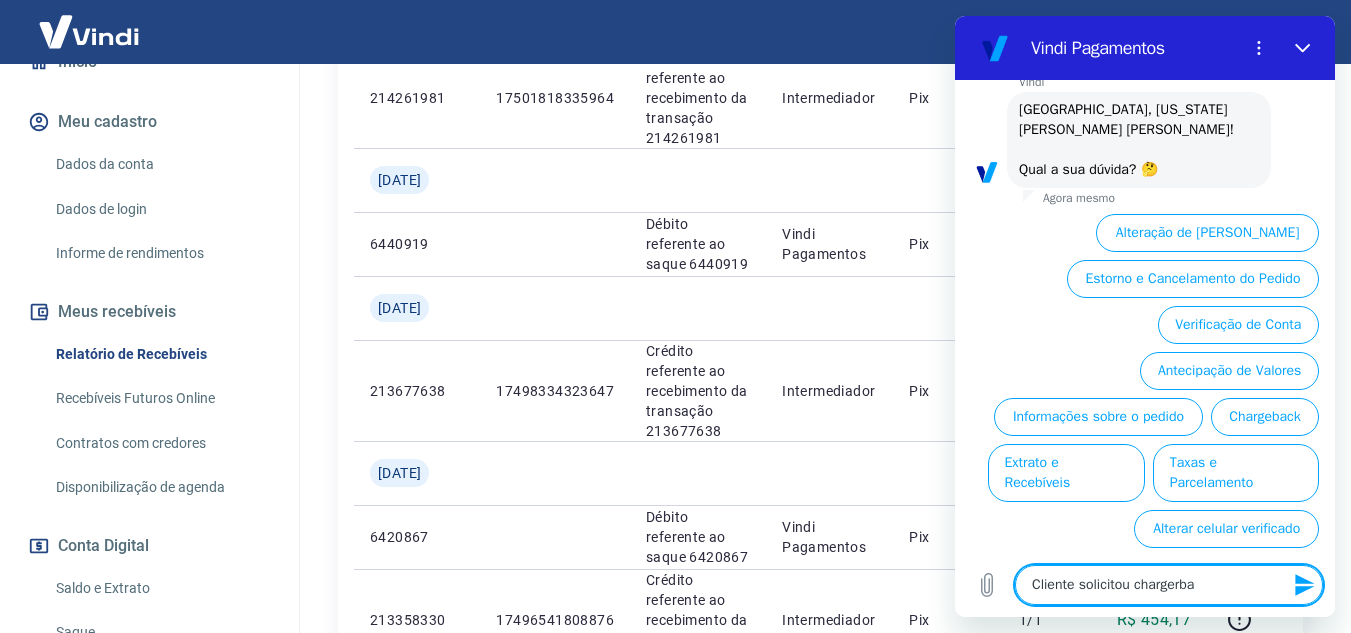 type on "Cliente solicitou chargerbac" 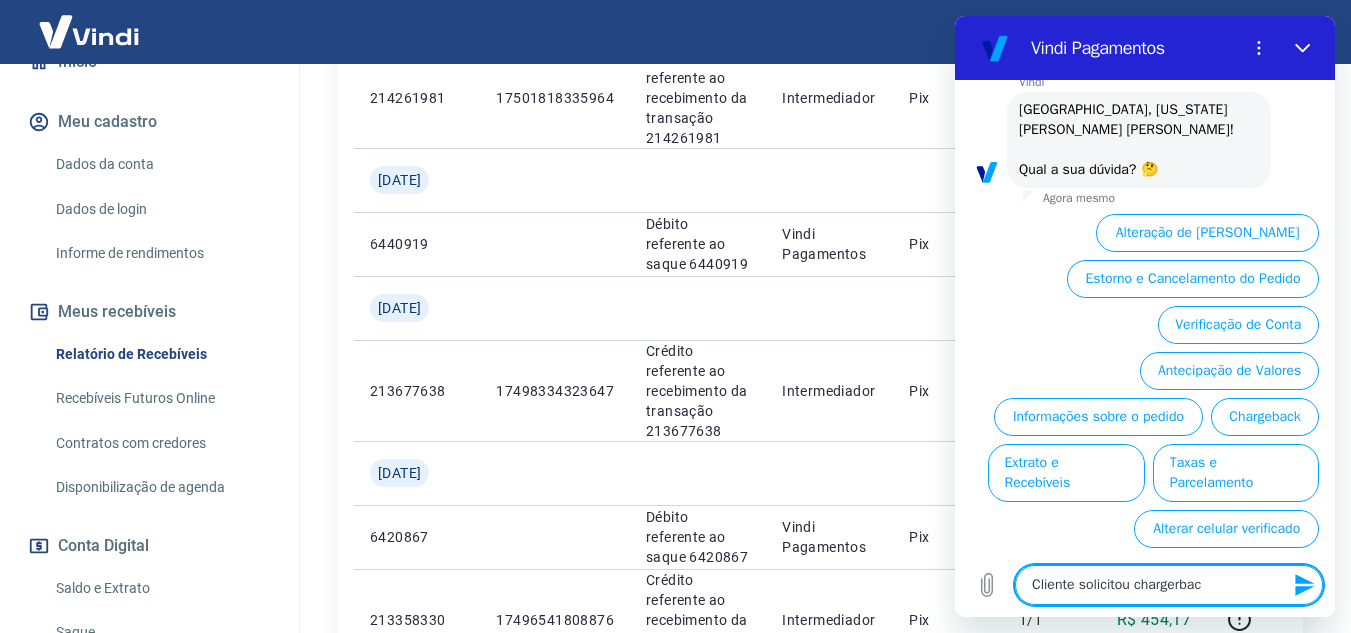 type on "Cliente solicitou chargerback" 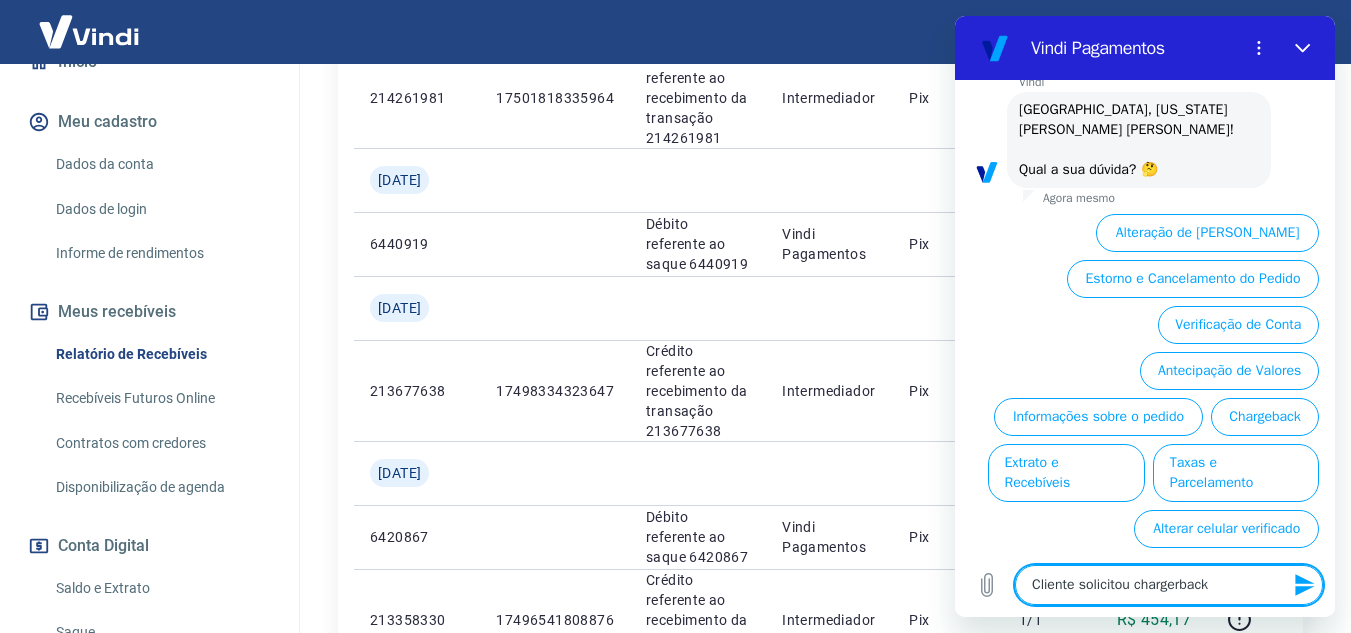 type on "Cliente solicitou chargerback" 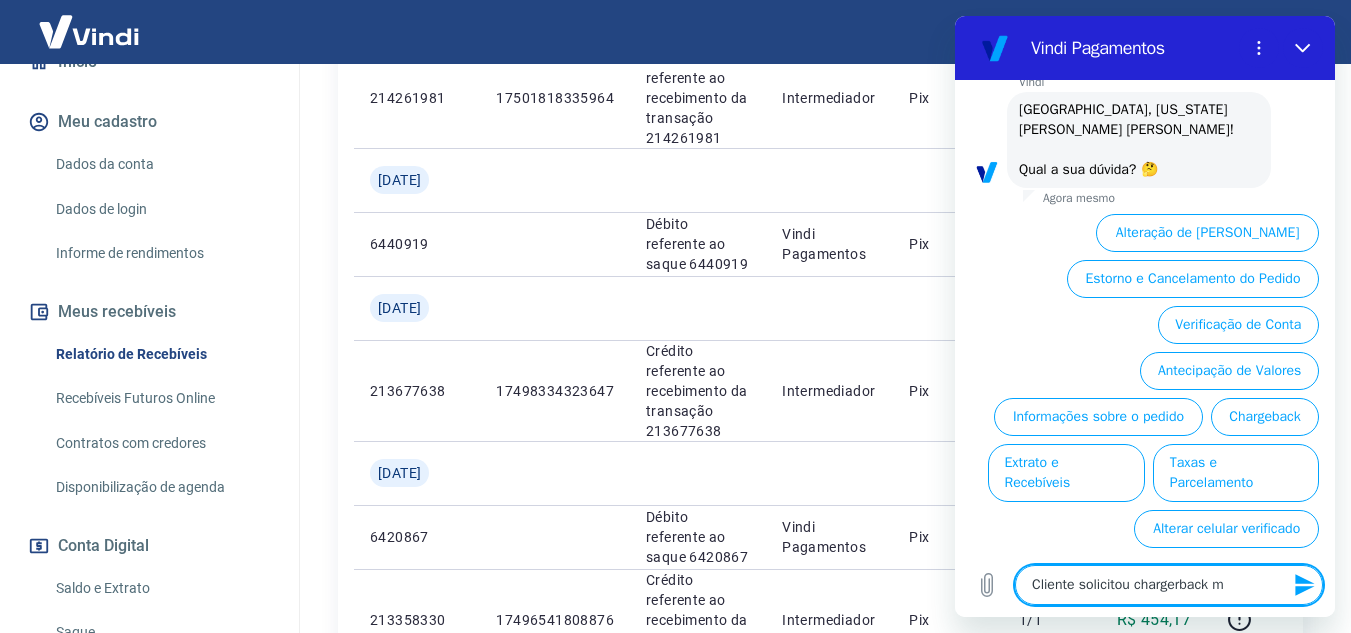 type on "Cliente solicitou chargerback ma" 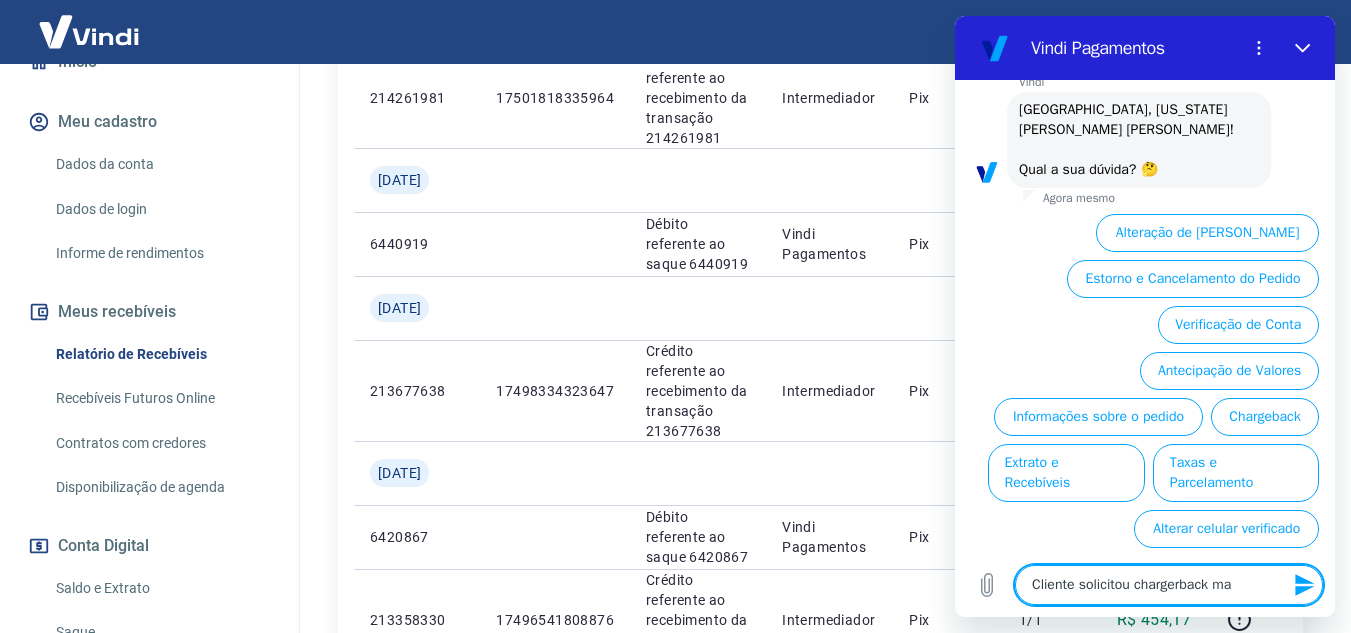 type on "Cliente solicitou chargerback mas" 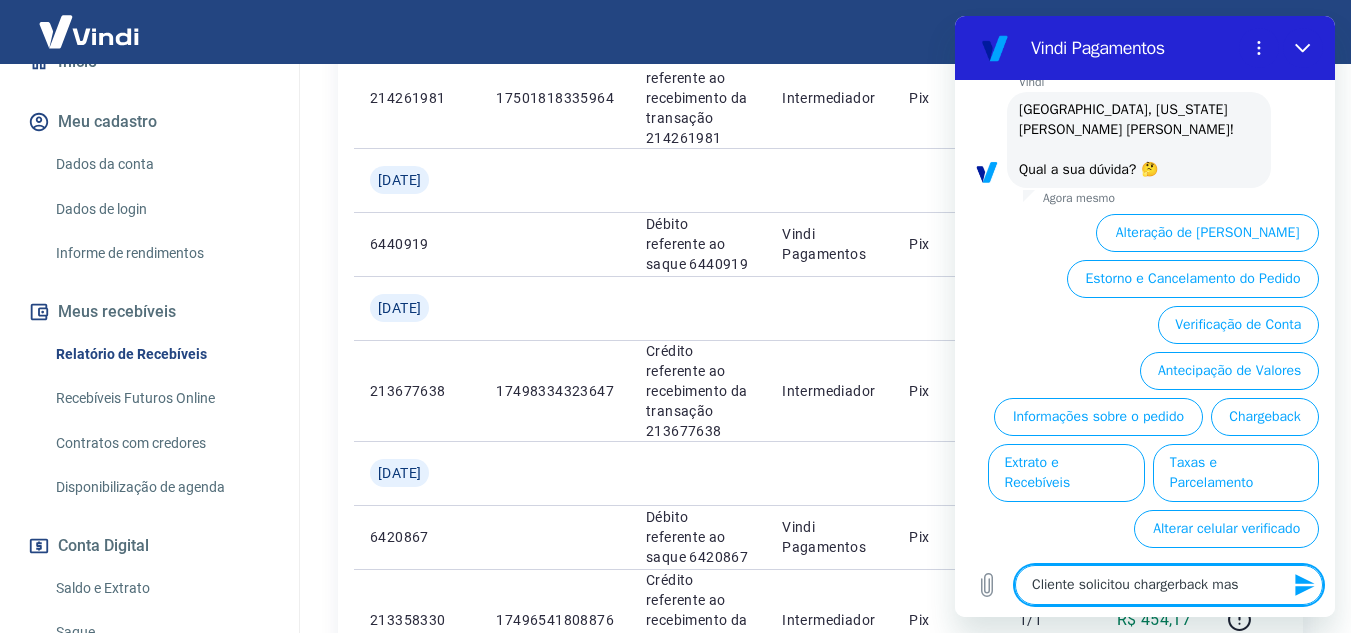 type on "Cliente solicitou chargerback mas" 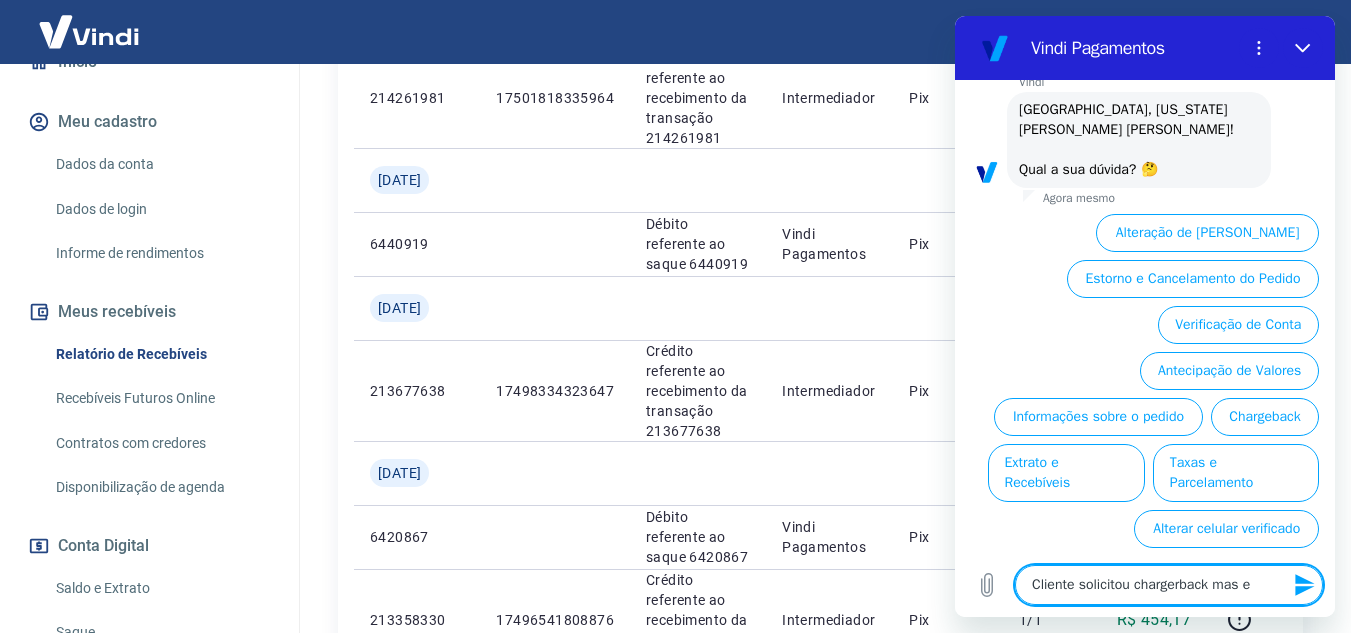 type on "Cliente solicitou chargerback mas es" 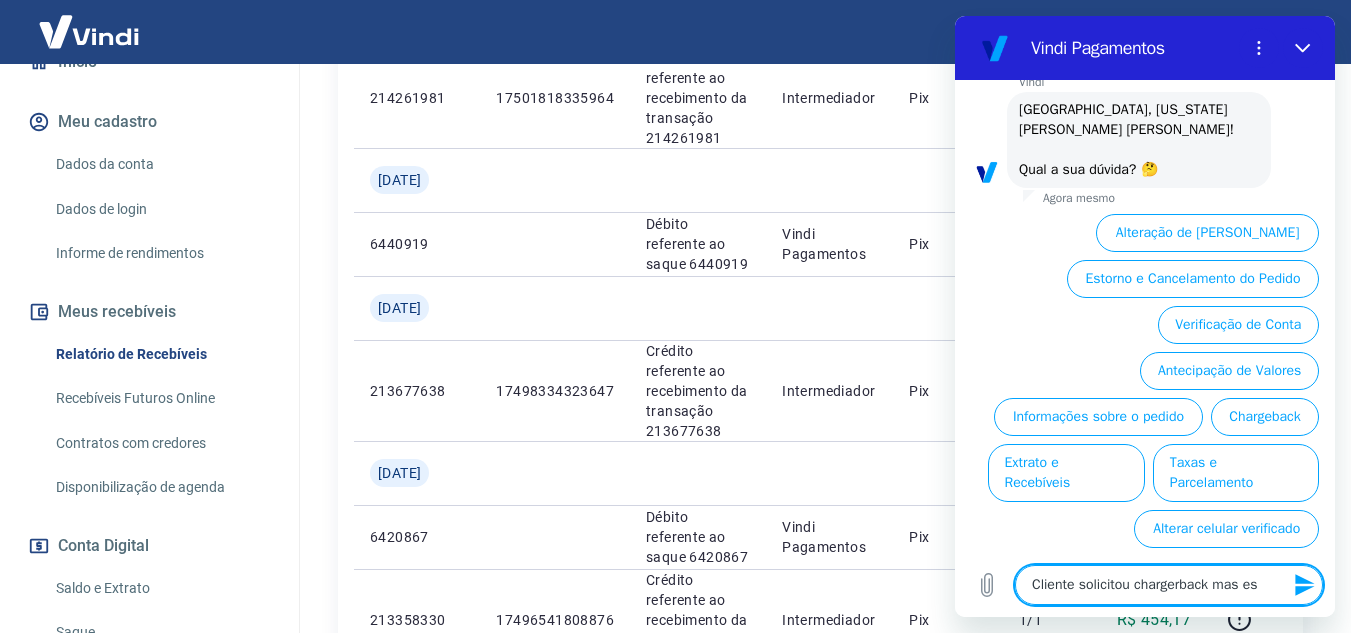 type on "Cliente solicitou chargerback mas est" 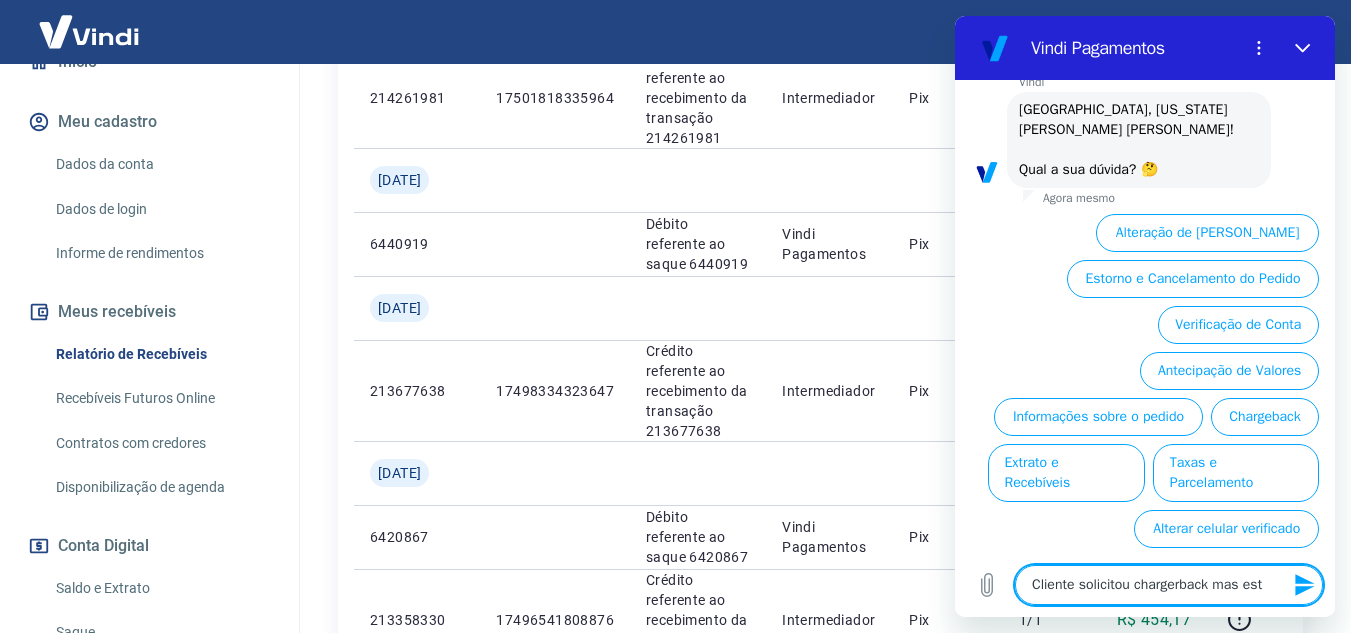 type on "Cliente solicitou chargerback mas esta" 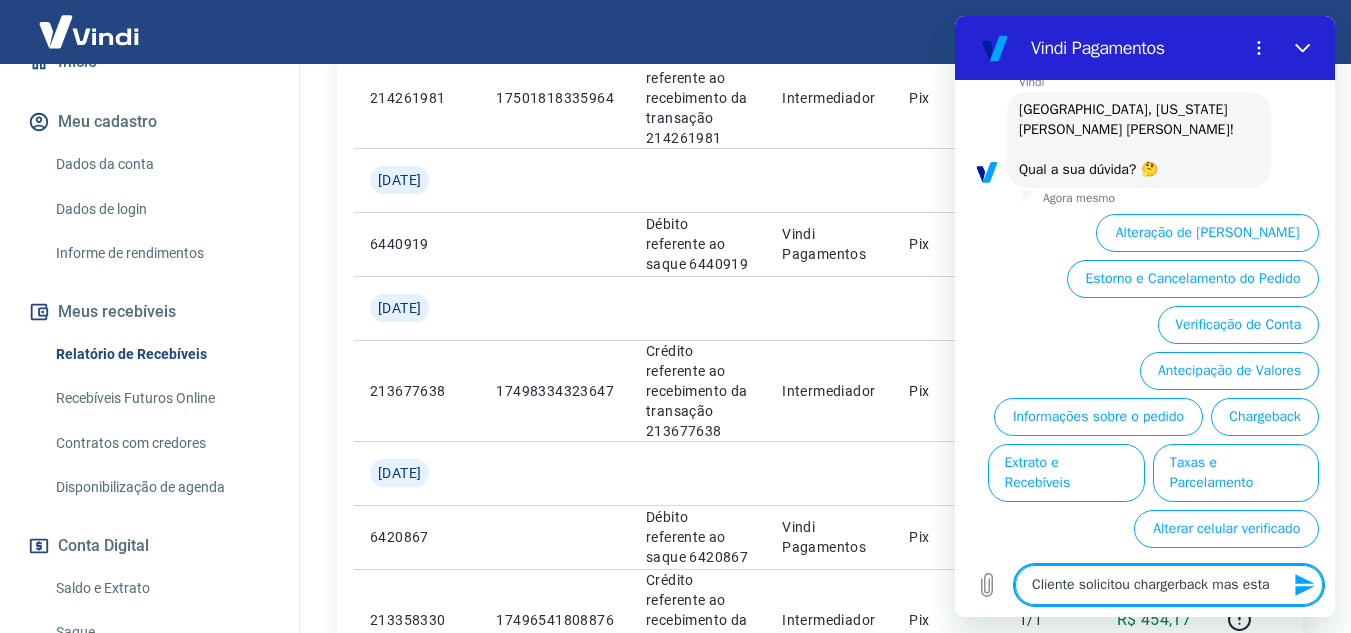 type on "Cliente solicitou chargerback mas esta" 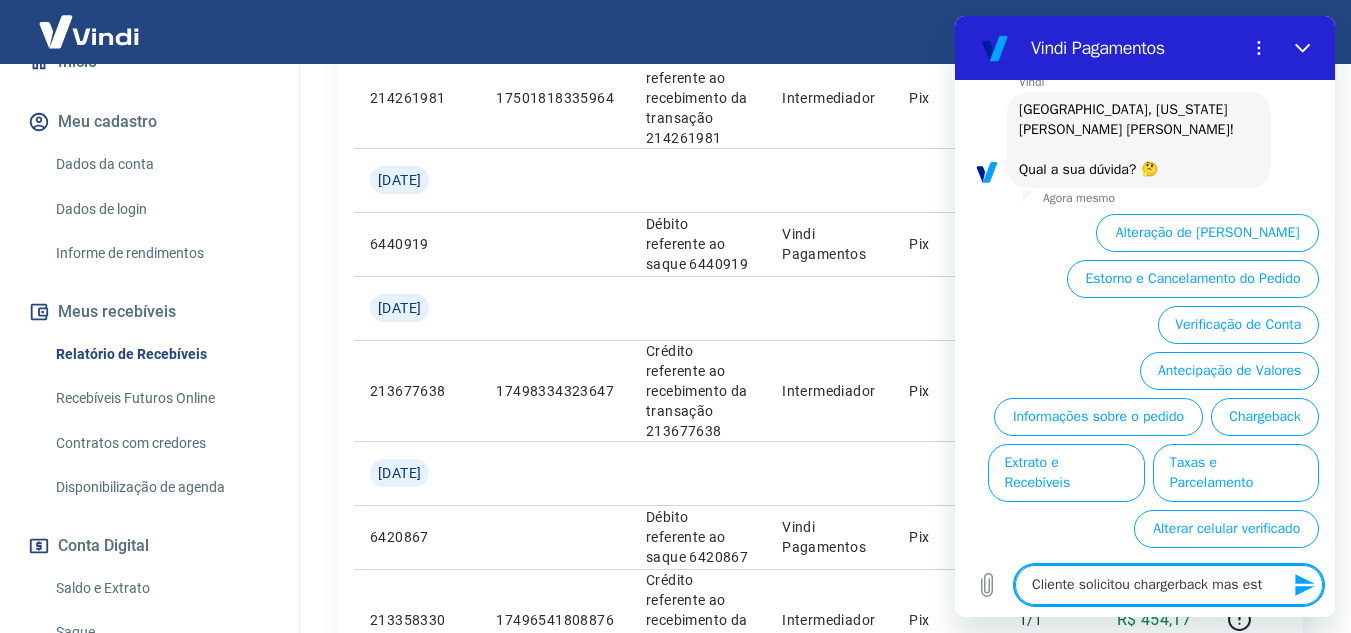 type on "Cliente solicitou chargerback mas está" 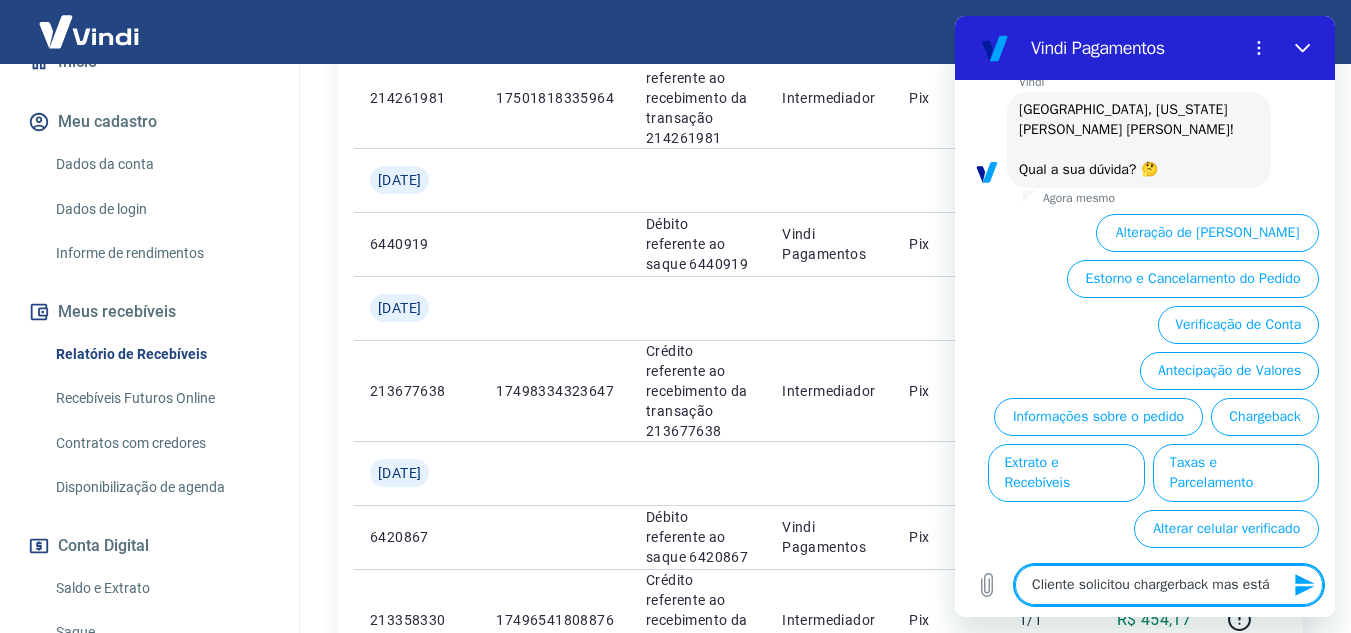 type on "x" 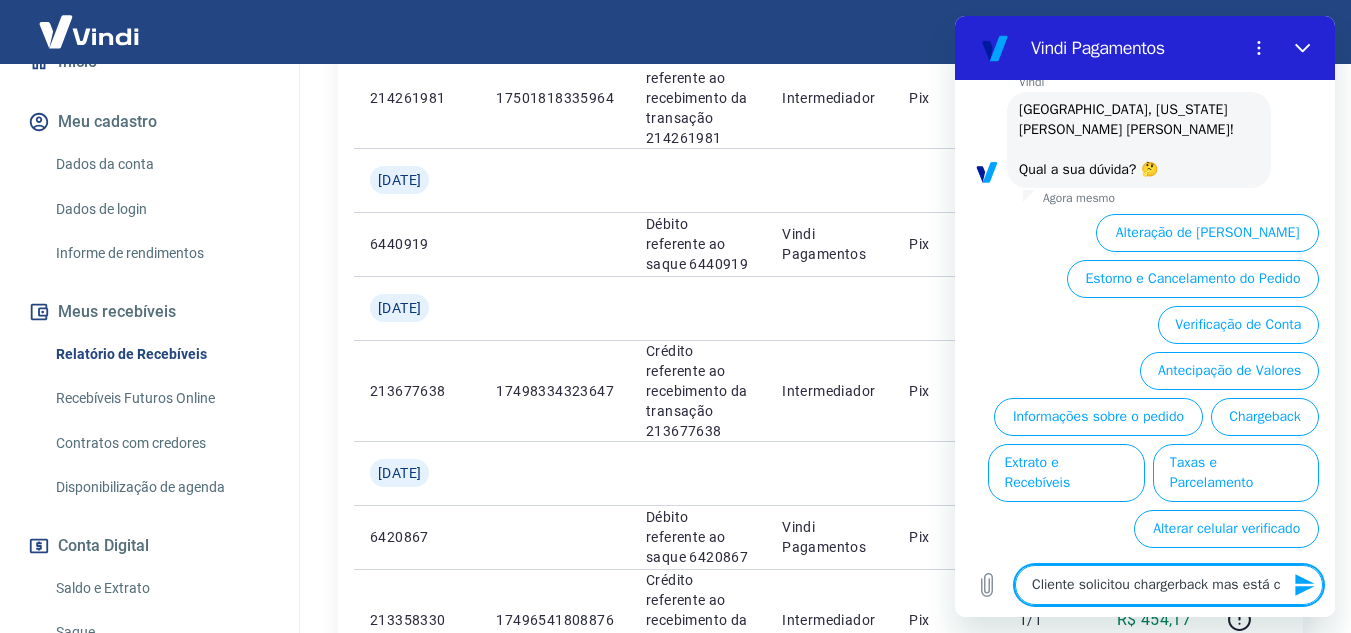 type on "x" 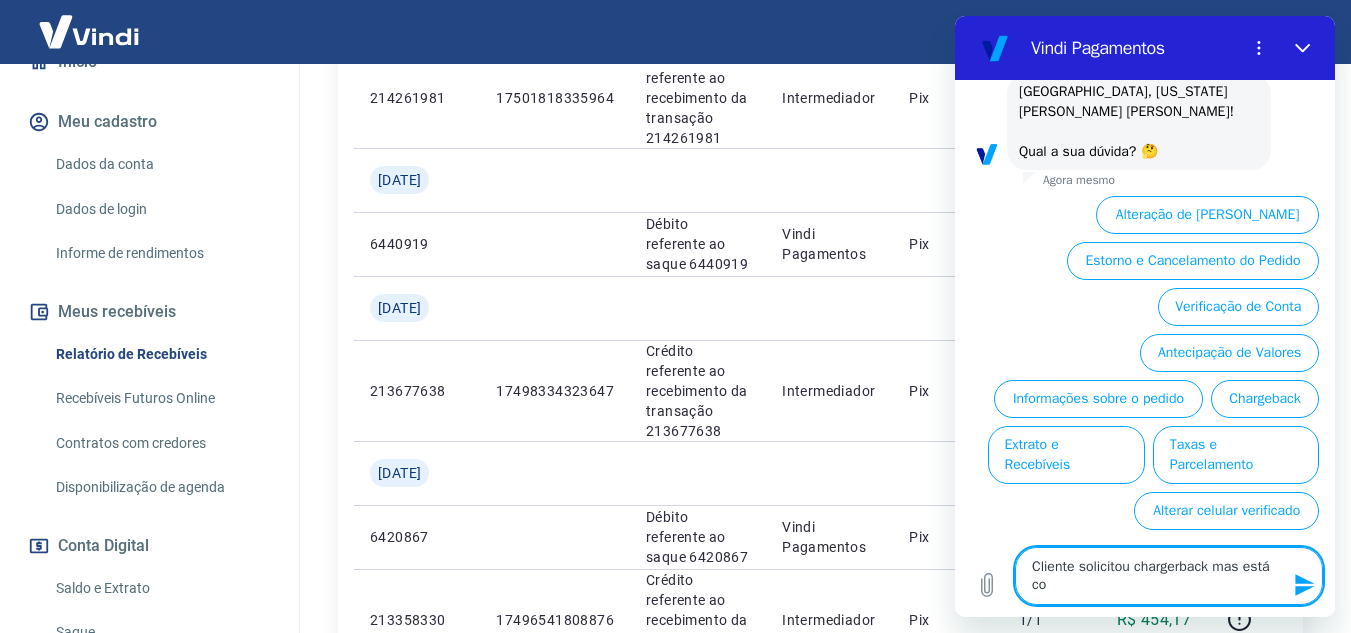 type on "Cliente solicitou chargerback mas está com" 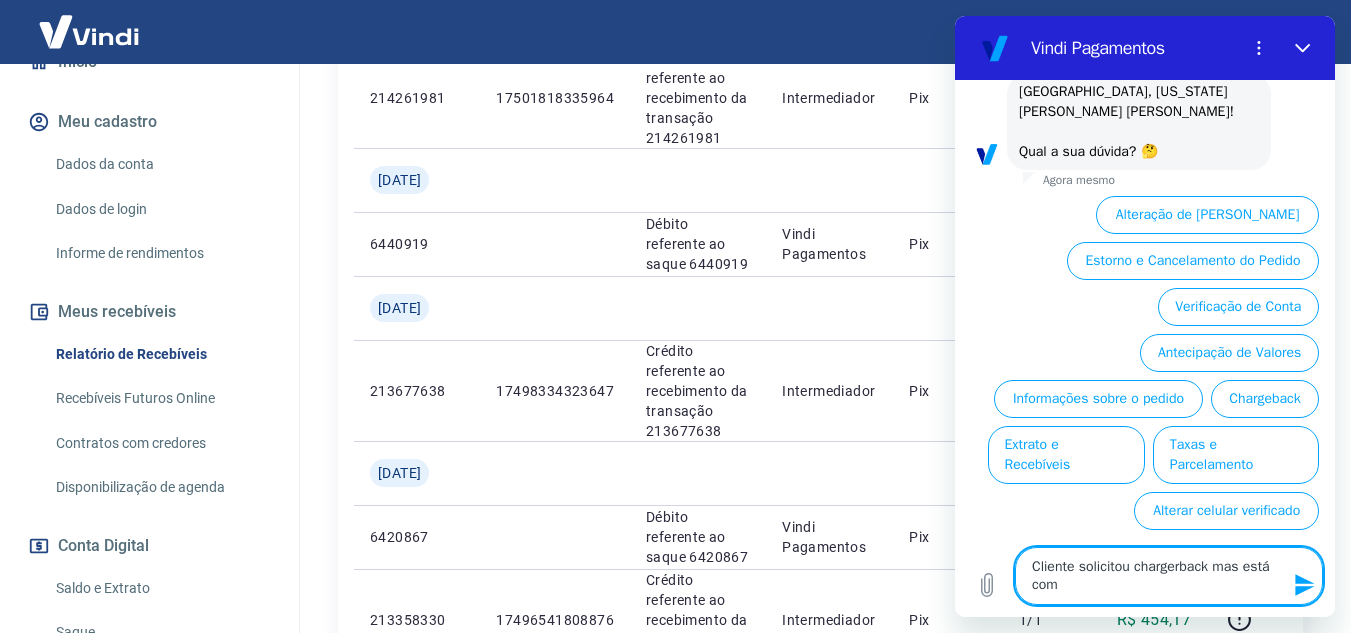 type on "x" 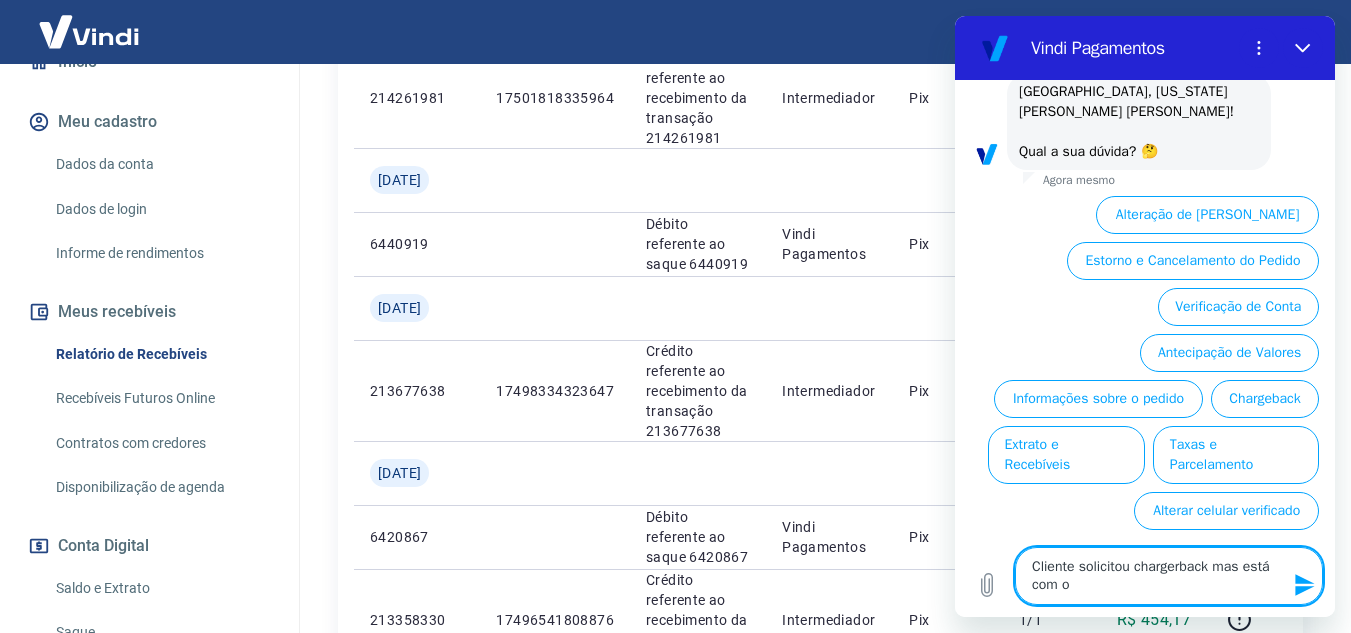 type on "Cliente solicitou chargerback mas está com os" 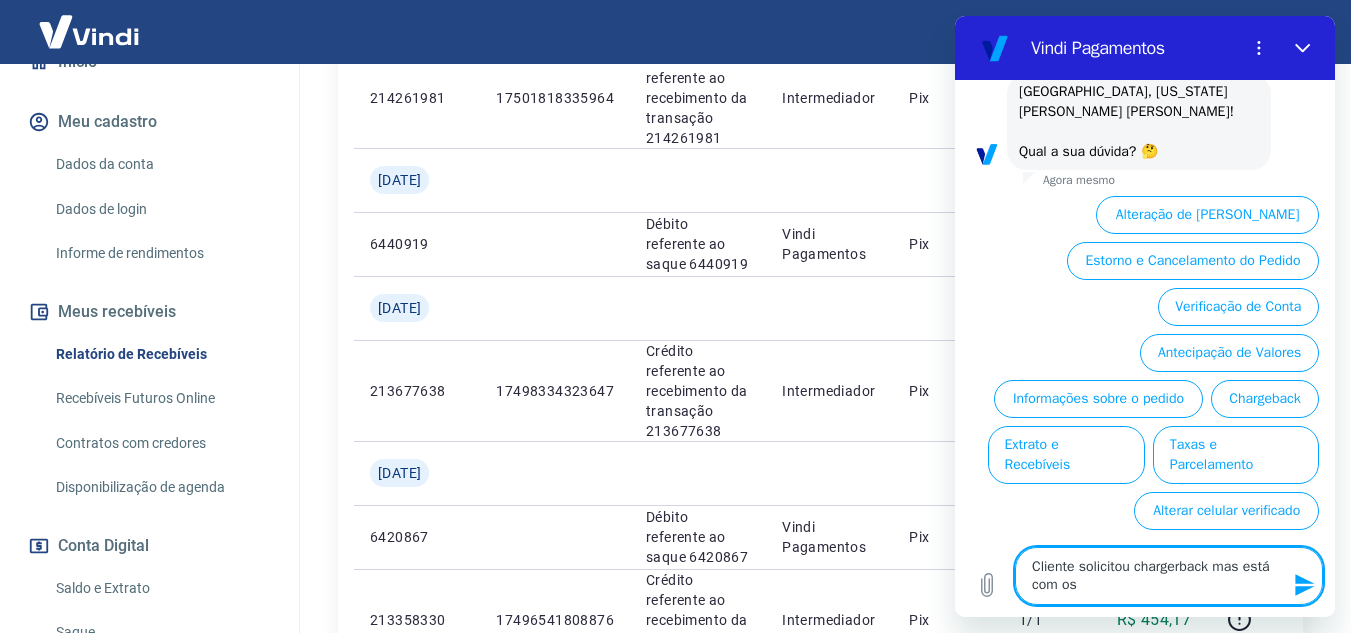 type on "x" 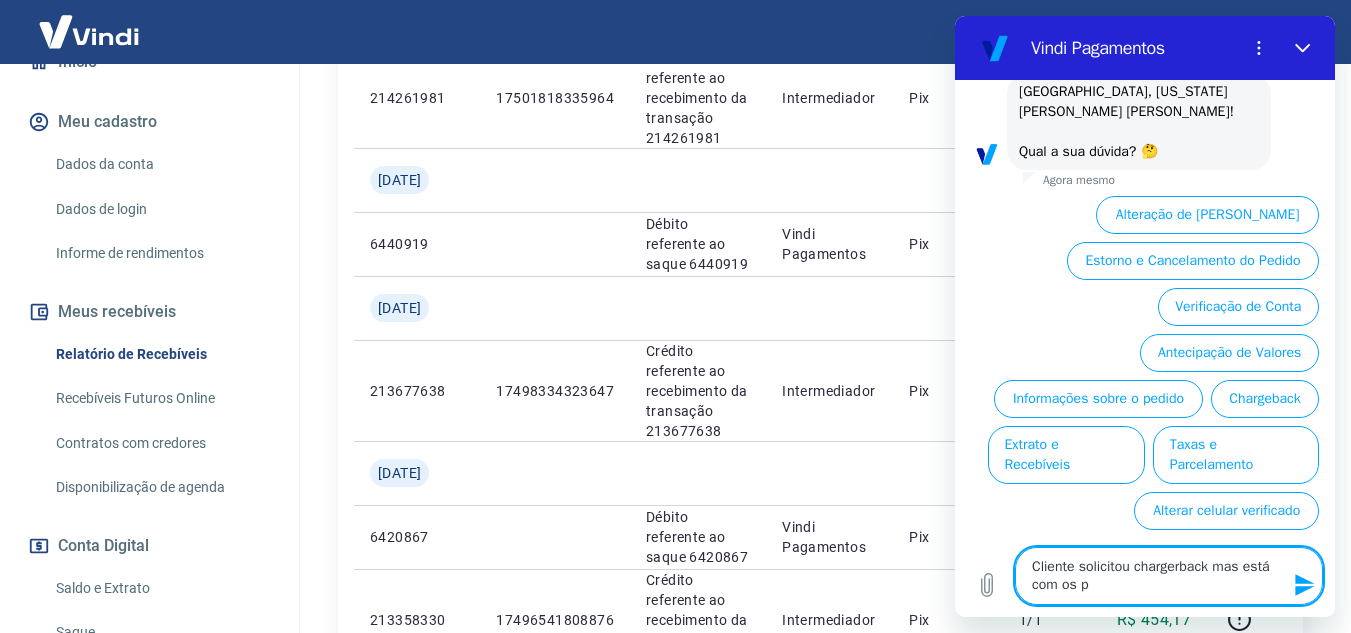type on "Cliente solicitou chargerback mas está com os pr" 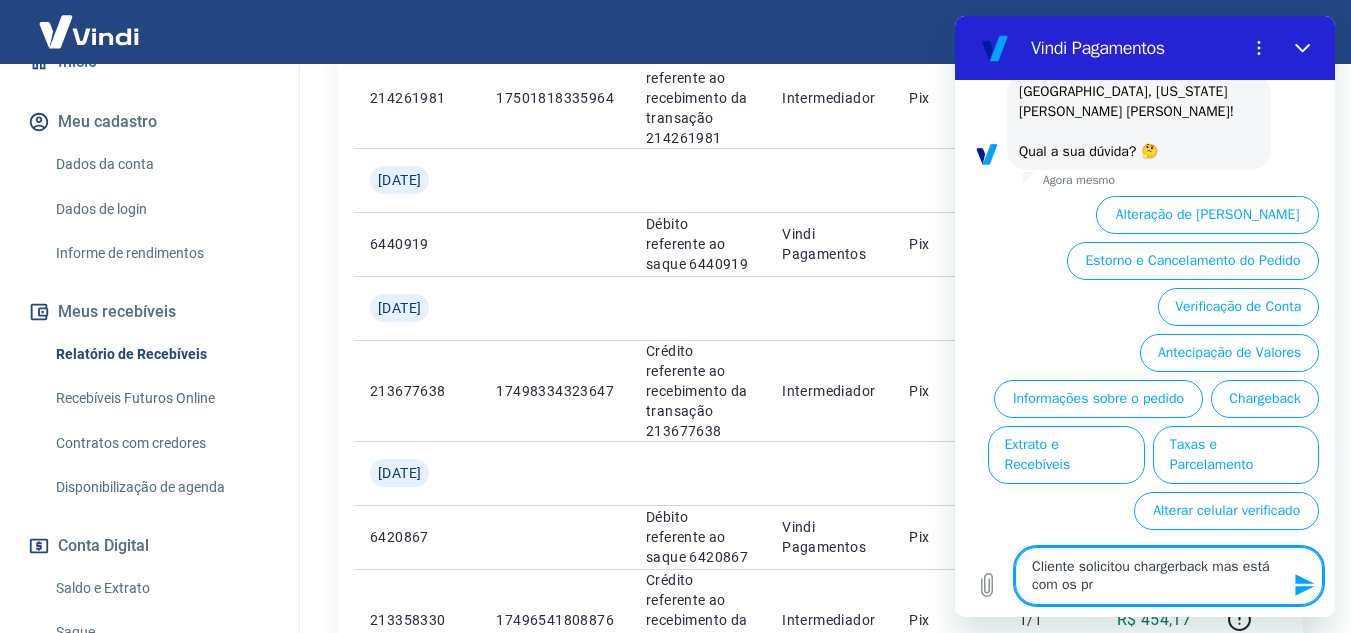 type on "x" 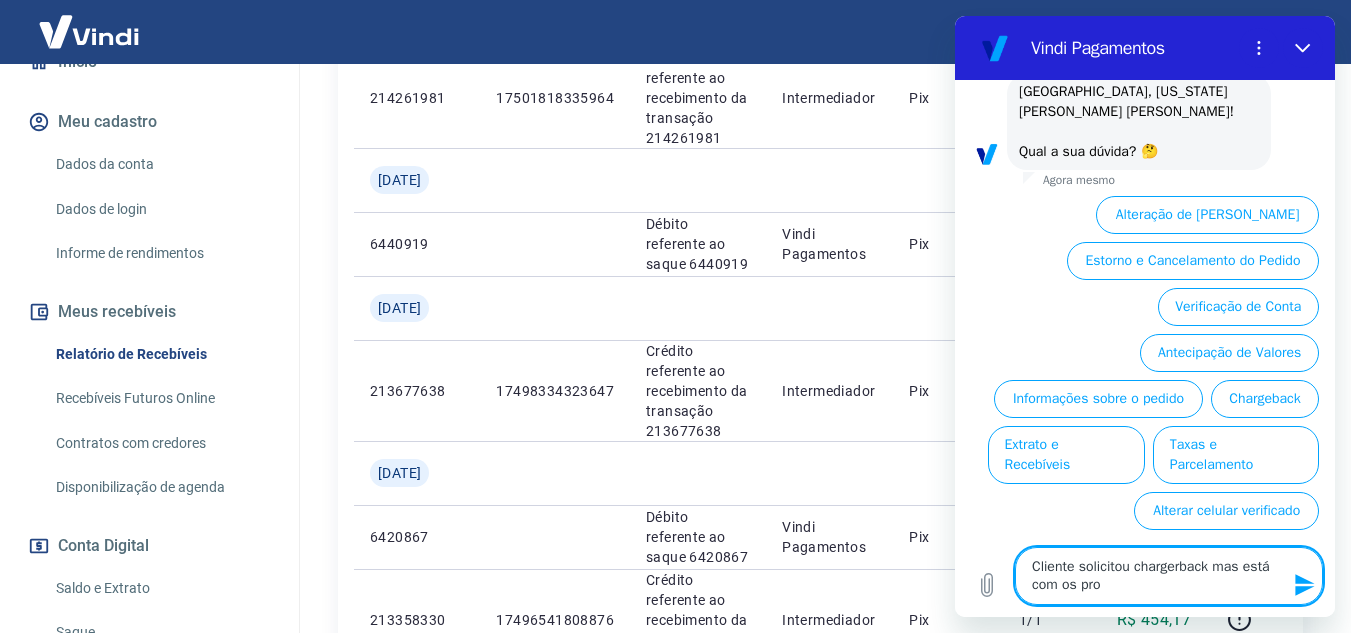 type on "x" 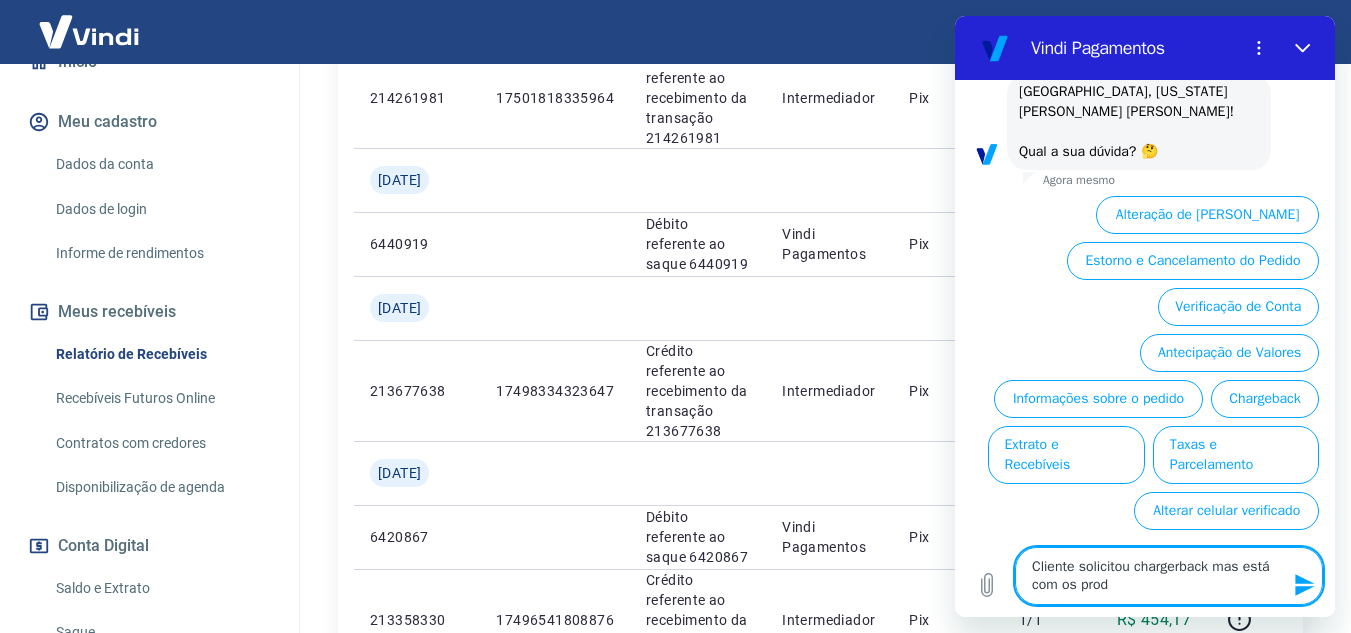 type on "x" 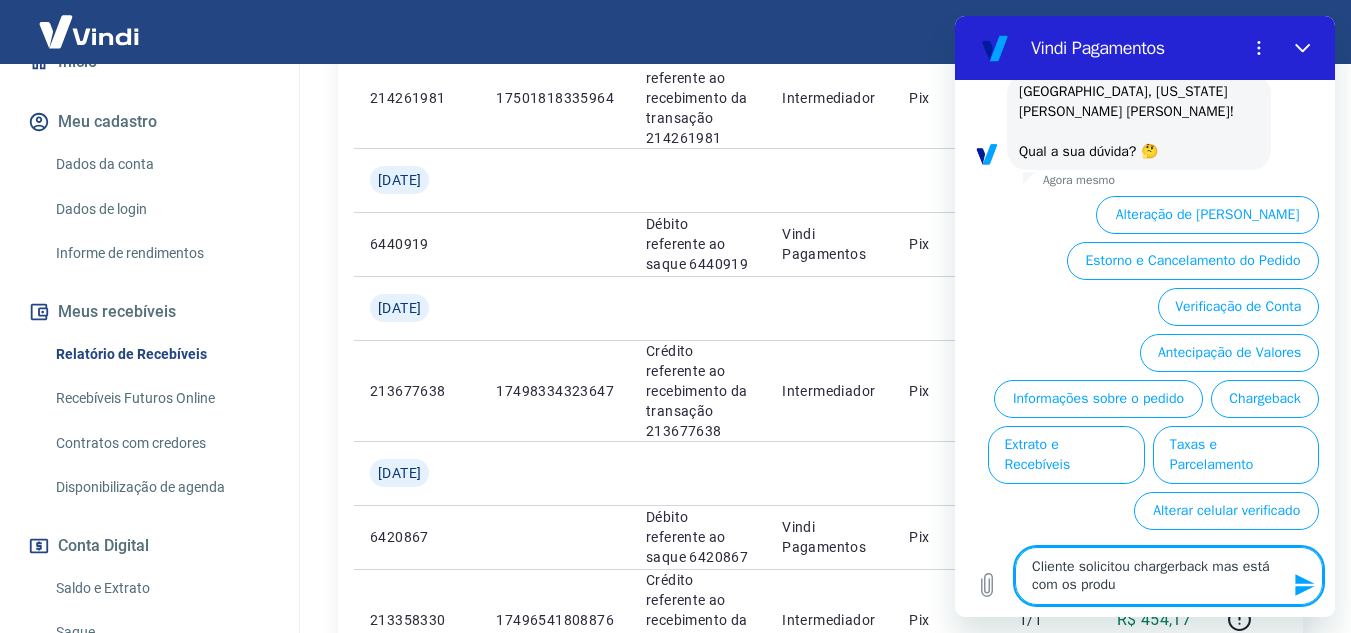 type on "Cliente solicitou chargerback mas está com os produt" 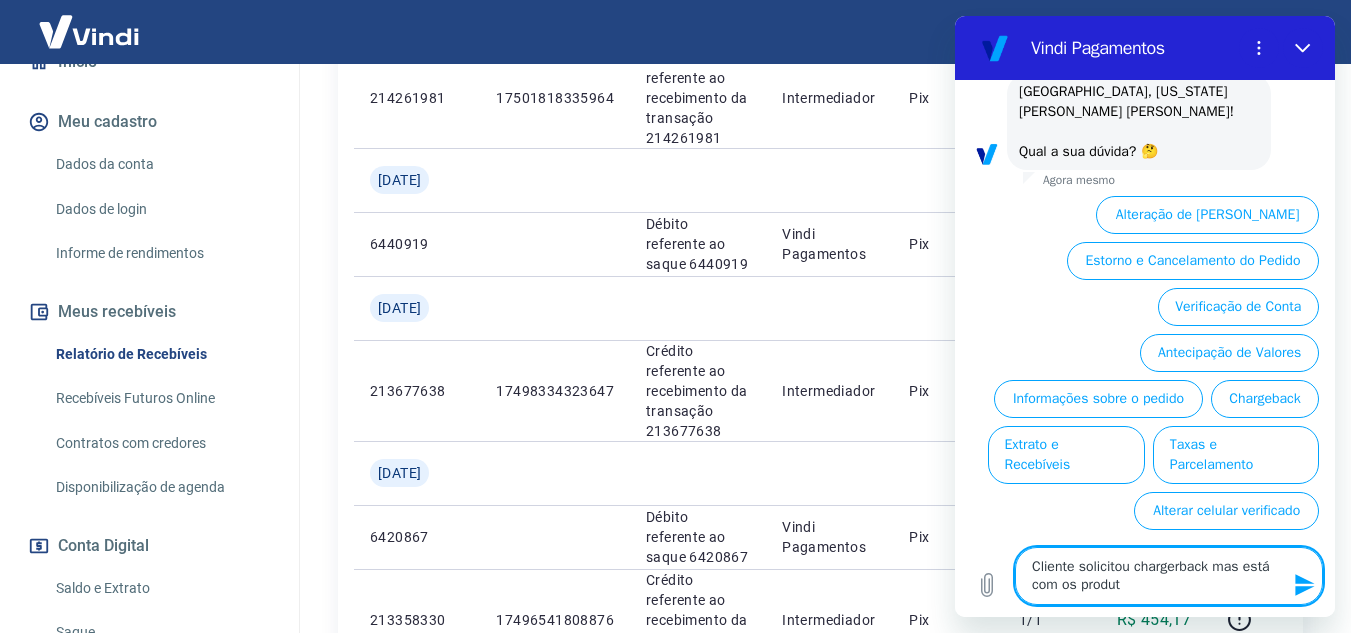 type 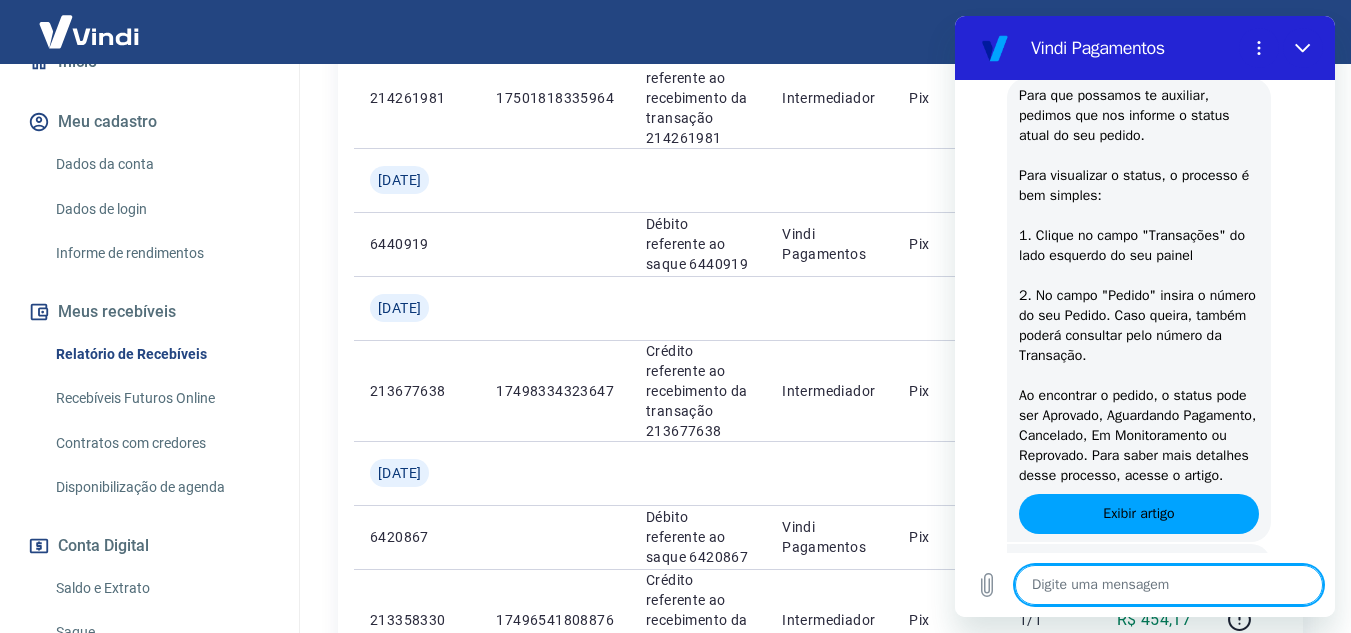 scroll, scrollTop: 1776, scrollLeft: 0, axis: vertical 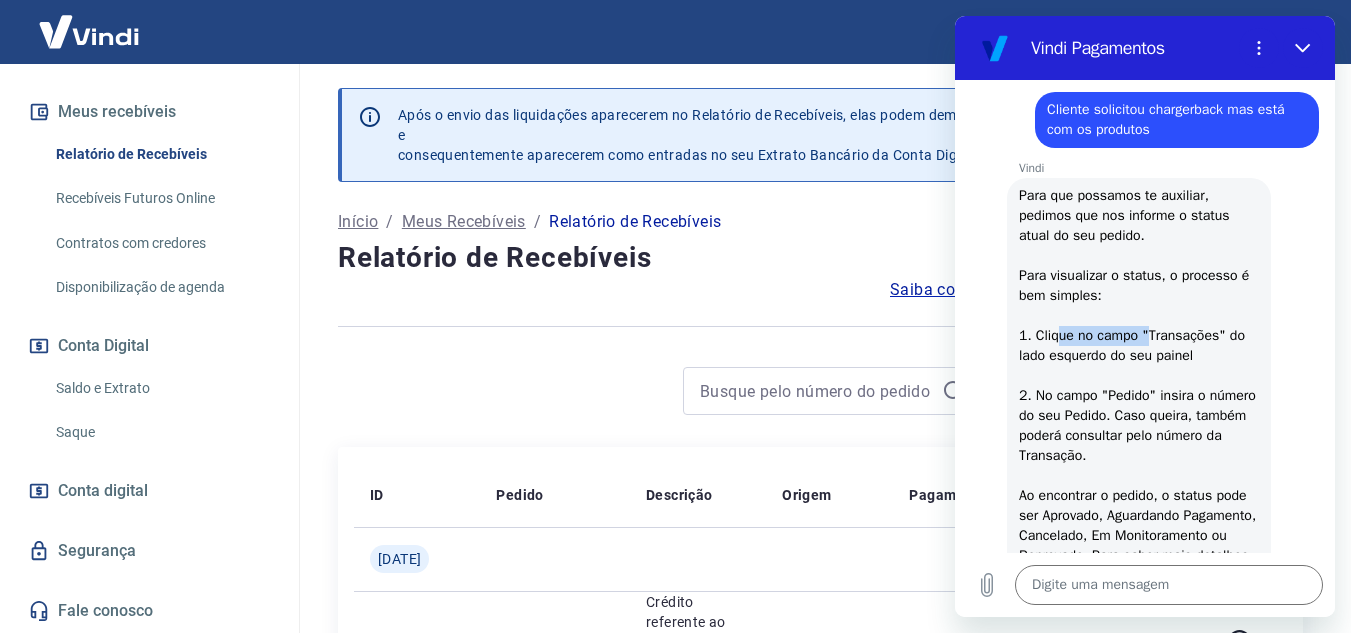 drag, startPoint x: 1054, startPoint y: 376, endPoint x: 1148, endPoint y: 368, distance: 94.33981 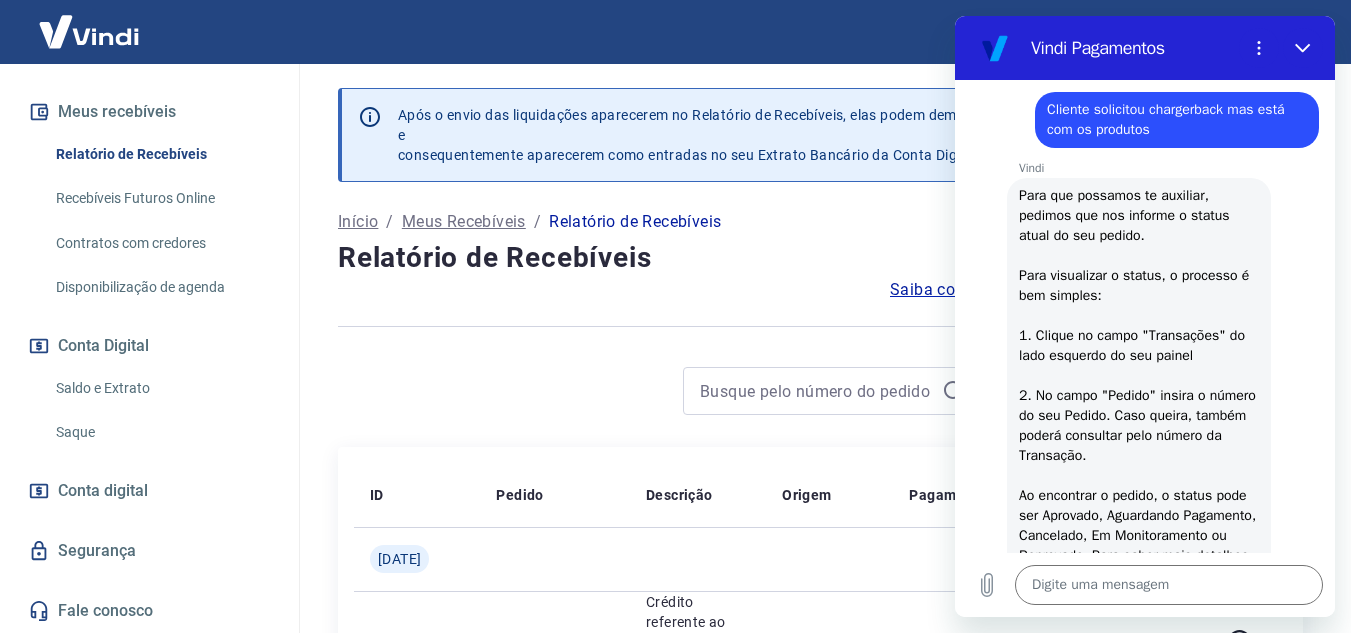 click on "Para que possamos te auxiliar, pedimos que nos informe o status atual do seu pedido.
Para visualizar o status, o processo é bem simples:
1. Clique no campo "Transações" do lado esquerdo do seu painel
2. No campo "Pedido" insira o número do seu Pedido. Caso queira, também poderá consultar pelo número da Transação.
Ao encontrar o pedido, o status pode ser Aprovado, Aguardando Pagamento, Cancelado, Em Monitoramento ou Reprovado. Para saber mais detalhes desse processo, acesse o artigo." at bounding box center (1139, 385) 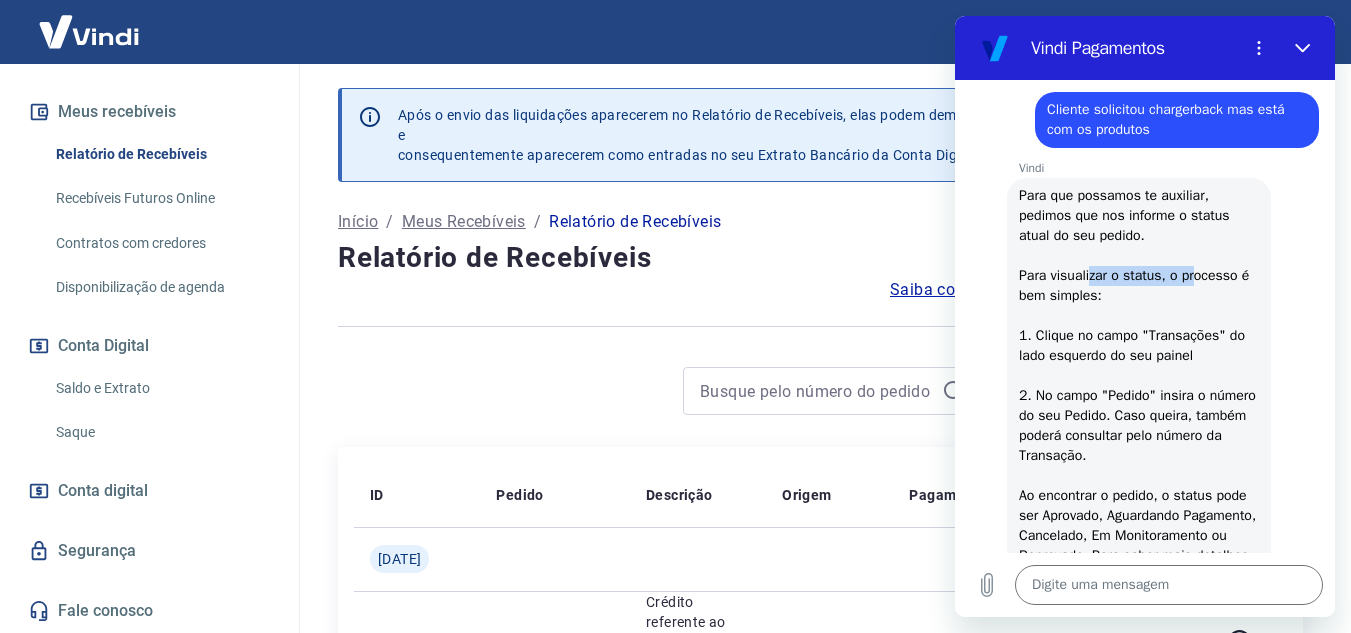 drag, startPoint x: 1087, startPoint y: 313, endPoint x: 1188, endPoint y: 313, distance: 101 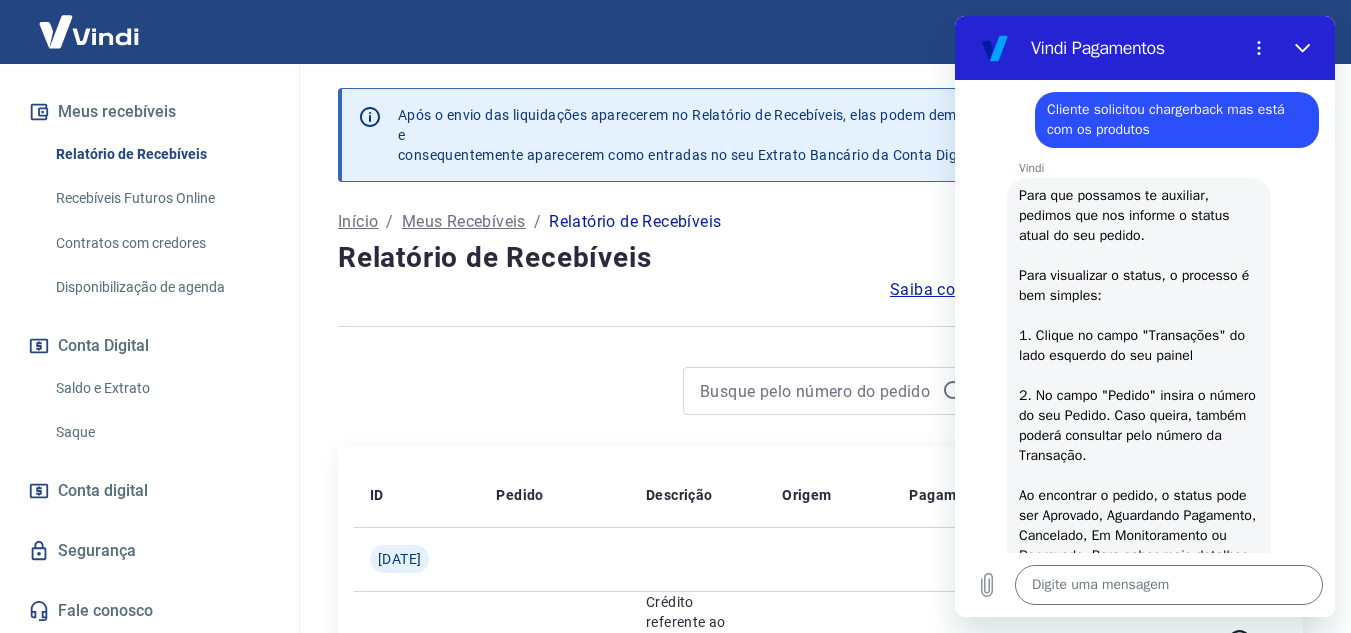 click on "Vindi diz:  Para que possamos te auxiliar, pedimos que nos informe o status atual do seu pedido.
Para visualizar o status, o processo é bem simples:
1. Clique no campo "Transações" do lado esquerdo do seu painel
2. No campo "Pedido" insira o número do seu Pedido. Caso queira, também poderá consultar pelo número da Transação.
Ao encontrar o pedido, o status pode ser Aprovado, Aguardando Pagamento, Cancelado, Em Monitoramento ou Reprovado. Para saber mais detalhes desse processo, acesse o artigo. Exibir artigo" at bounding box center [1139, 410] 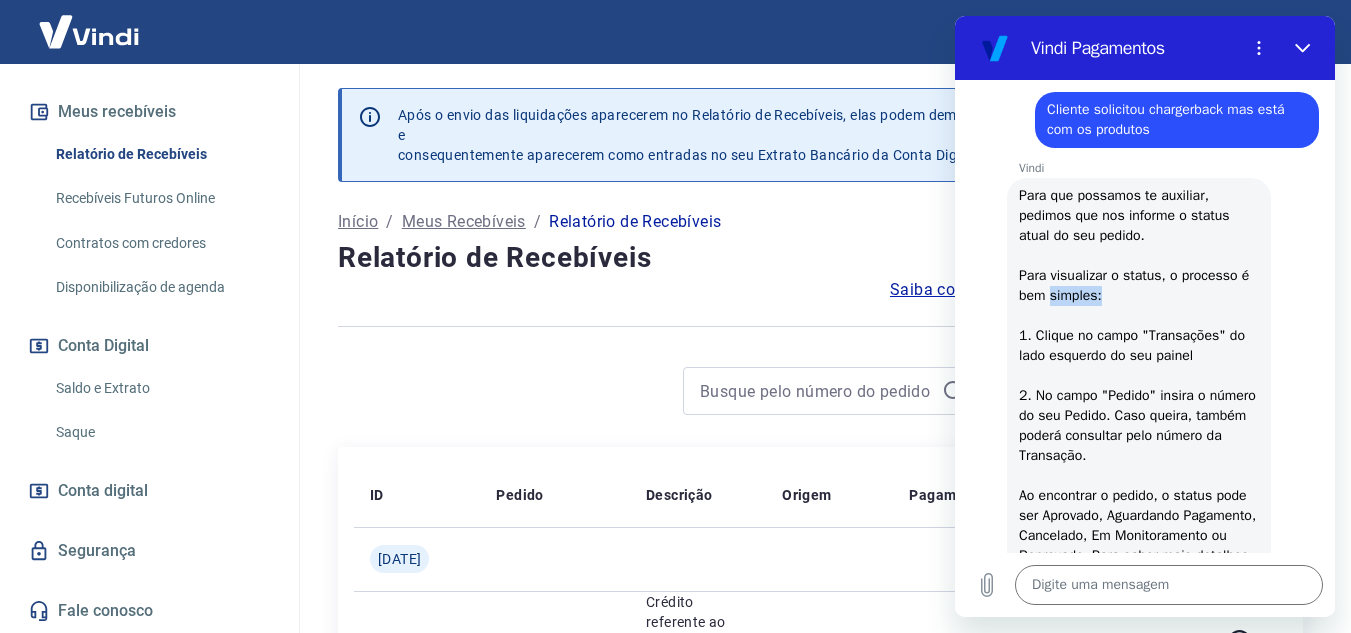 drag, startPoint x: 1052, startPoint y: 331, endPoint x: 1127, endPoint y: 332, distance: 75.00667 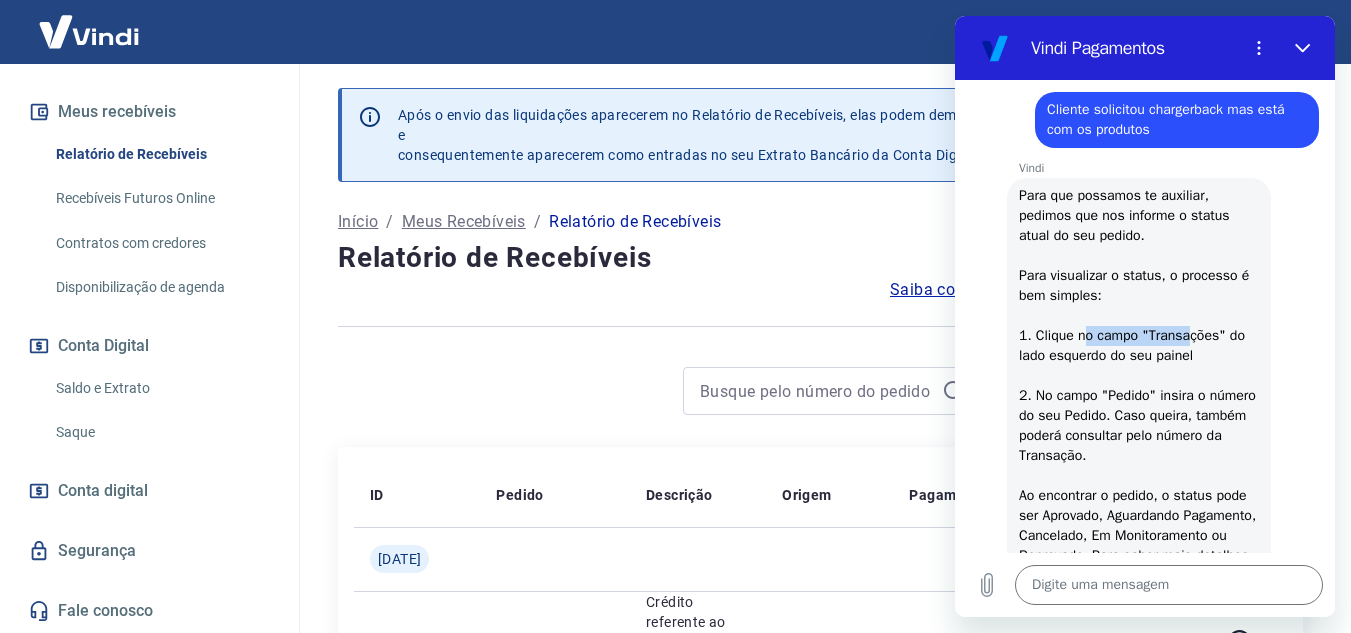 drag, startPoint x: 1083, startPoint y: 374, endPoint x: 1185, endPoint y: 380, distance: 102.176315 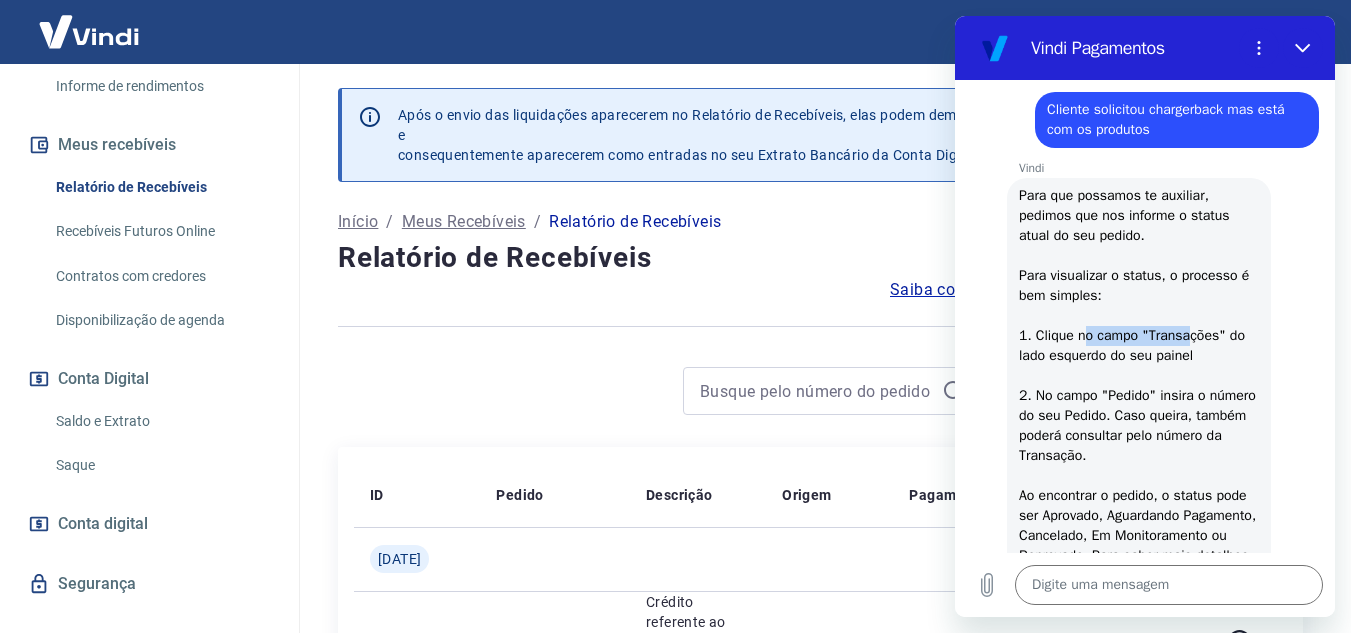 scroll, scrollTop: 411, scrollLeft: 0, axis: vertical 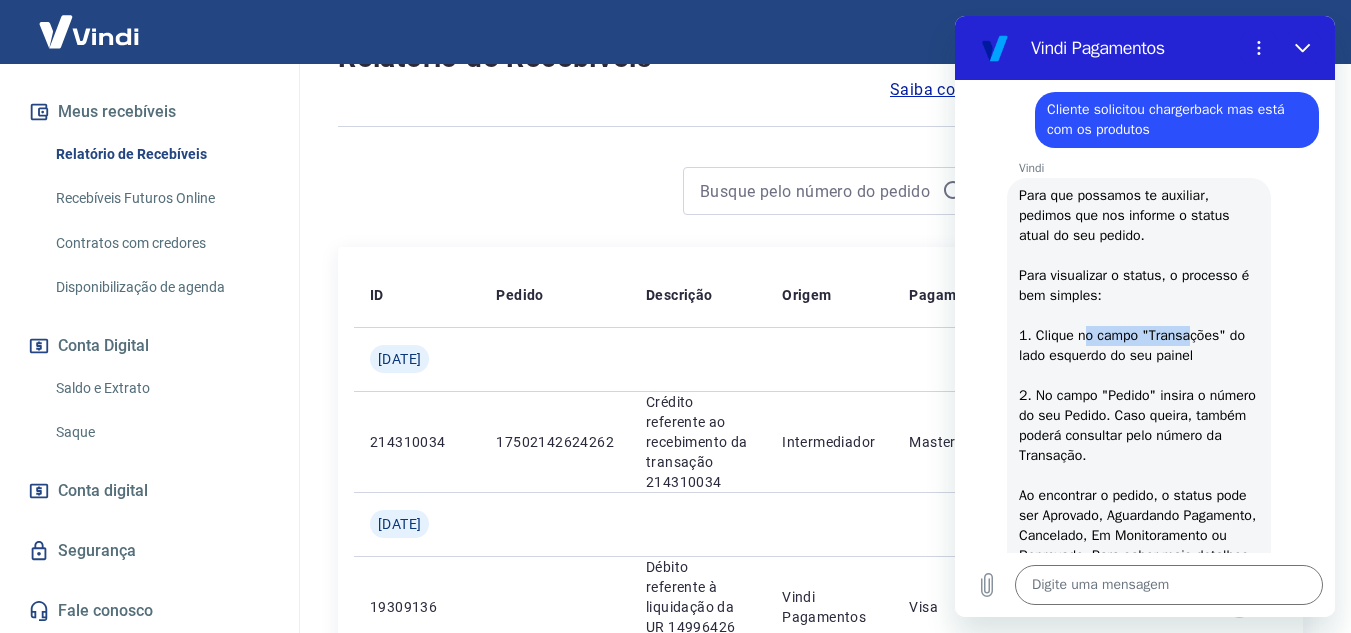 click on "Conta digital" at bounding box center [103, 491] 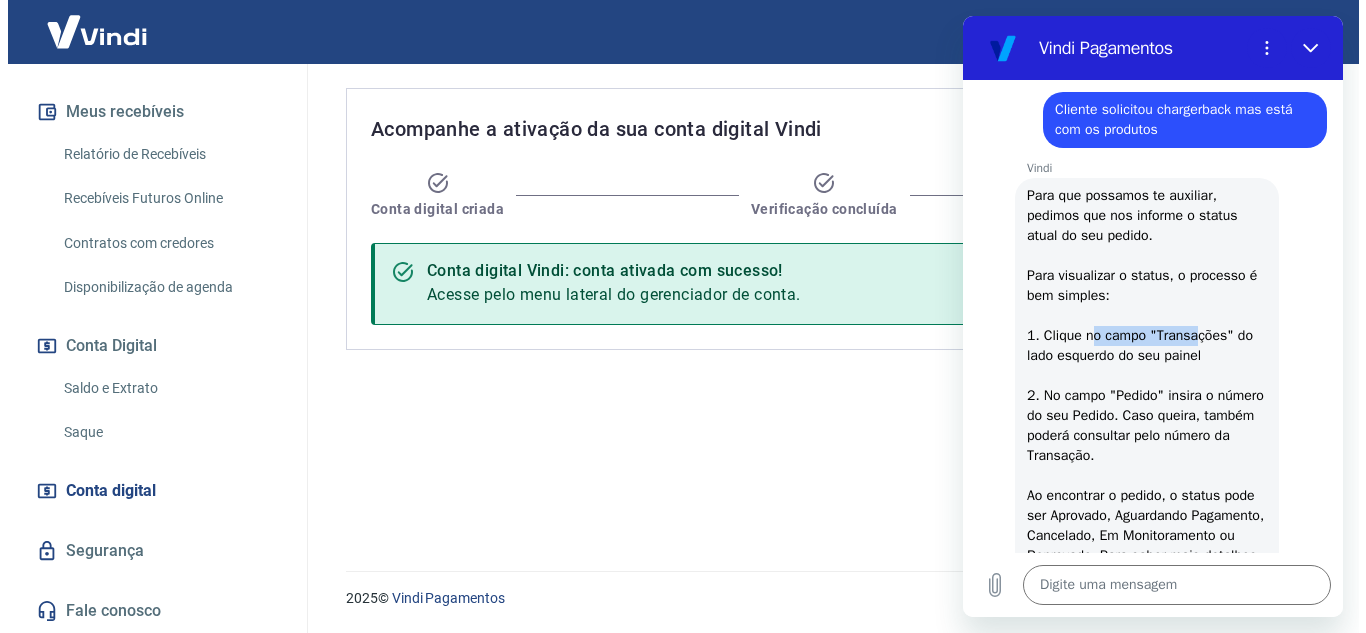 scroll, scrollTop: 0, scrollLeft: 0, axis: both 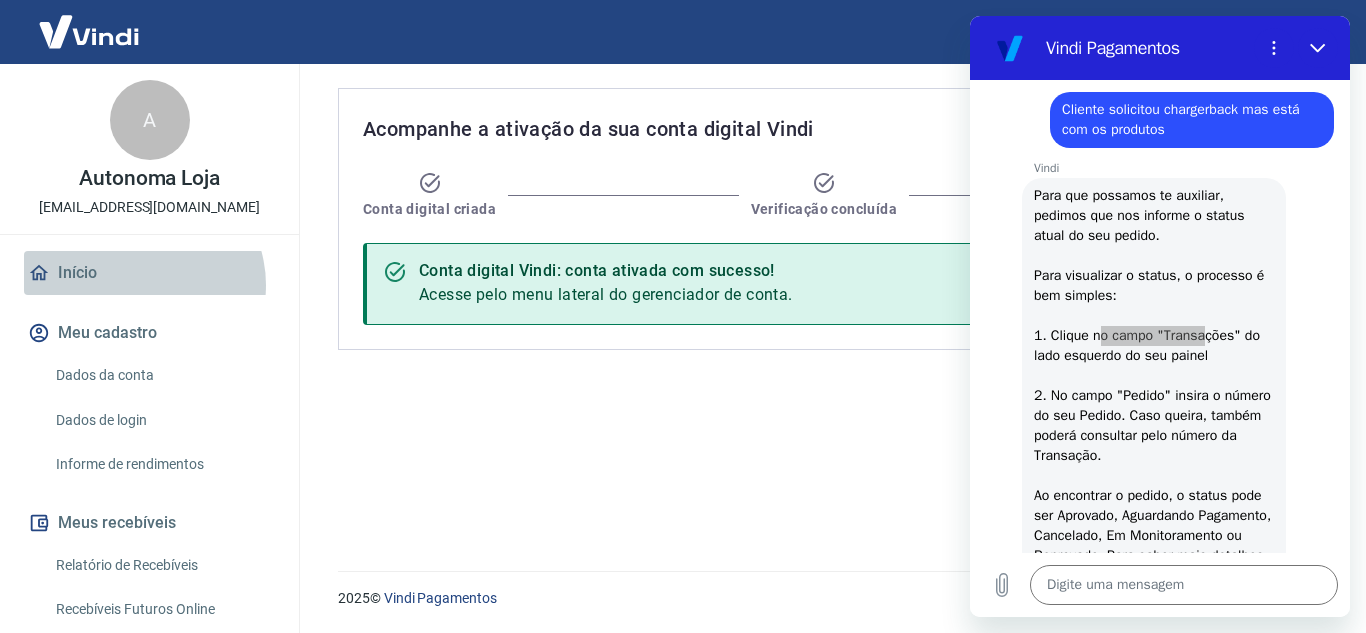 click on "Início" at bounding box center [149, 273] 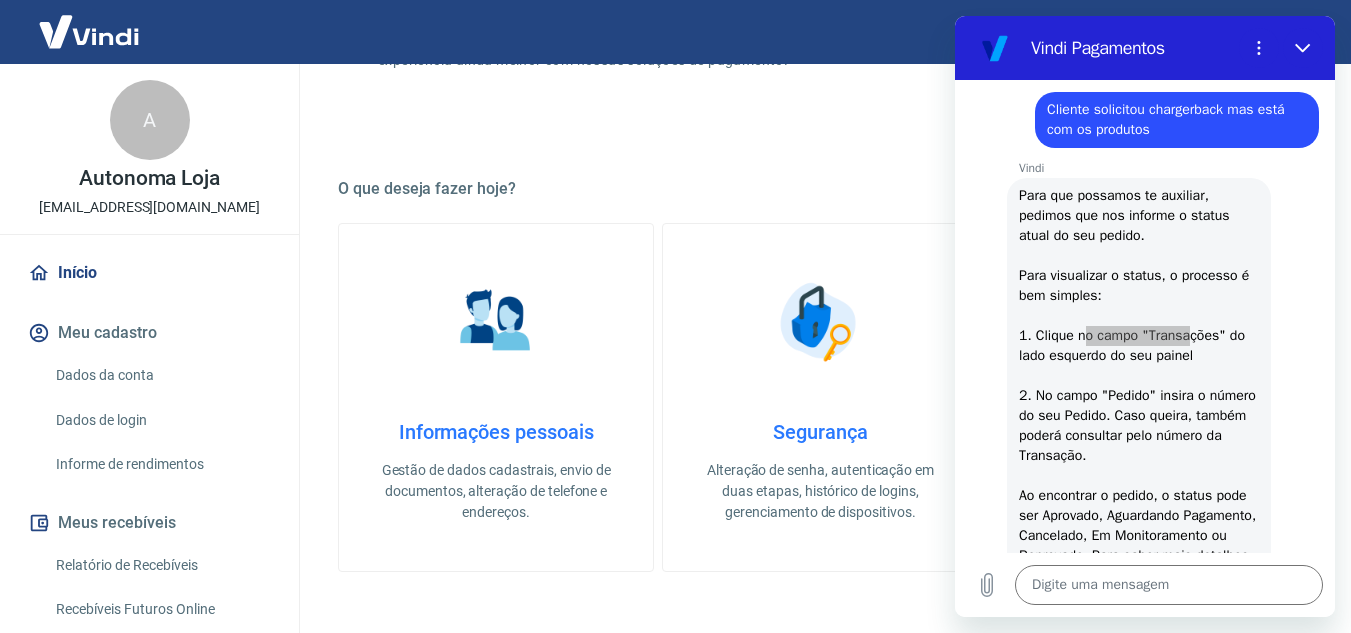 scroll, scrollTop: 300, scrollLeft: 0, axis: vertical 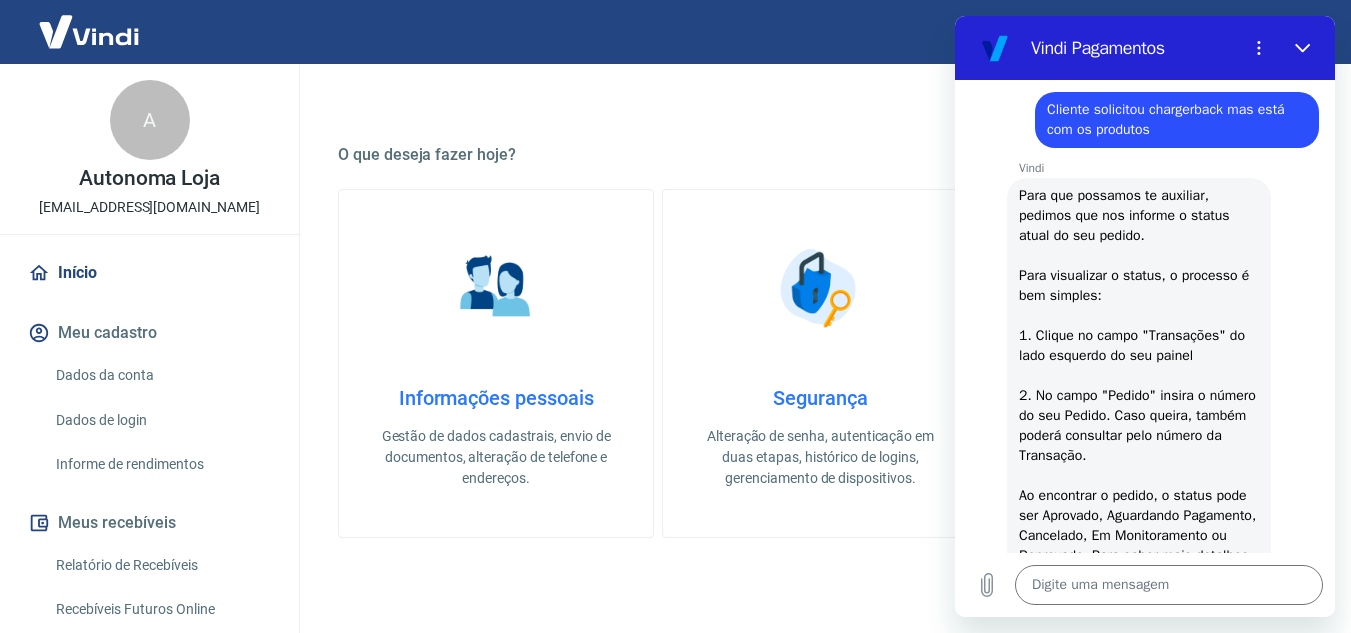 click on "Vindi Pagamentos" at bounding box center (1131, 48) 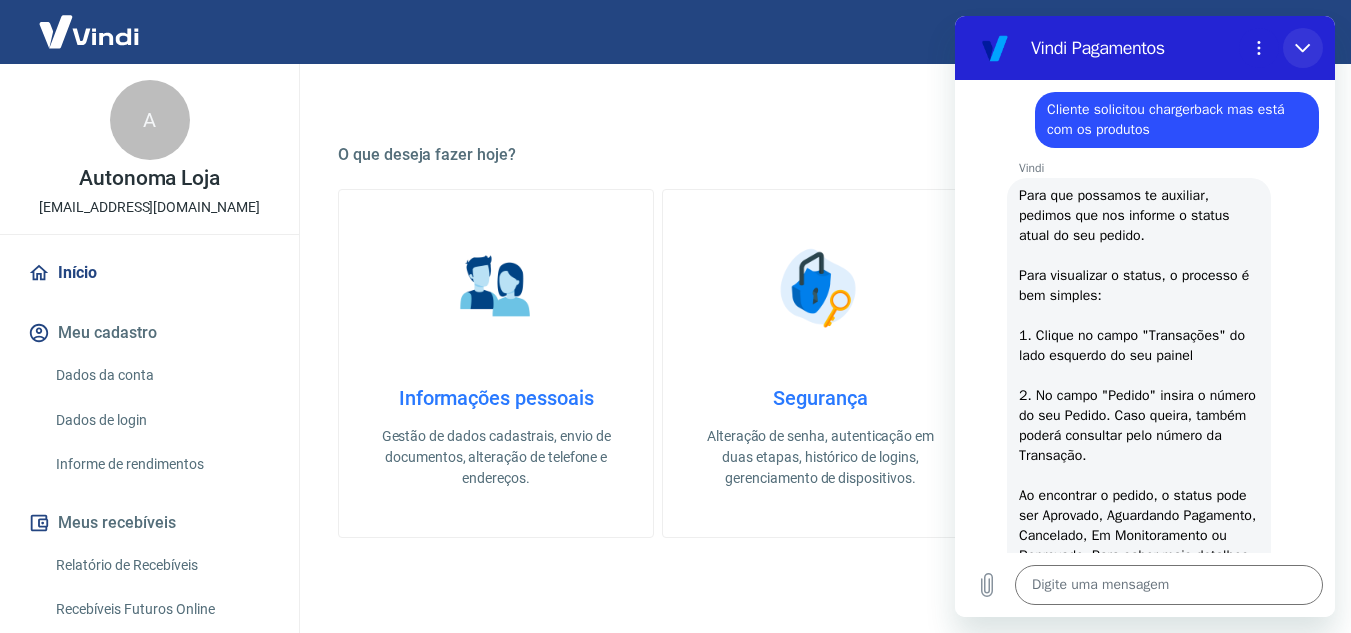 click 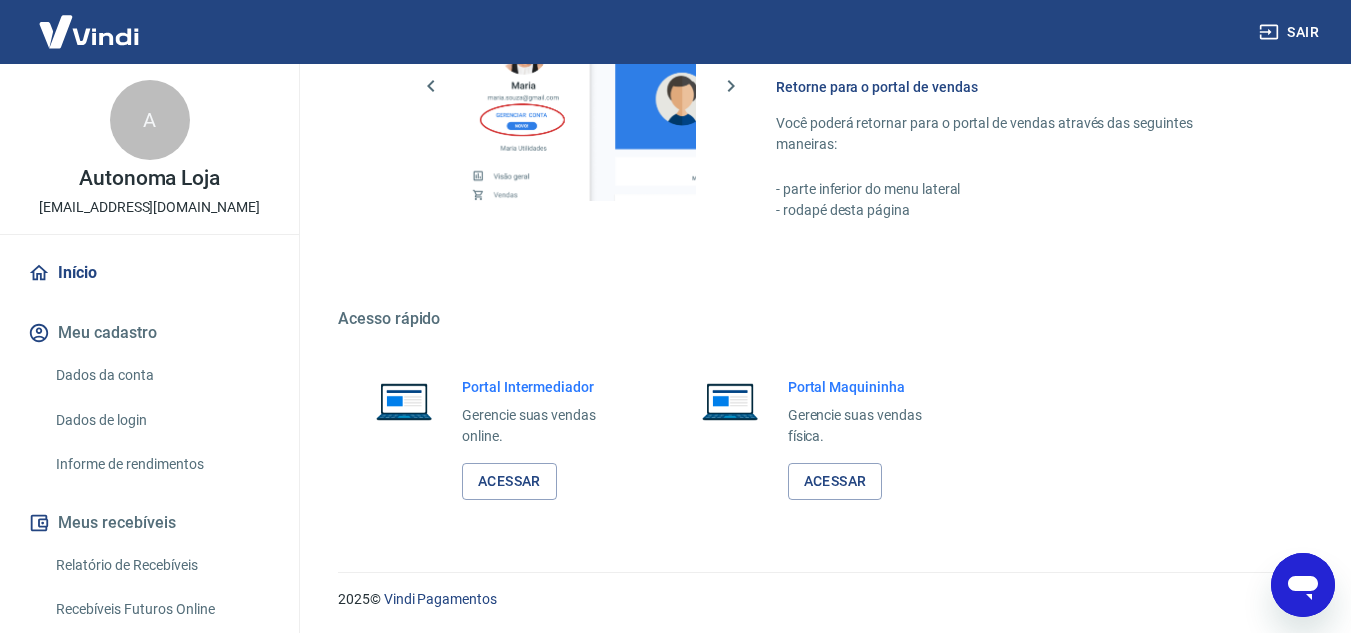 scroll, scrollTop: 1008, scrollLeft: 0, axis: vertical 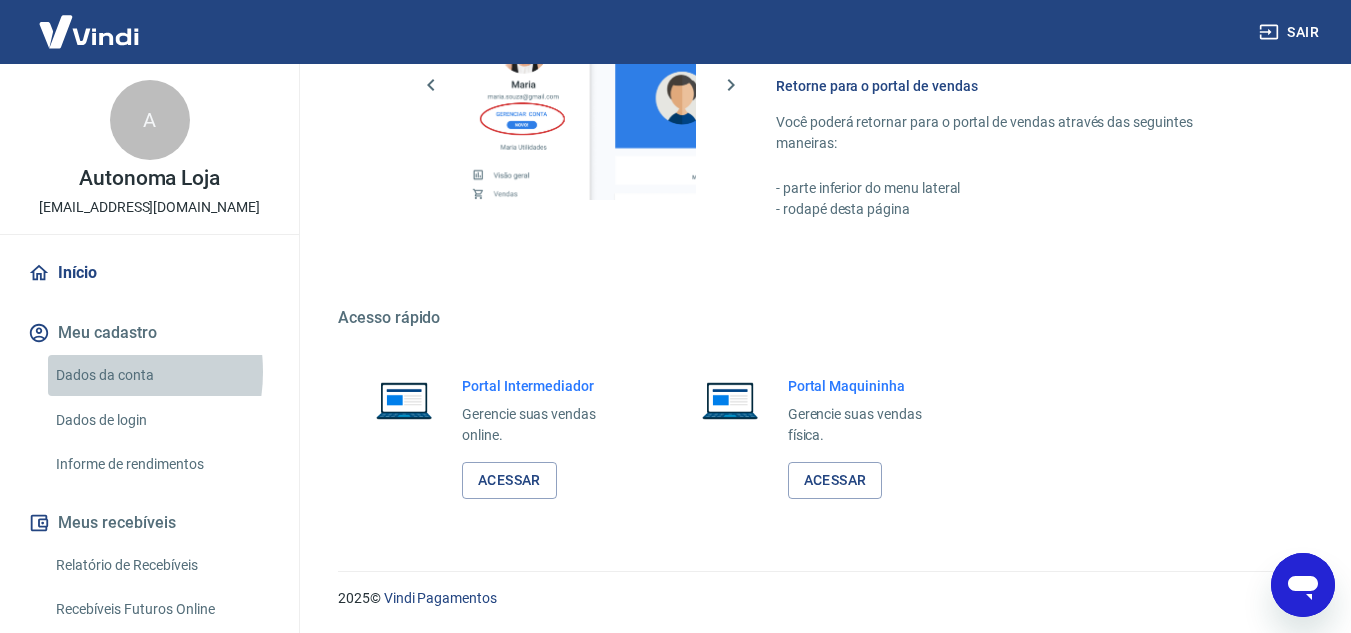 click on "Dados da conta" at bounding box center (161, 375) 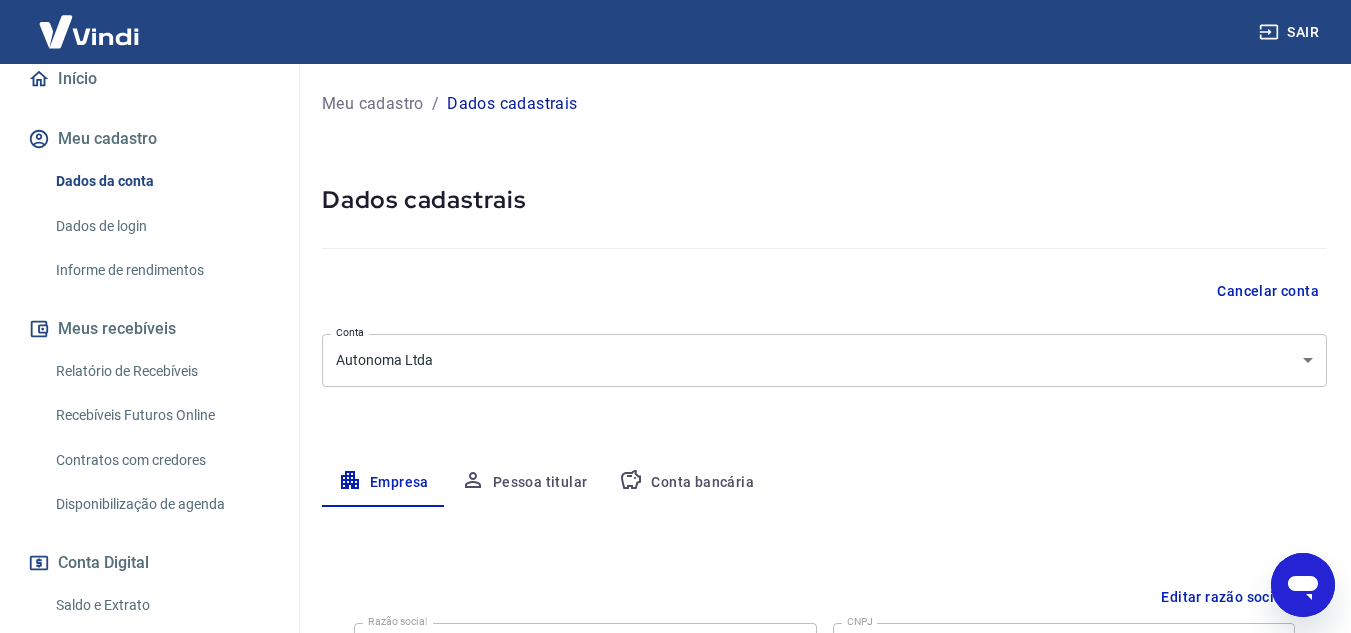scroll, scrollTop: 200, scrollLeft: 0, axis: vertical 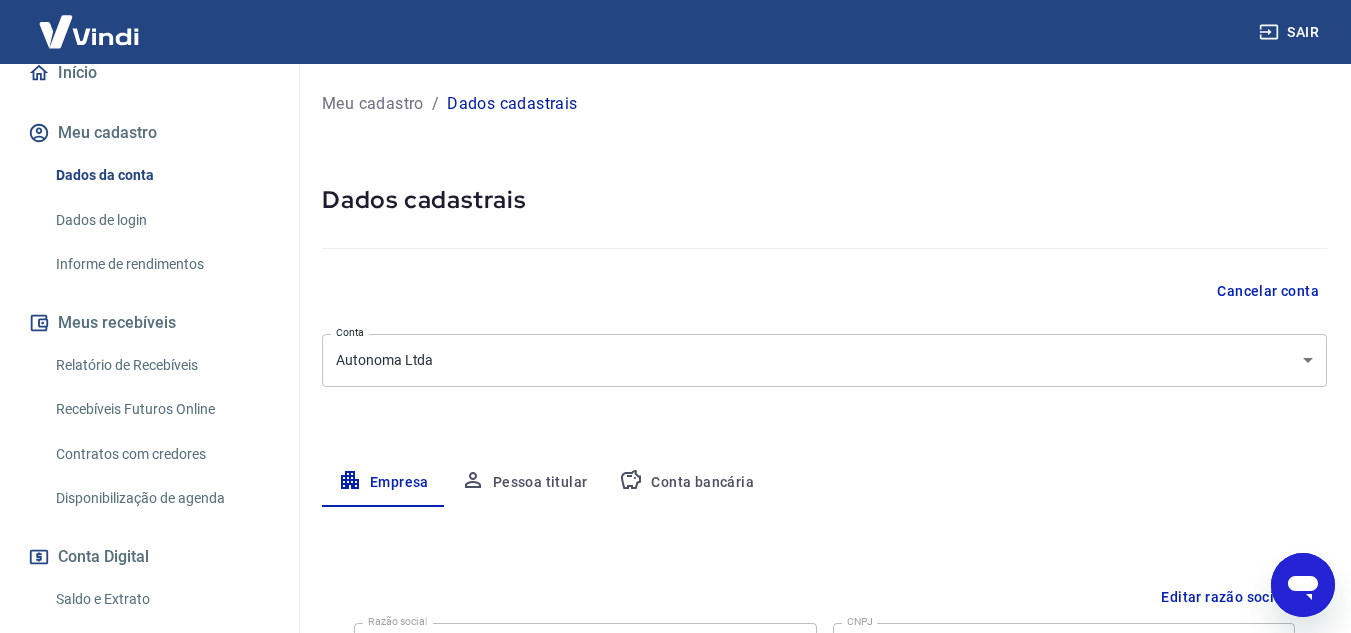 click on "Relatório de Recebíveis" at bounding box center (161, 365) 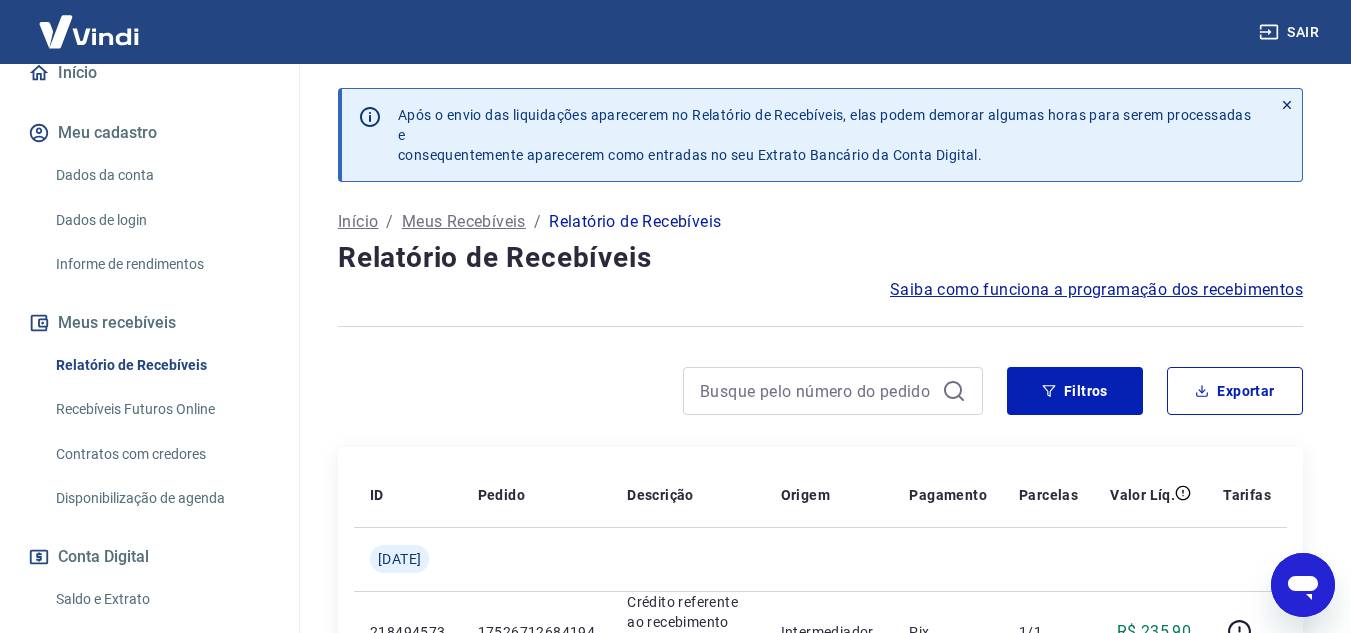 scroll, scrollTop: 400, scrollLeft: 0, axis: vertical 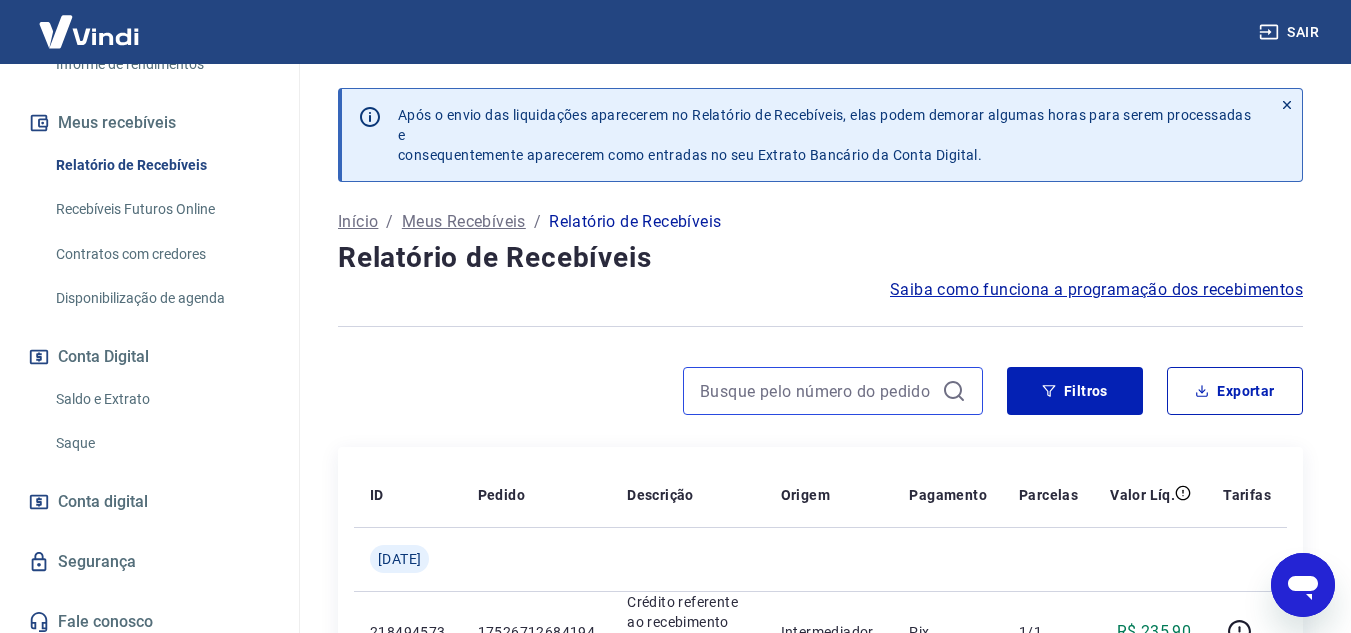 click at bounding box center (817, 391) 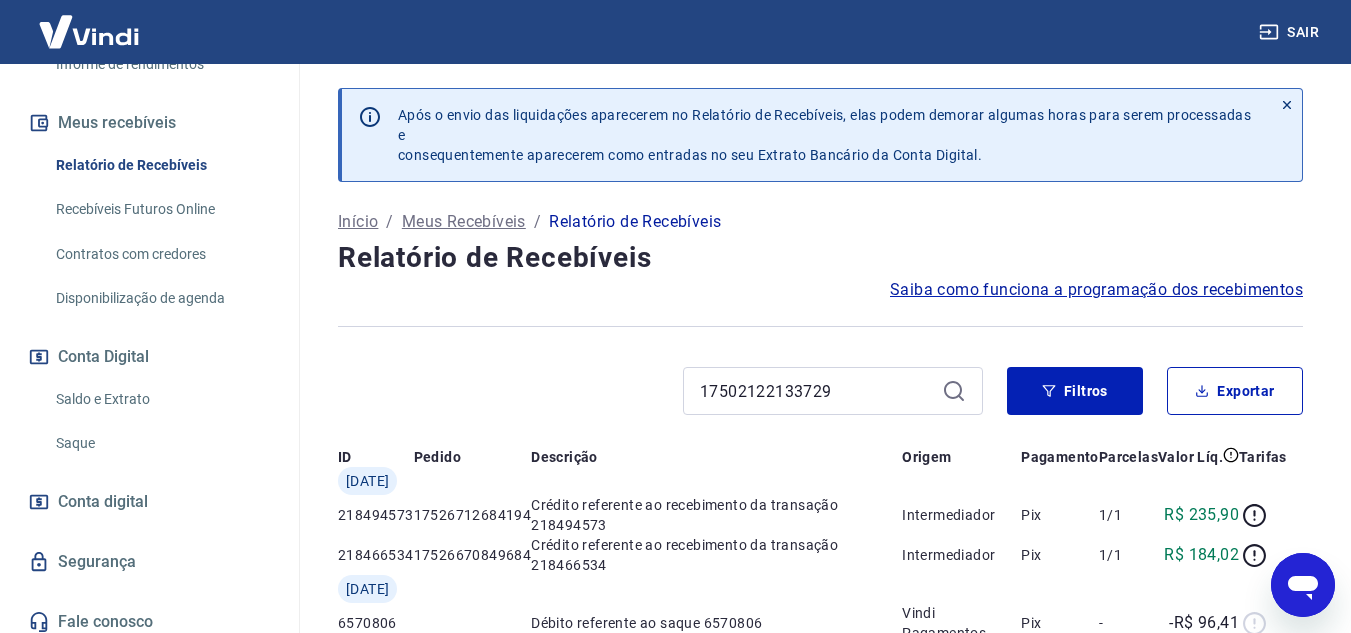 click 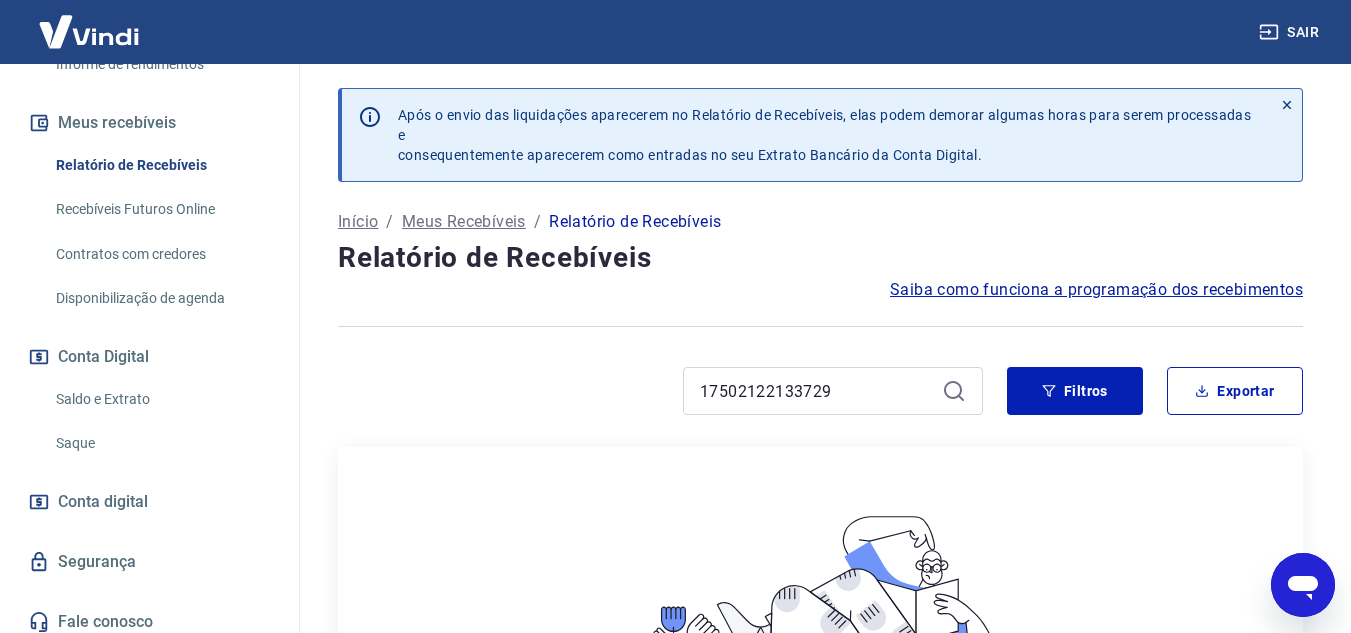scroll, scrollTop: 70, scrollLeft: 0, axis: vertical 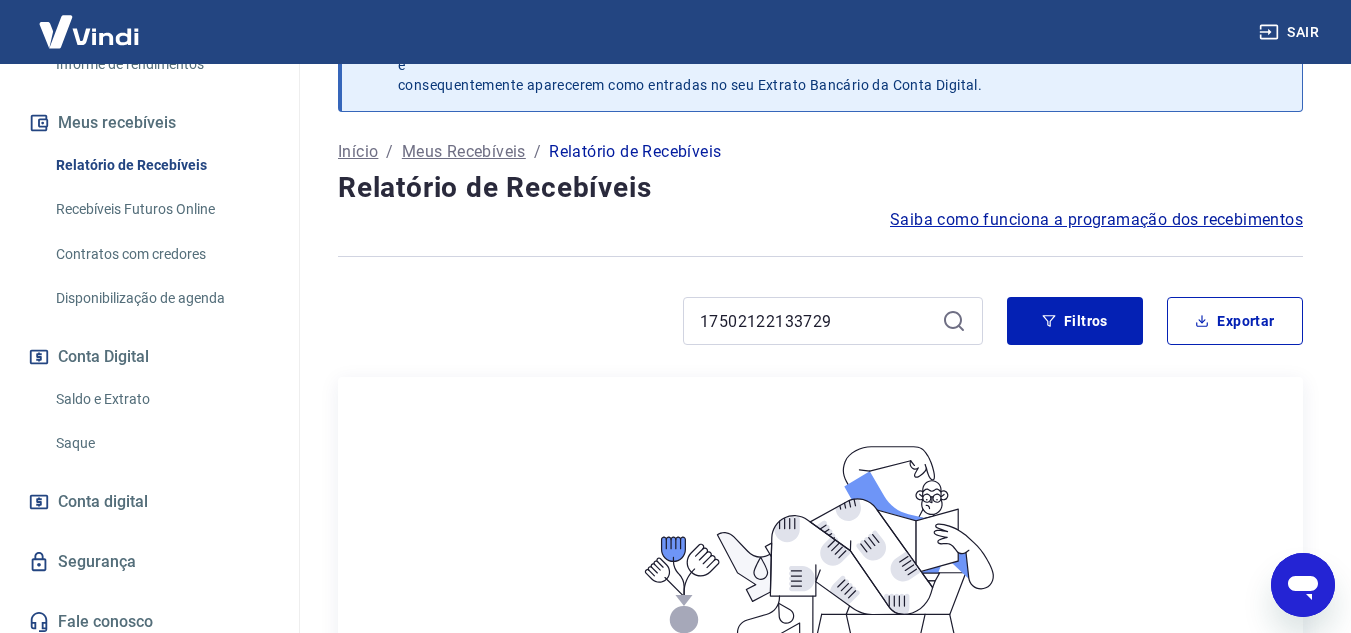 click 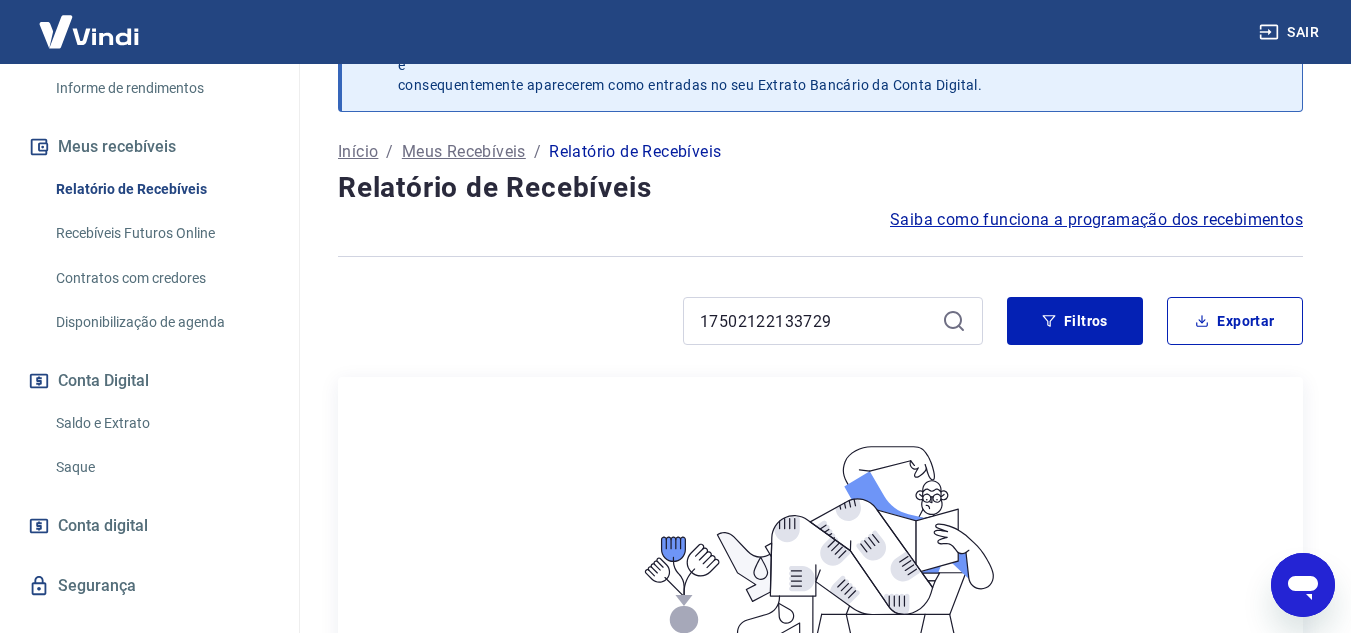 scroll, scrollTop: 411, scrollLeft: 0, axis: vertical 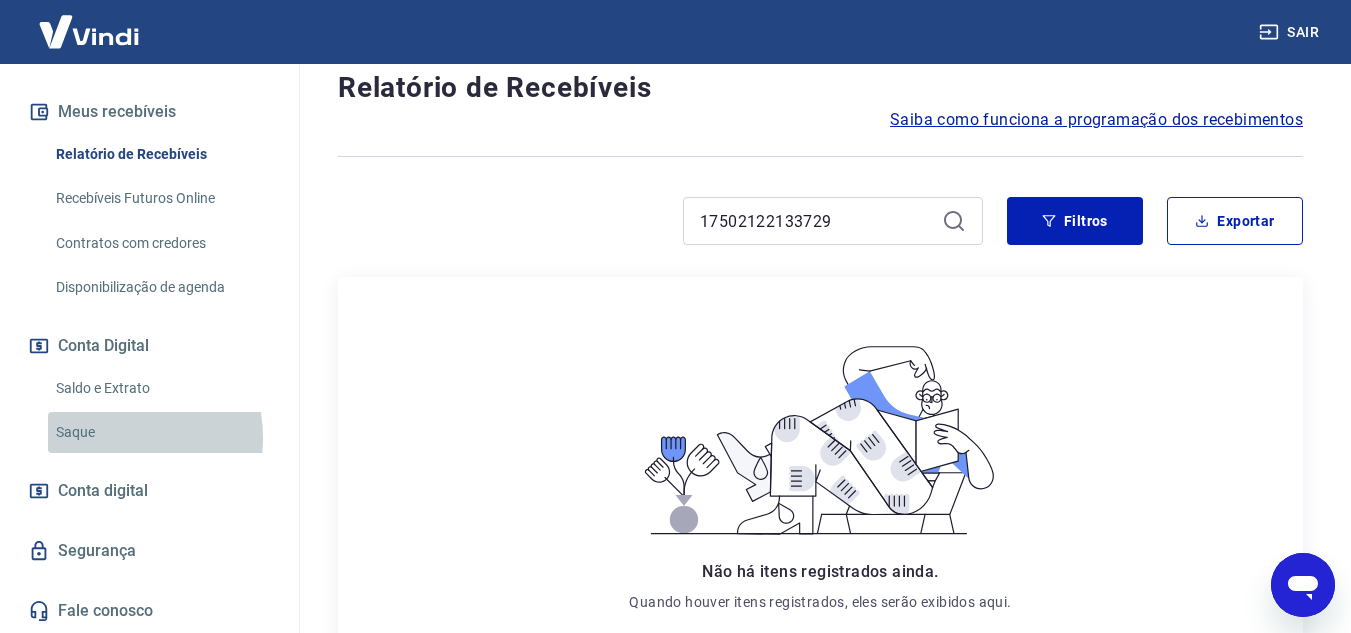 click on "Saque" at bounding box center [161, 432] 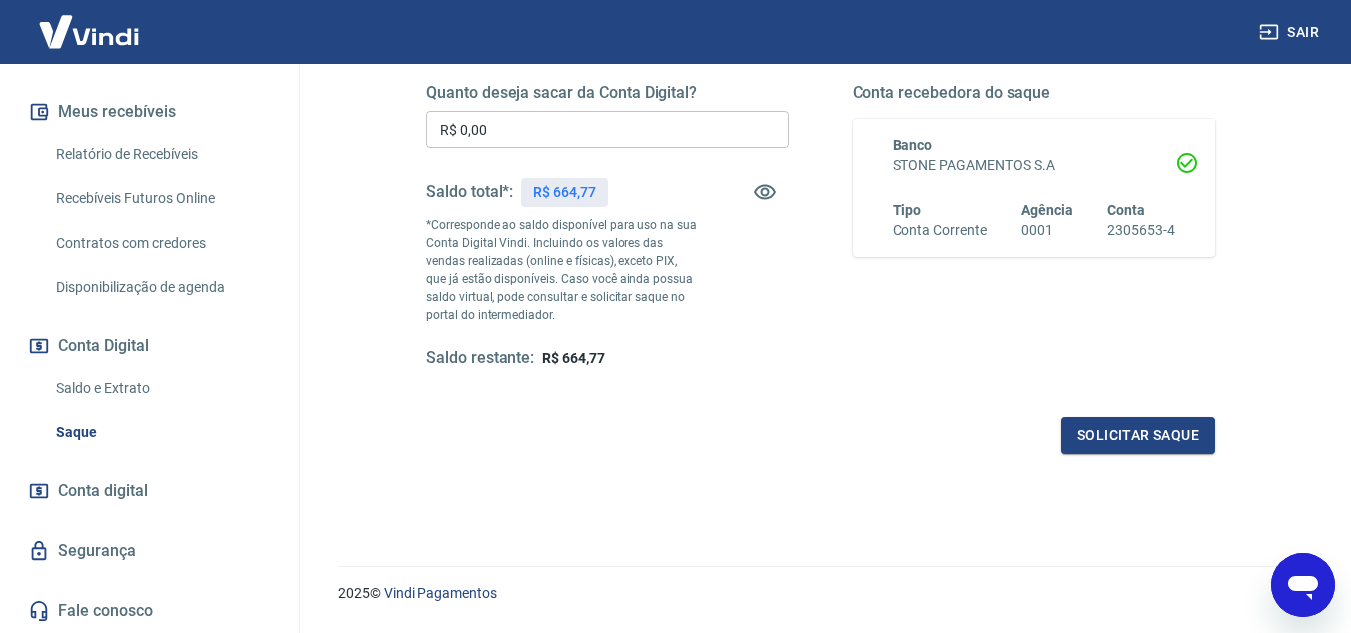 scroll, scrollTop: 274, scrollLeft: 0, axis: vertical 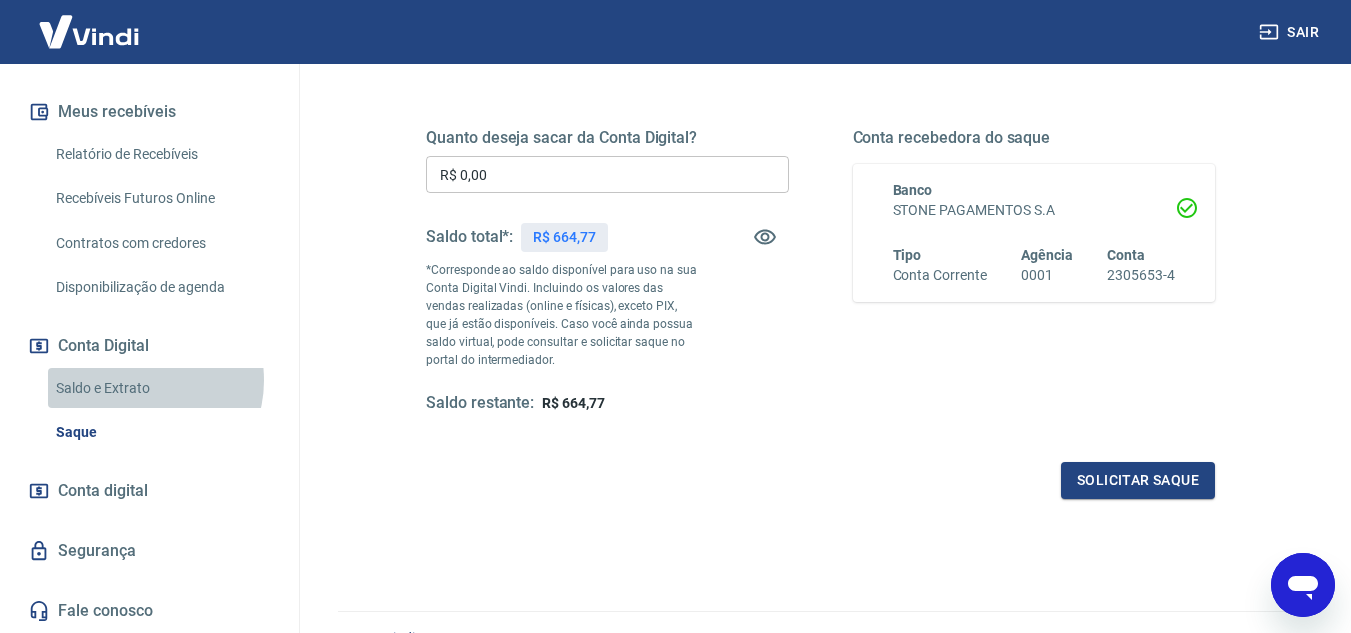 click on "Saldo e Extrato" at bounding box center (161, 388) 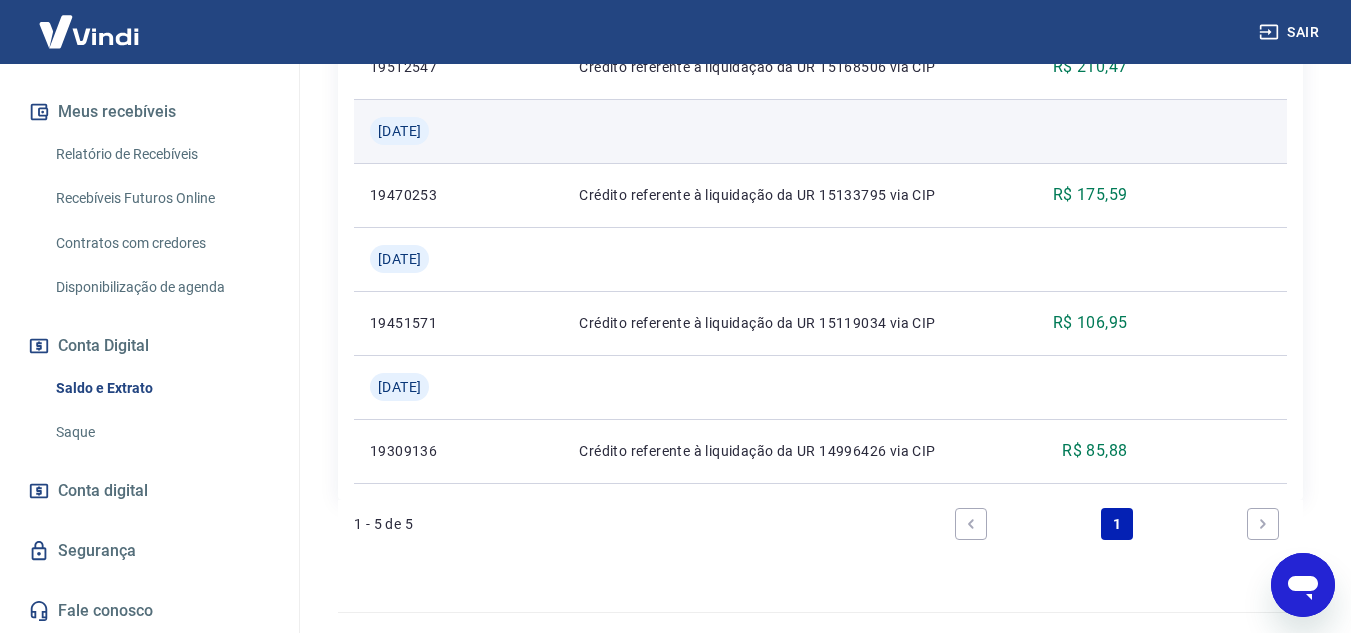 scroll, scrollTop: 841, scrollLeft: 0, axis: vertical 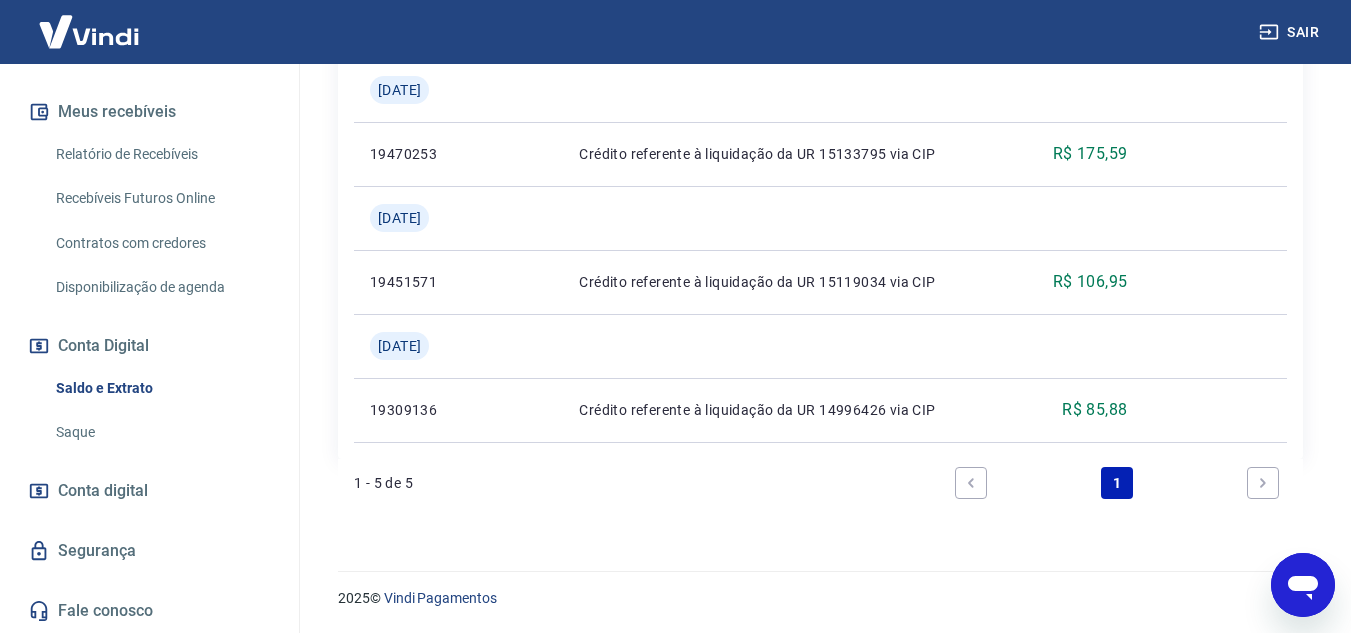 click at bounding box center [1263, 483] 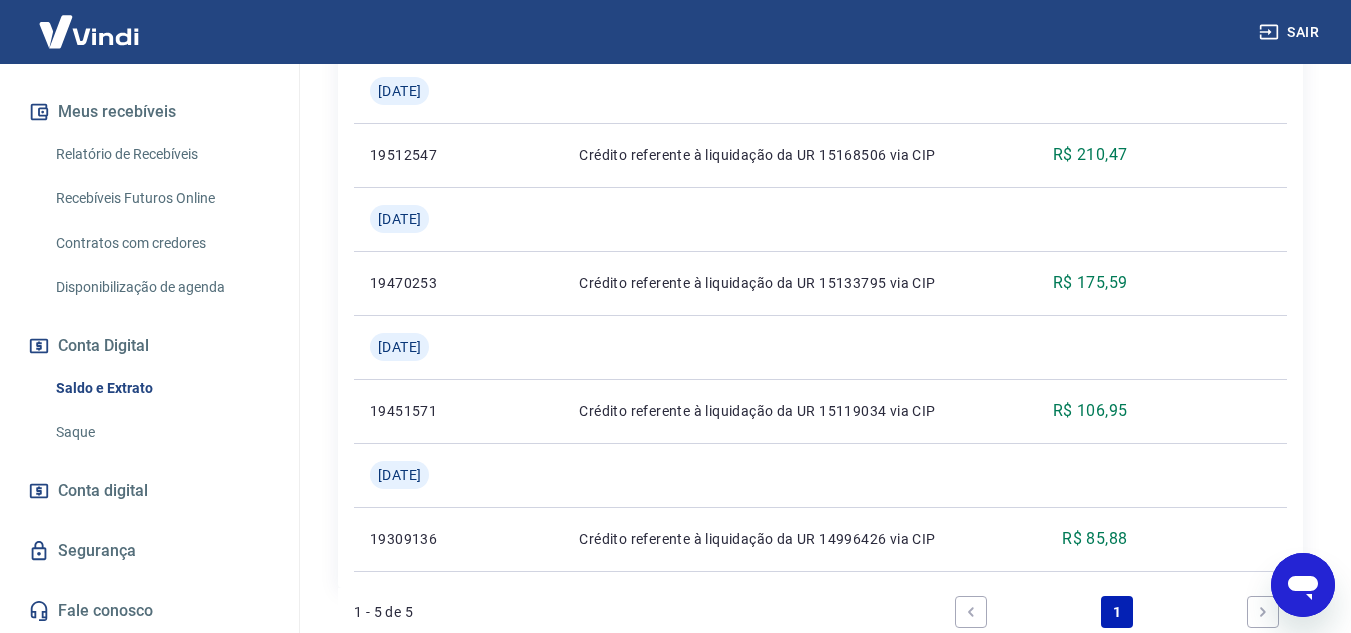 scroll, scrollTop: 641, scrollLeft: 0, axis: vertical 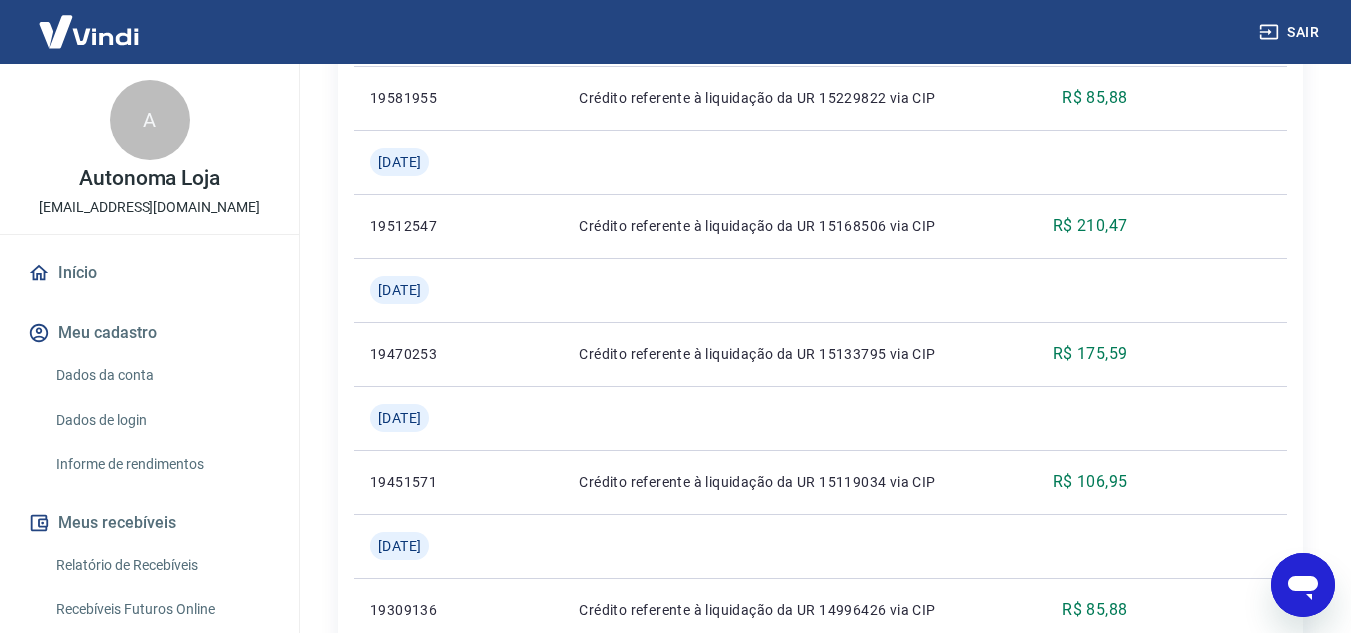 click on "Início" at bounding box center (149, 273) 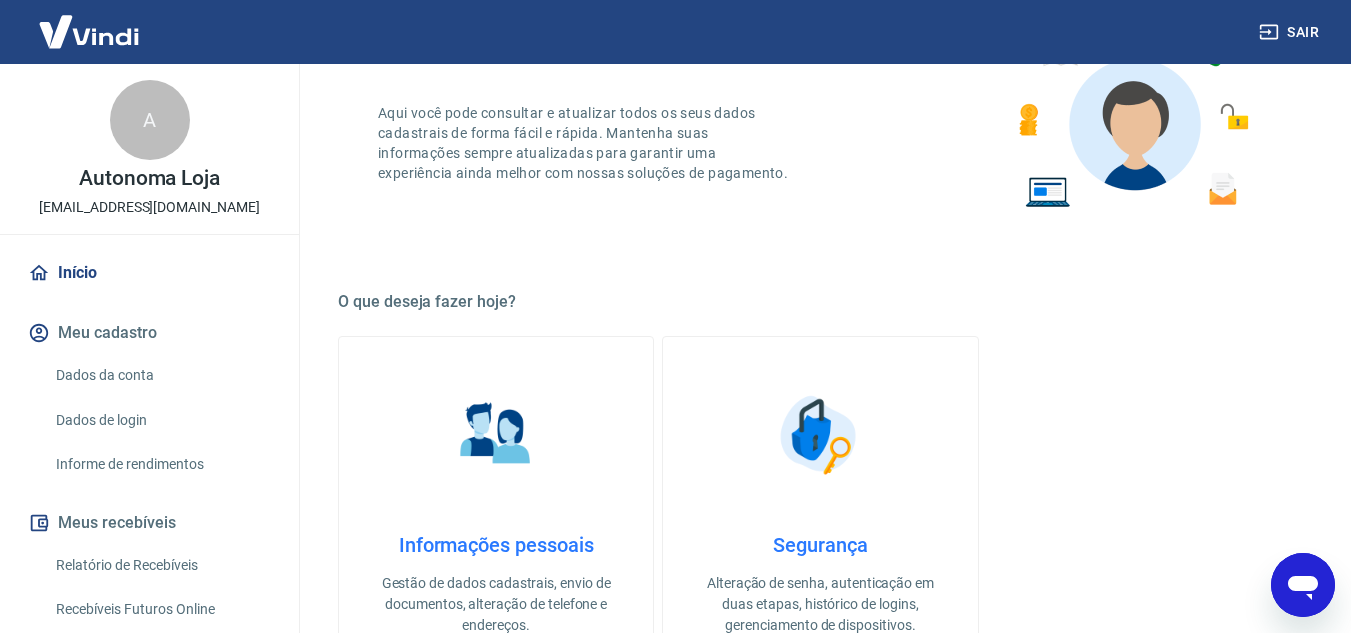 scroll, scrollTop: 8, scrollLeft: 0, axis: vertical 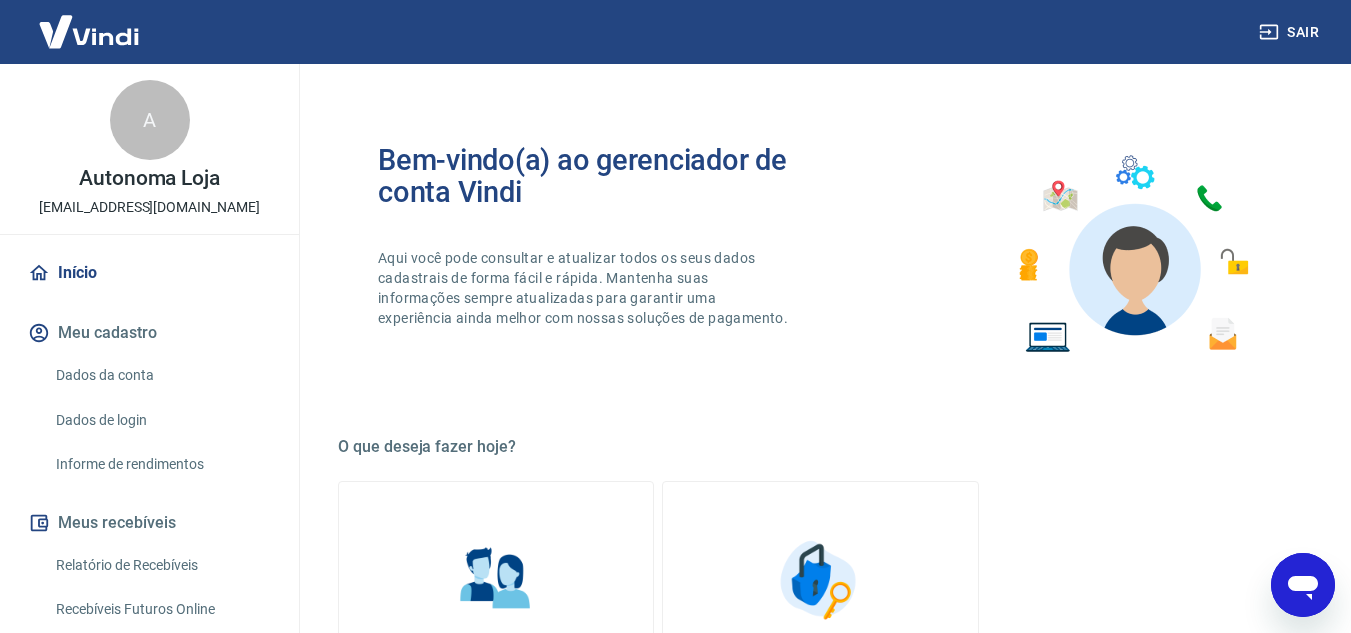 click 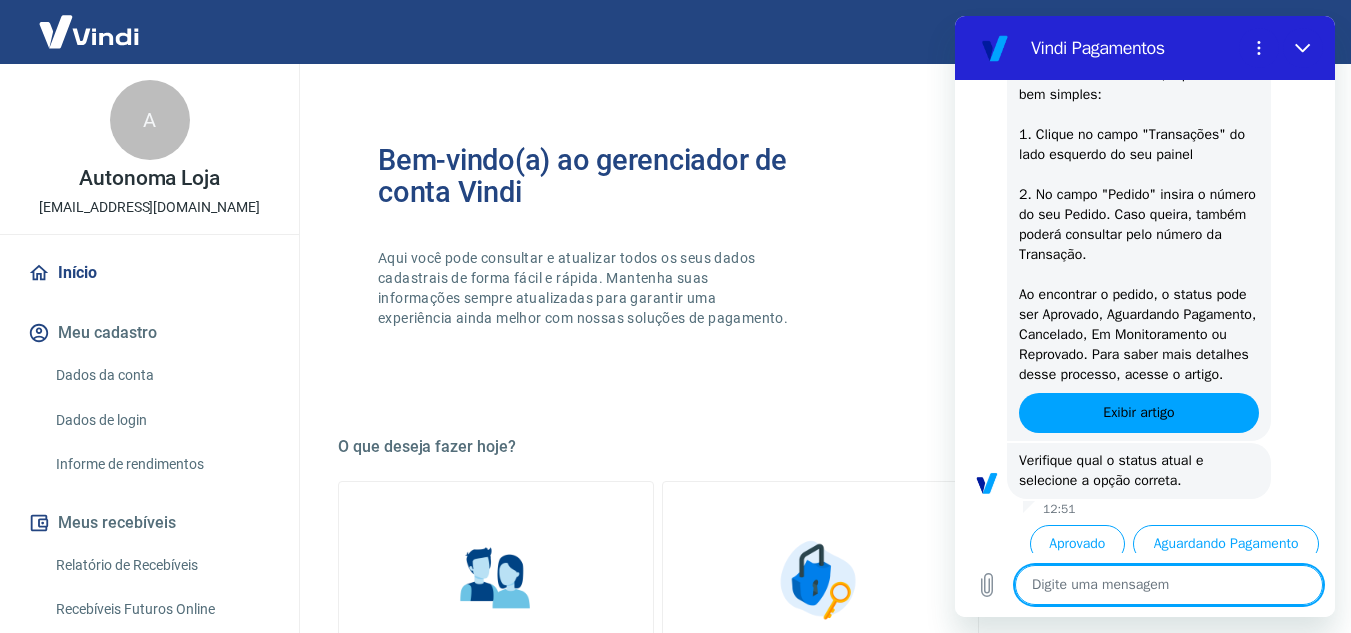 scroll, scrollTop: 1844, scrollLeft: 0, axis: vertical 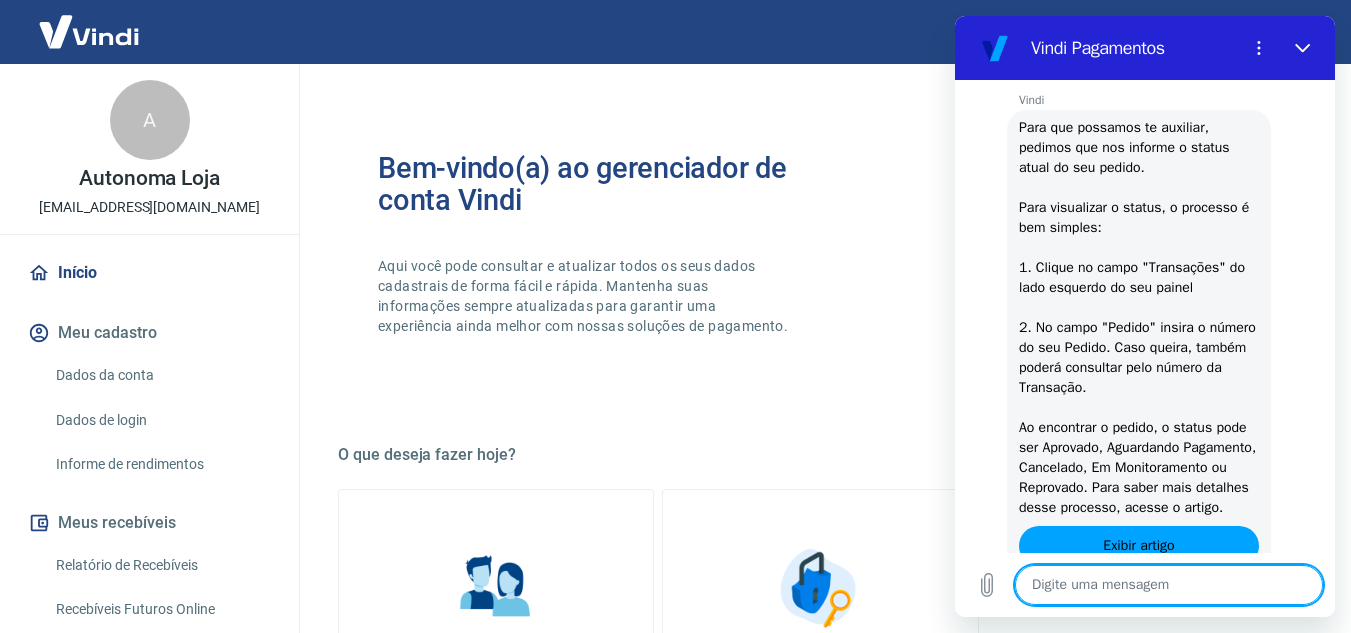 click on "Início" at bounding box center [149, 273] 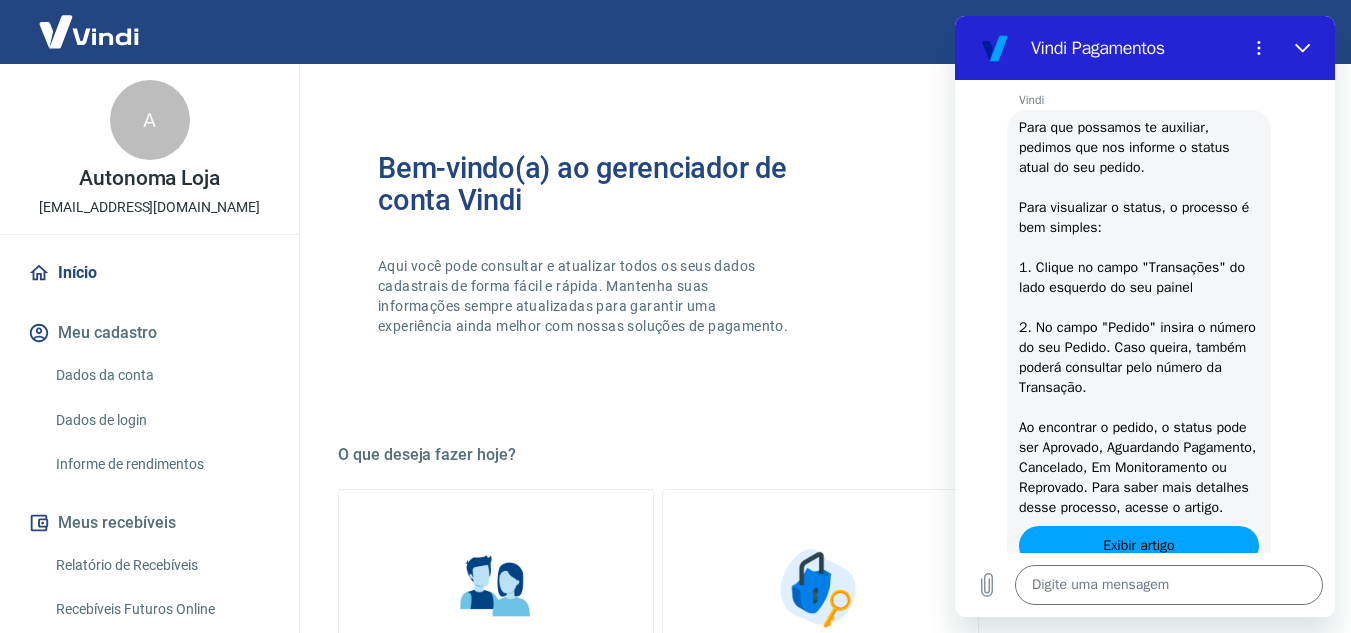 click on "Vindi Pagamentos" at bounding box center [1131, 48] 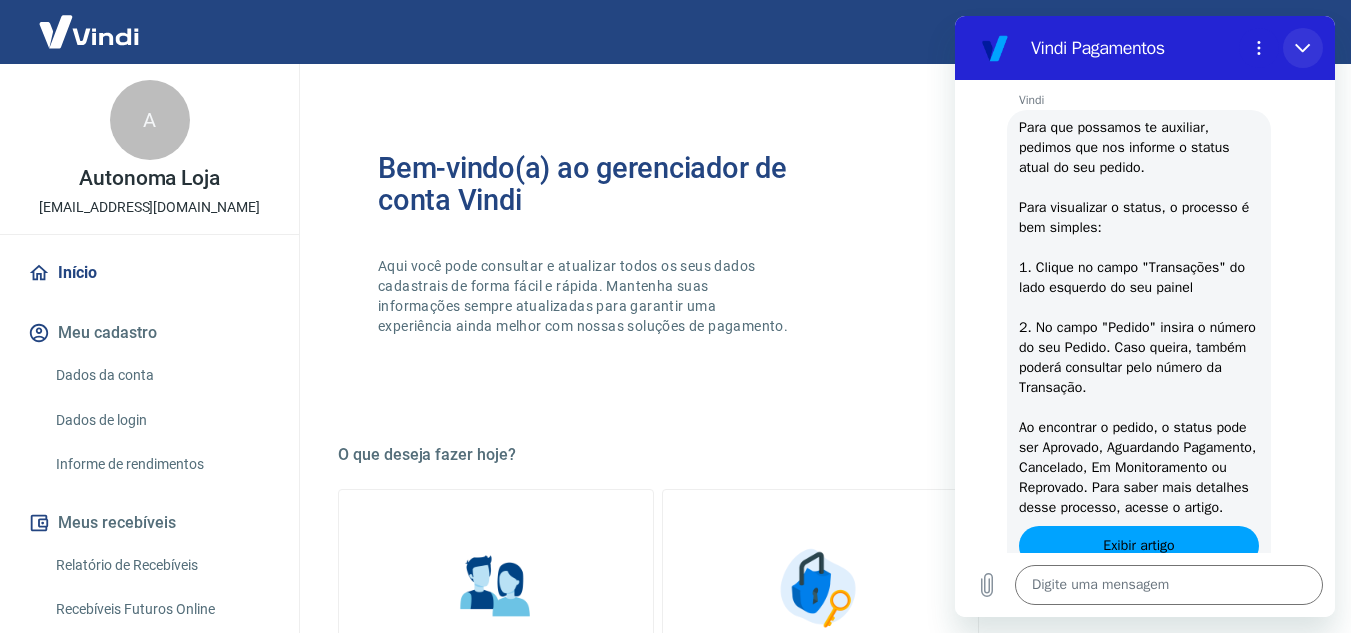 click at bounding box center [1303, 48] 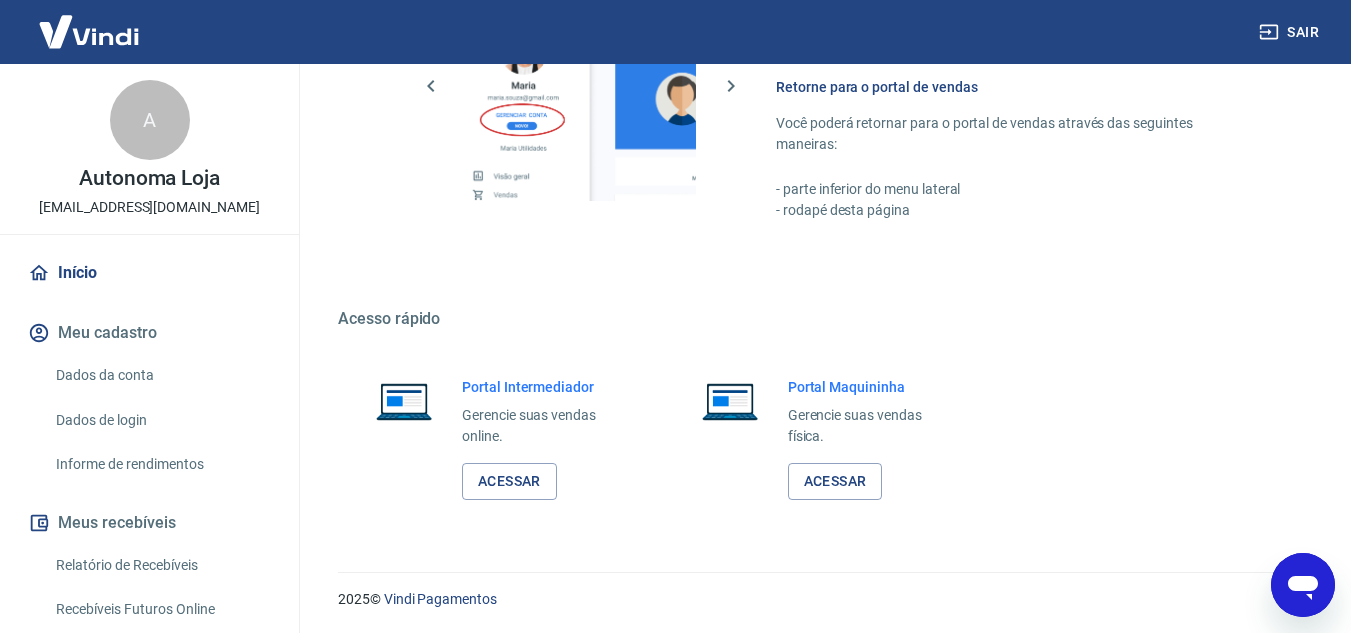 scroll, scrollTop: 1008, scrollLeft: 0, axis: vertical 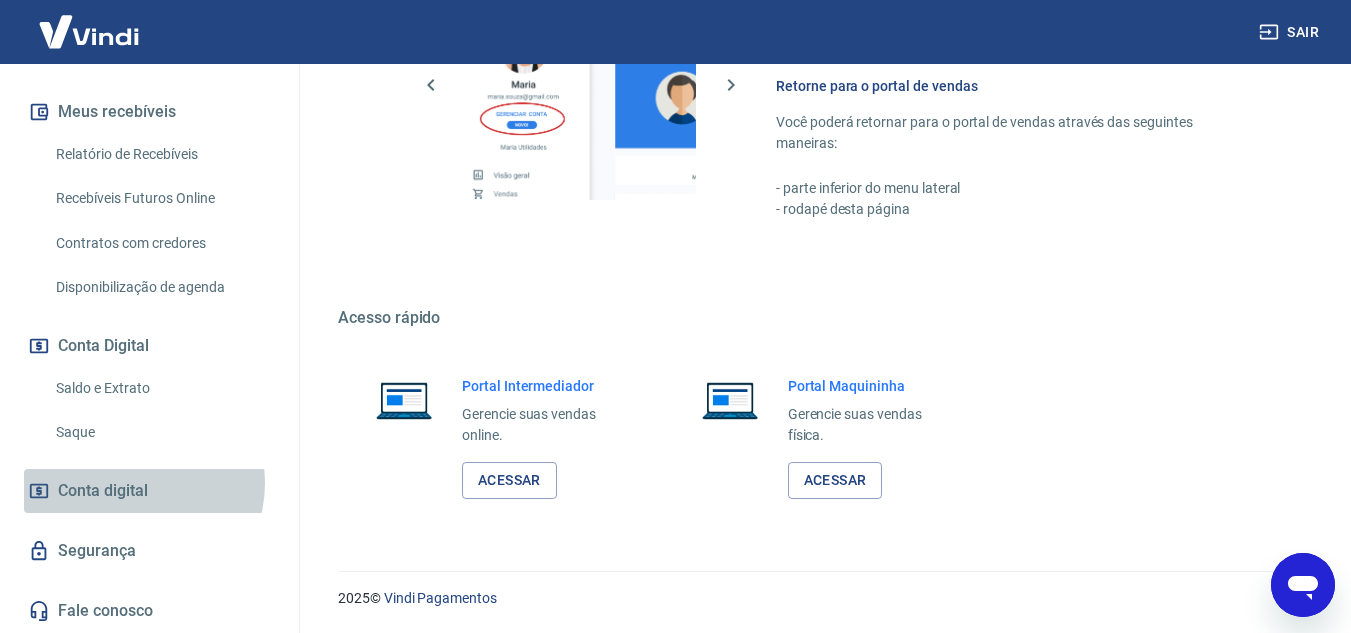 click on "Conta digital" at bounding box center (103, 491) 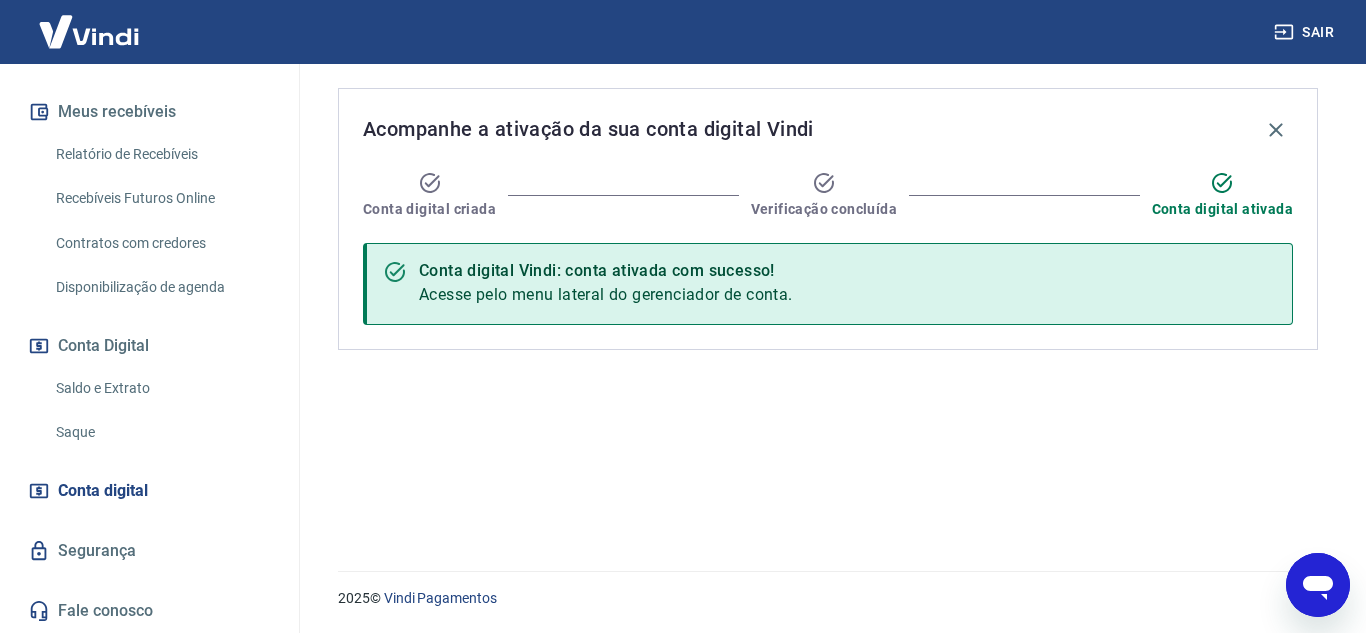 click on "Segurança" at bounding box center (149, 551) 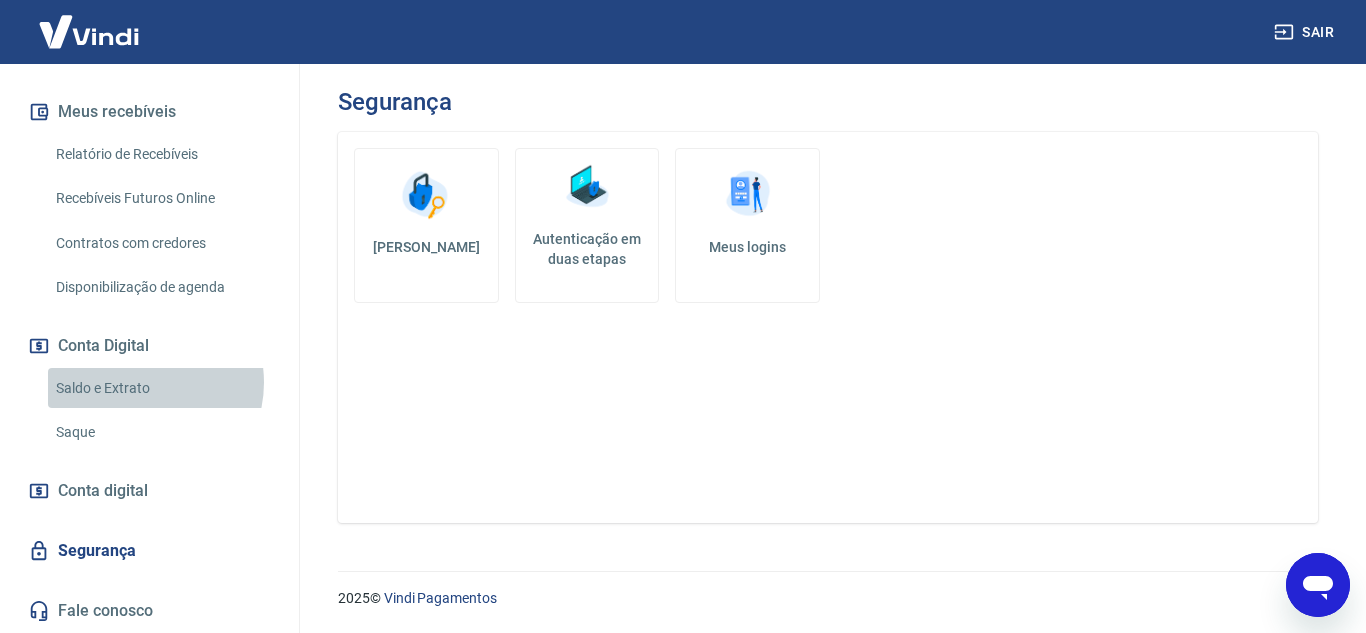 click on "Saldo e Extrato" at bounding box center (161, 388) 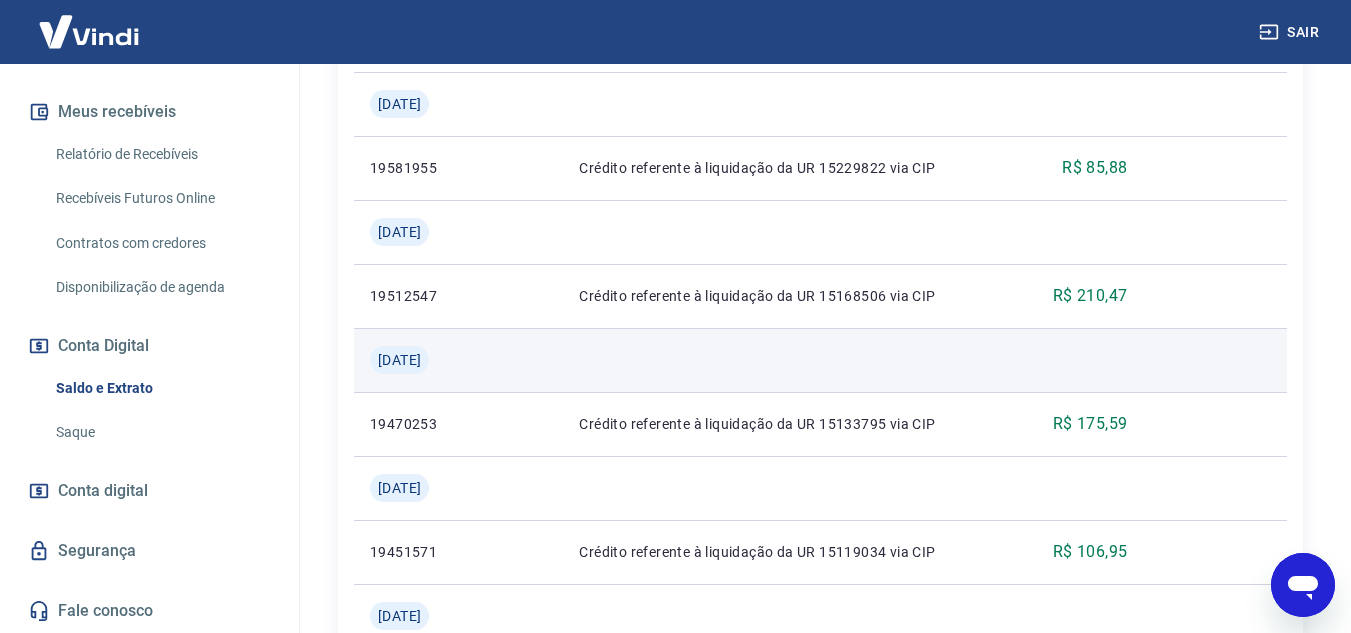 scroll, scrollTop: 841, scrollLeft: 0, axis: vertical 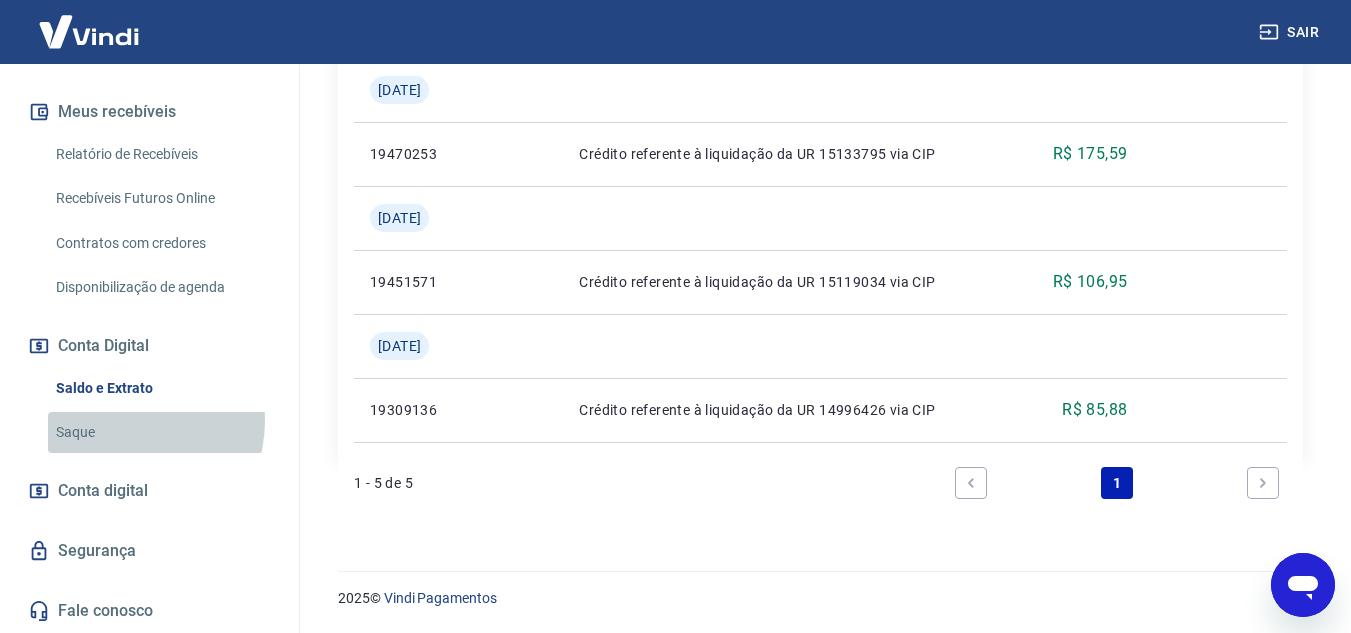 click on "Saque" at bounding box center [161, 432] 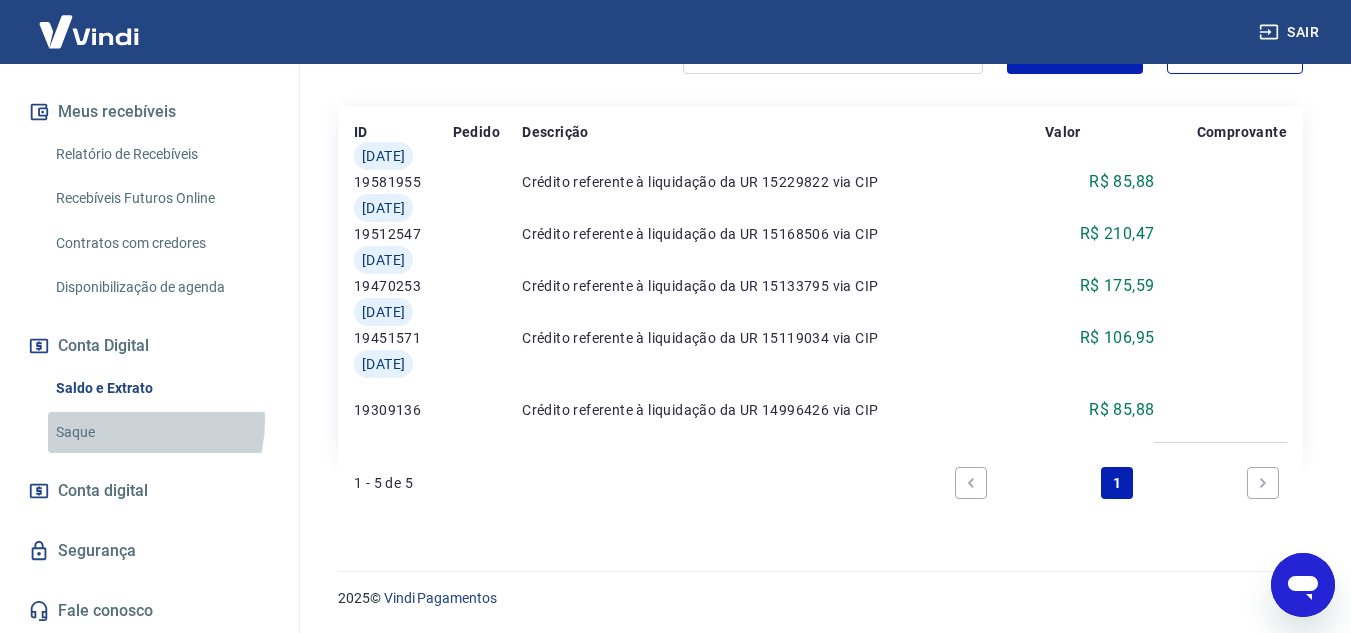 scroll, scrollTop: 0, scrollLeft: 0, axis: both 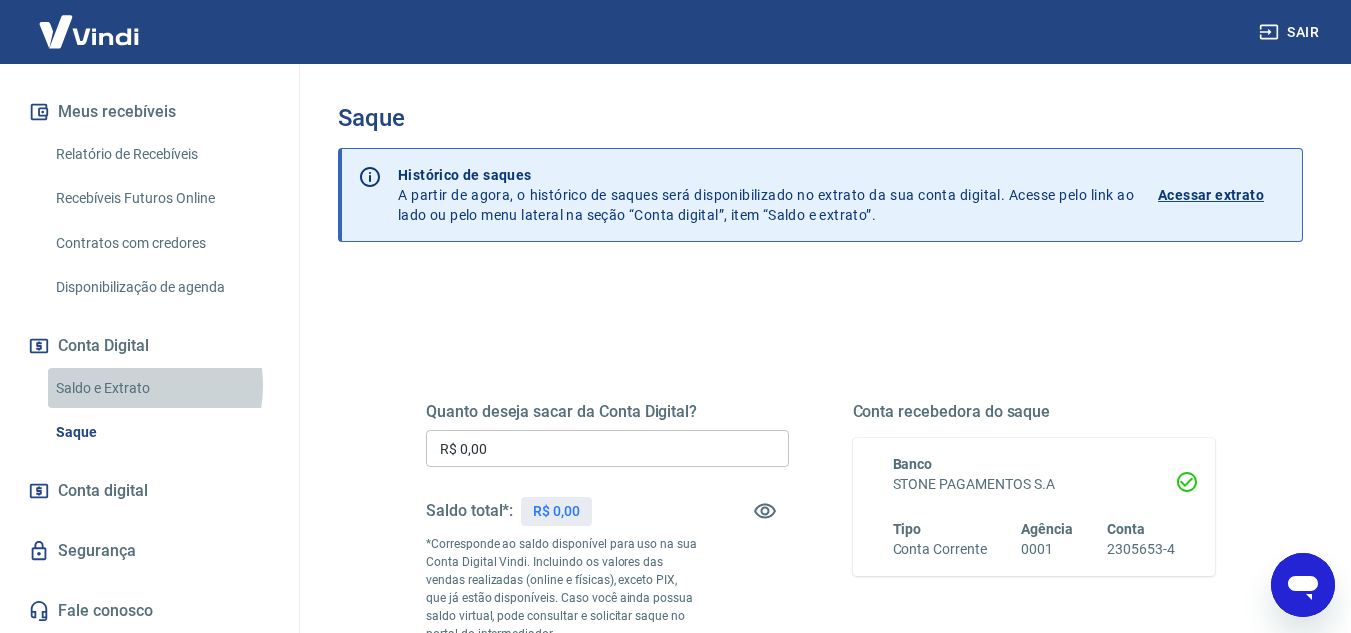 click on "Saldo e Extrato" at bounding box center (161, 388) 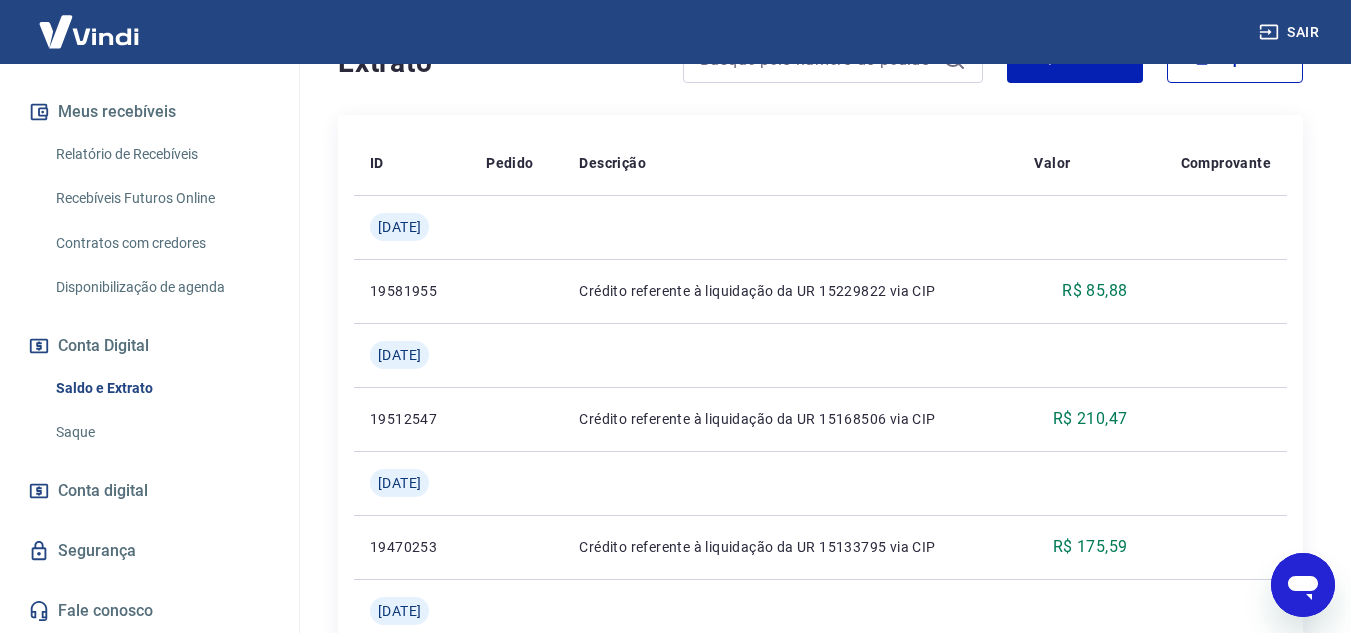 scroll, scrollTop: 441, scrollLeft: 0, axis: vertical 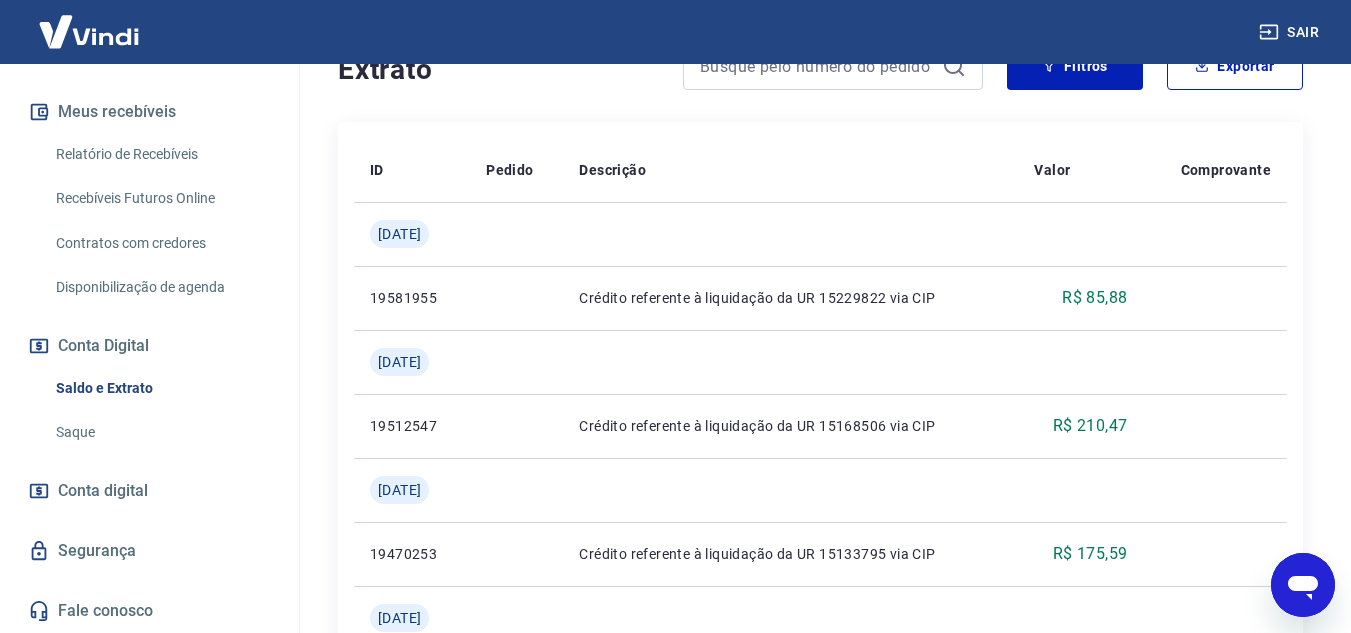 click on "Disponibilização de agenda" at bounding box center (161, 287) 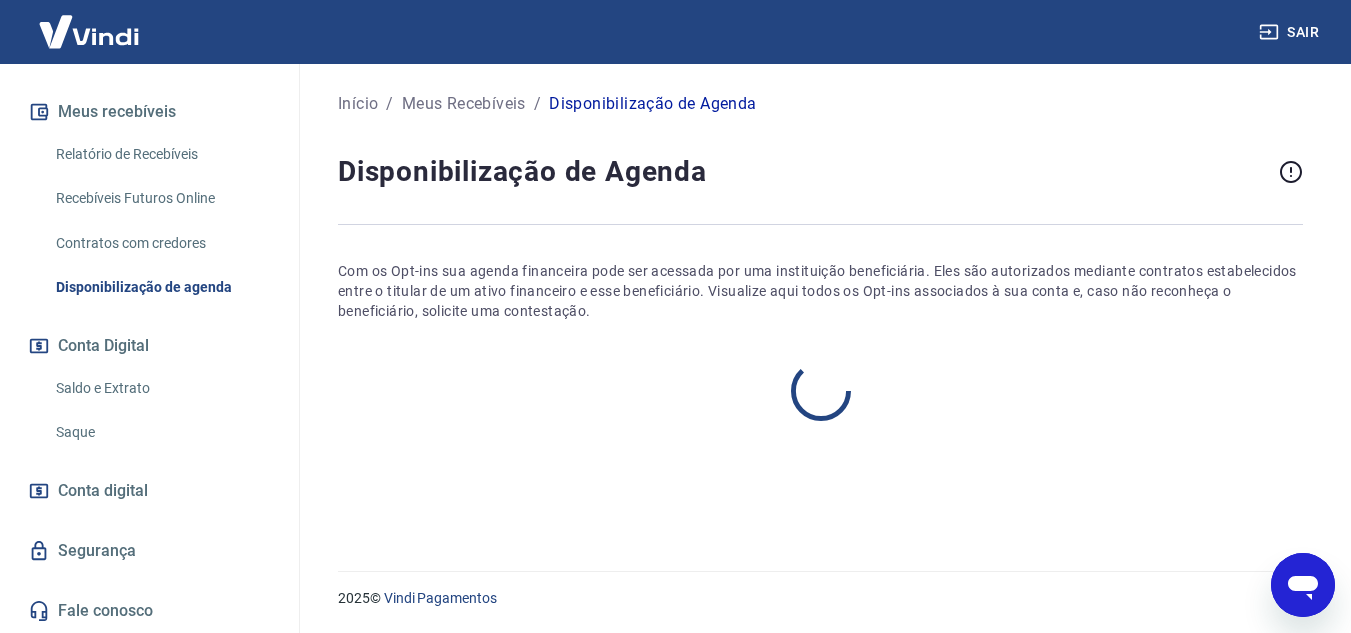 scroll, scrollTop: 0, scrollLeft: 0, axis: both 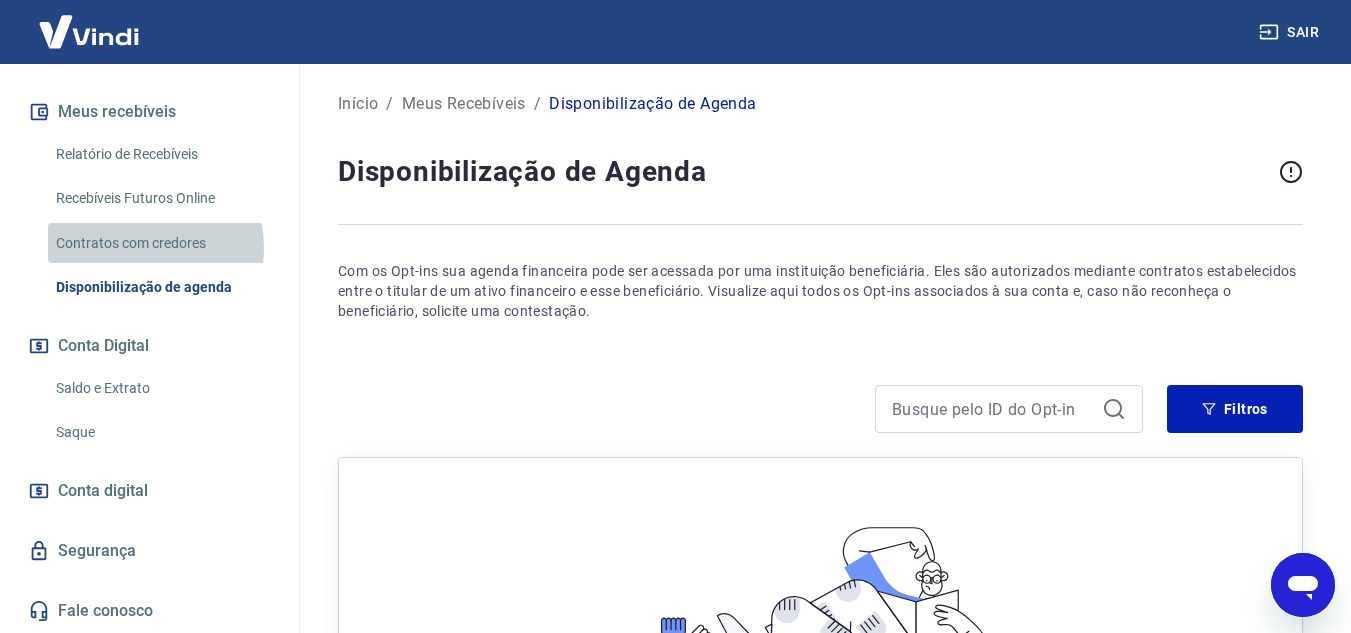 click on "Contratos com credores" at bounding box center (161, 243) 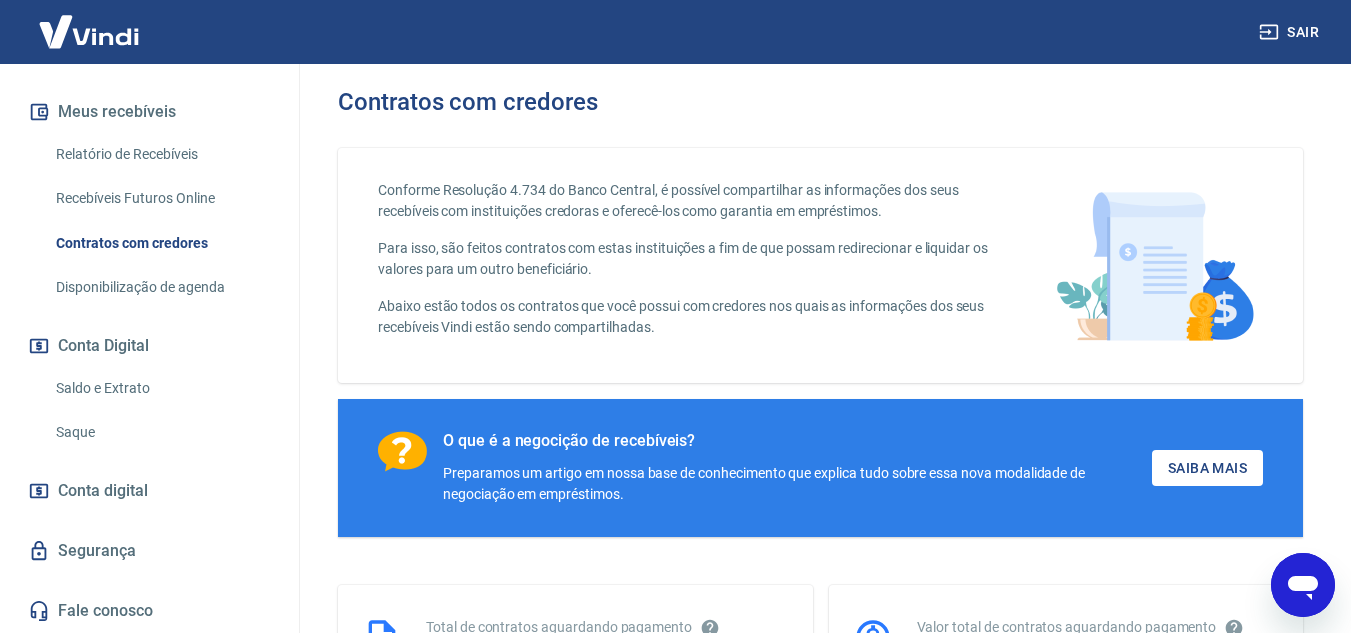 click on "Recebíveis Futuros Online" at bounding box center [161, 198] 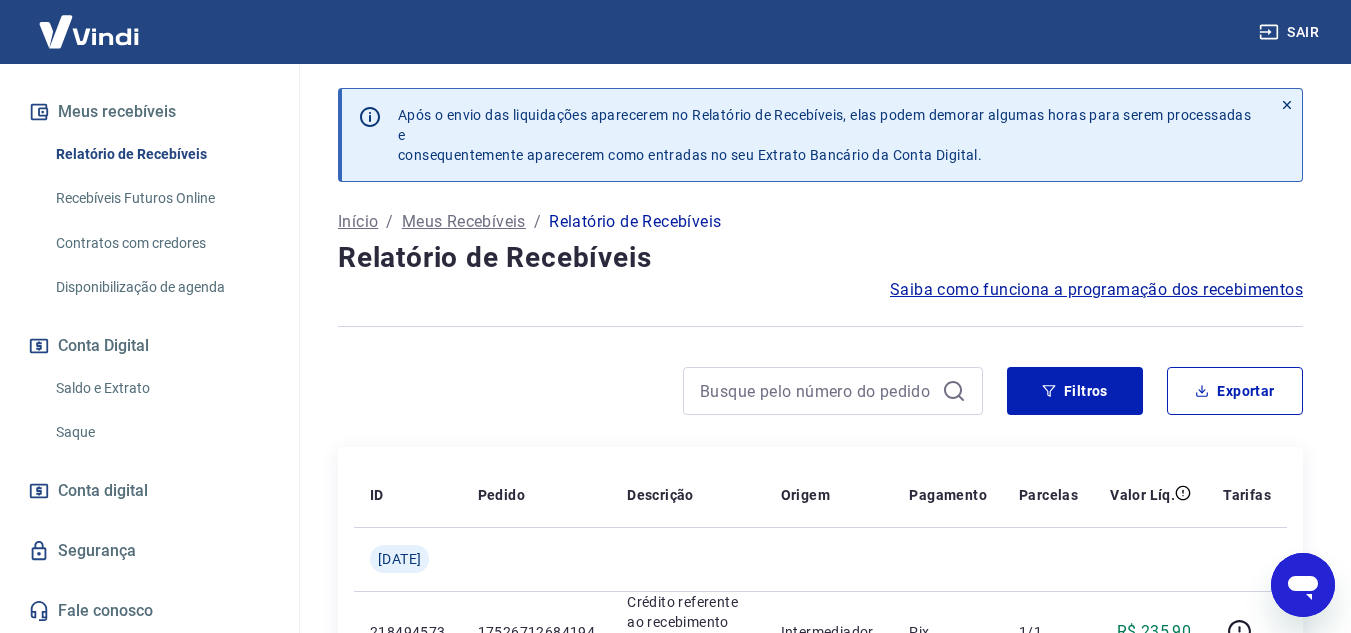scroll, scrollTop: 170, scrollLeft: 0, axis: vertical 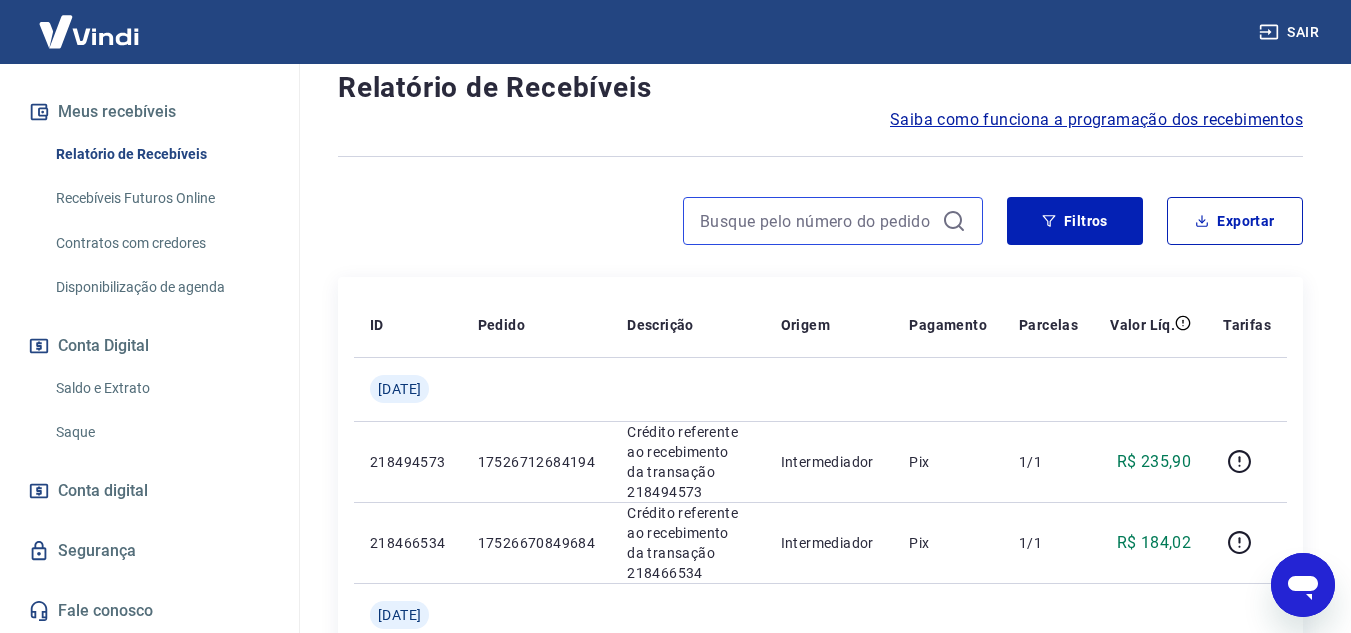 click at bounding box center [817, 221] 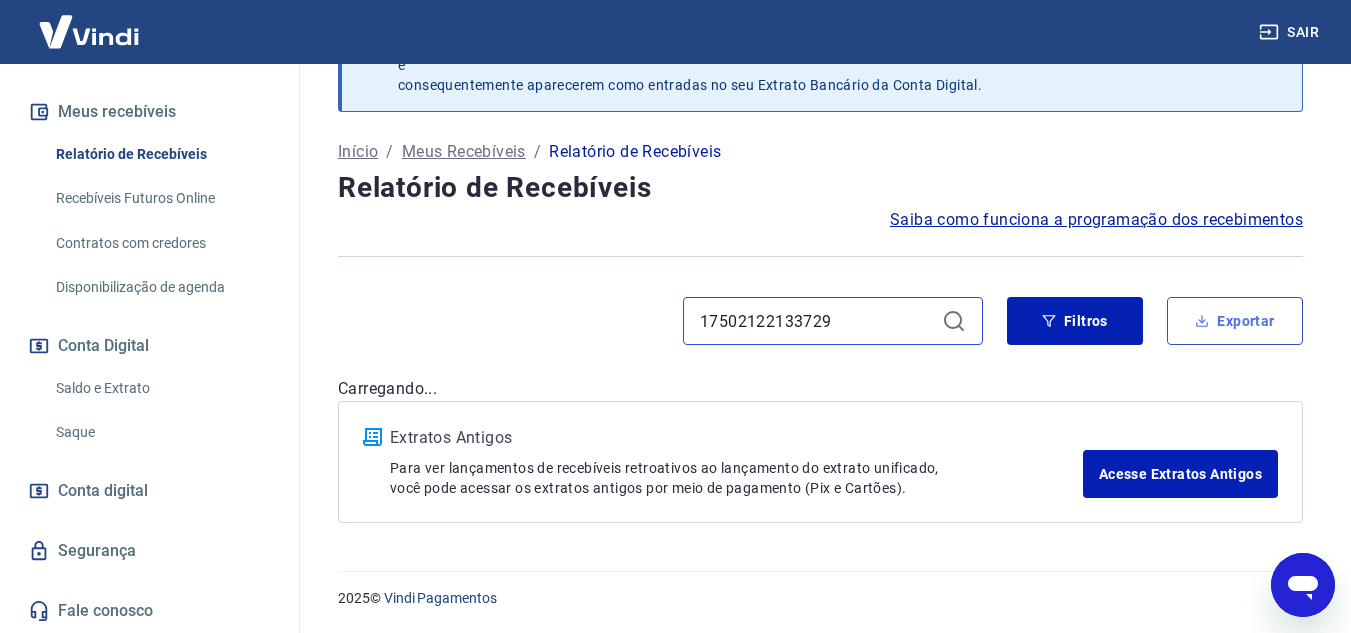scroll, scrollTop: 170, scrollLeft: 0, axis: vertical 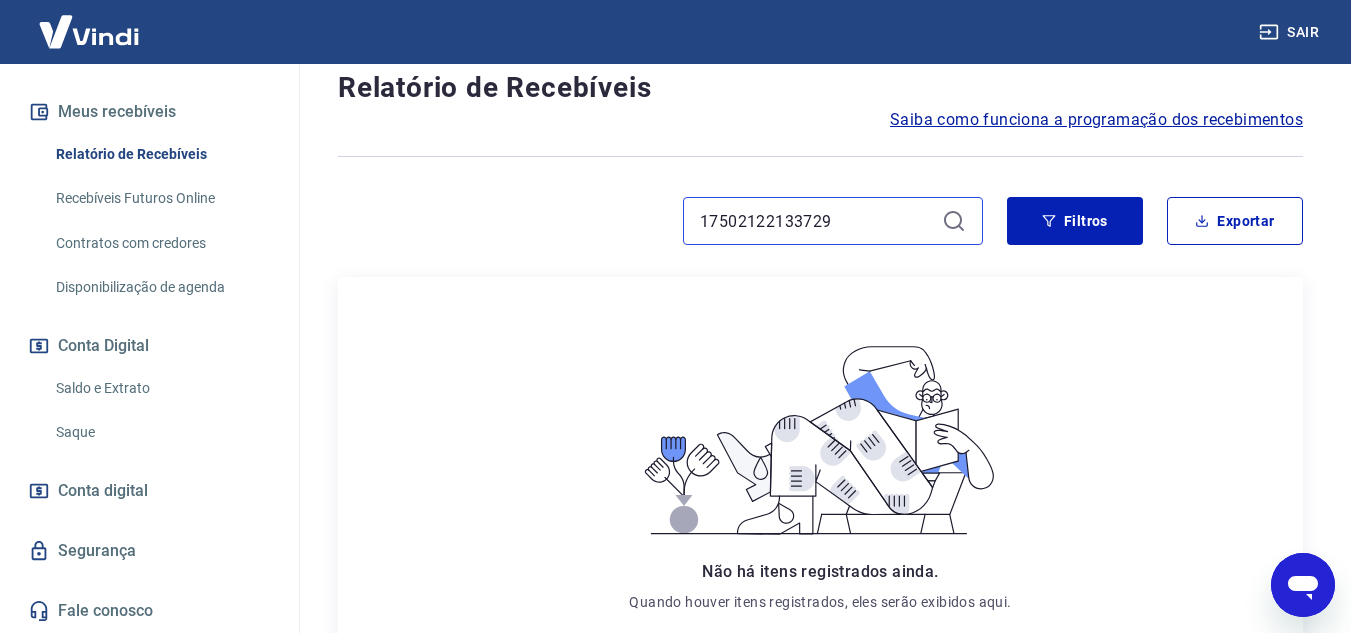 click on "17502122133729" at bounding box center (817, 221) 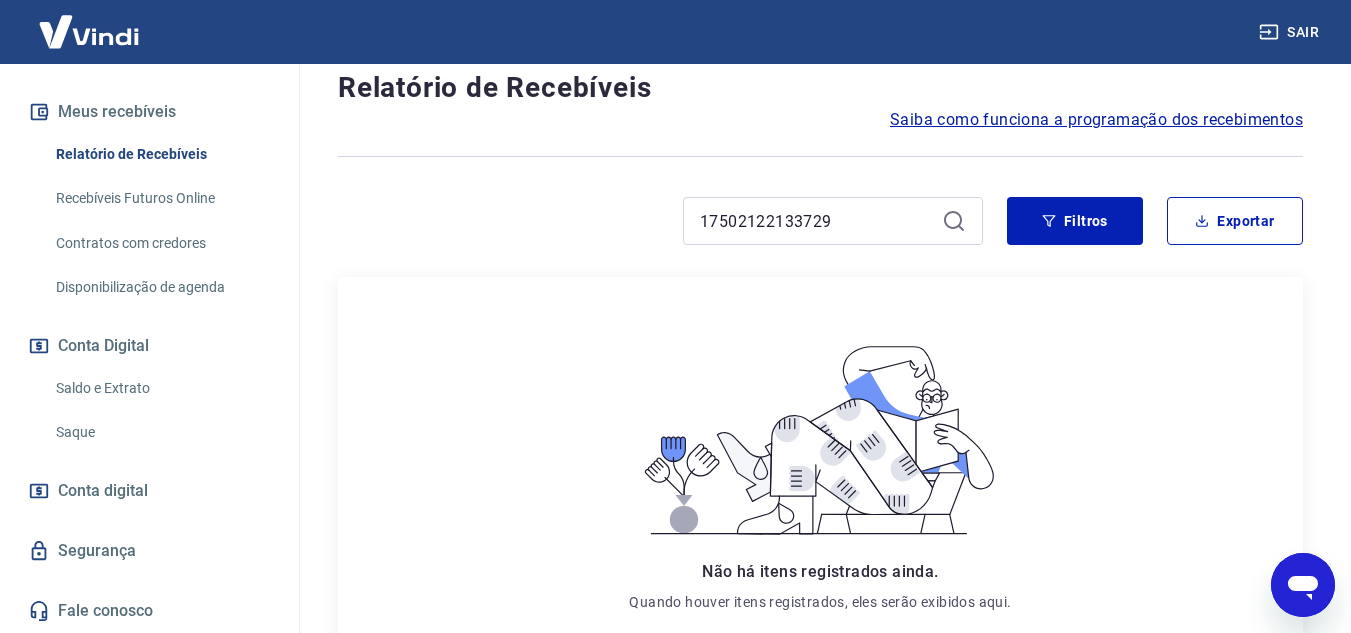 click 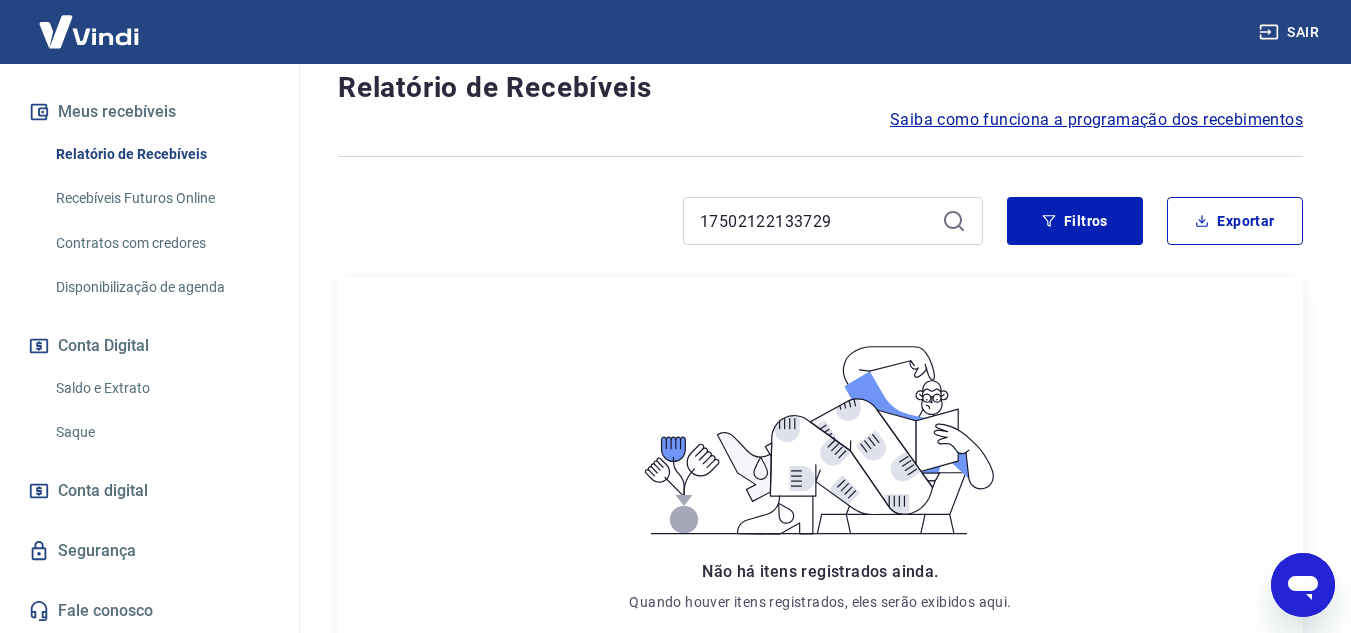 click on "Após o envio das liquidações aparecerem no Relatório de Recebíveis, elas podem demorar algumas horas para serem processadas e   consequentemente aparecerem como entradas no seu Extrato Bancário da Conta Digital. Início / Meus Recebíveis / Relatório de Recebíveis Relatório de Recebíveis Saiba como funciona a programação dos recebimentos Saiba como funciona a programação dos recebimentos 17502122133729 Filtros Exportar Não há itens registrados ainda. Quando houver itens registrados, eles serão exibidos aqui.   Extratos Antigos Para ver lançamentos de recebíveis retroativos ao lançamento do extrato unificado,   você pode acessar os extratos antigos por meio de pagamento (Pix e Cartões). Acesse Extratos Antigos" at bounding box center [820, 374] 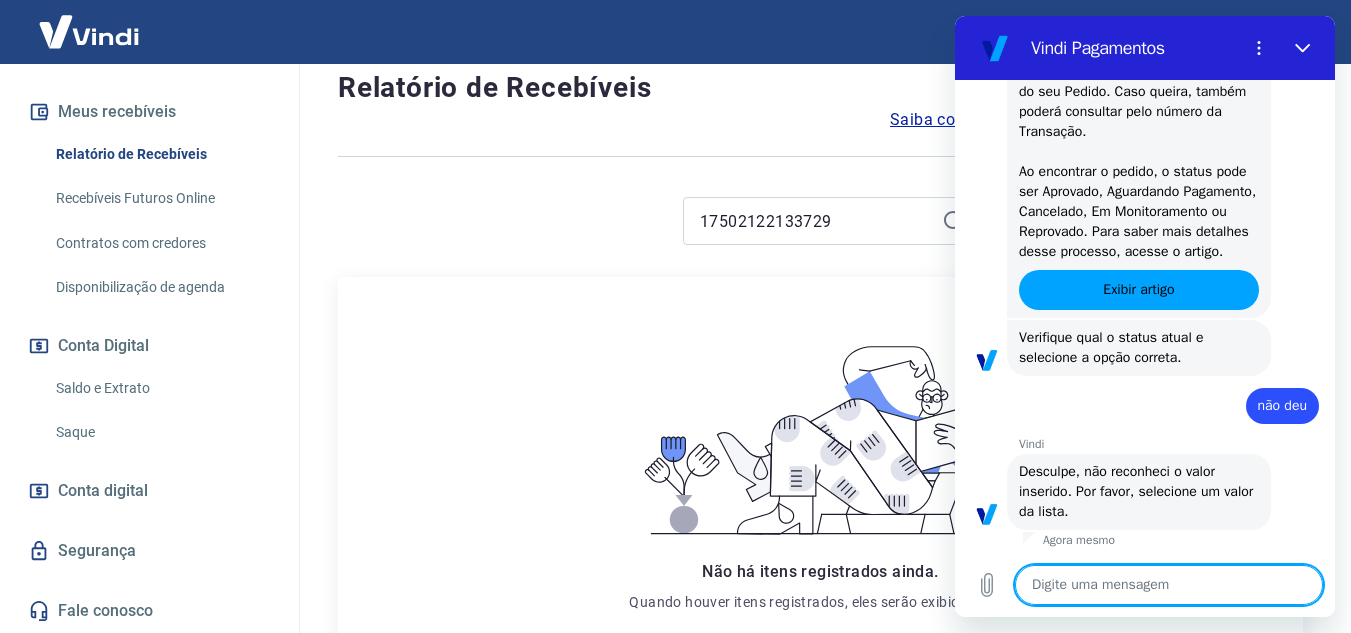scroll, scrollTop: 1928, scrollLeft: 0, axis: vertical 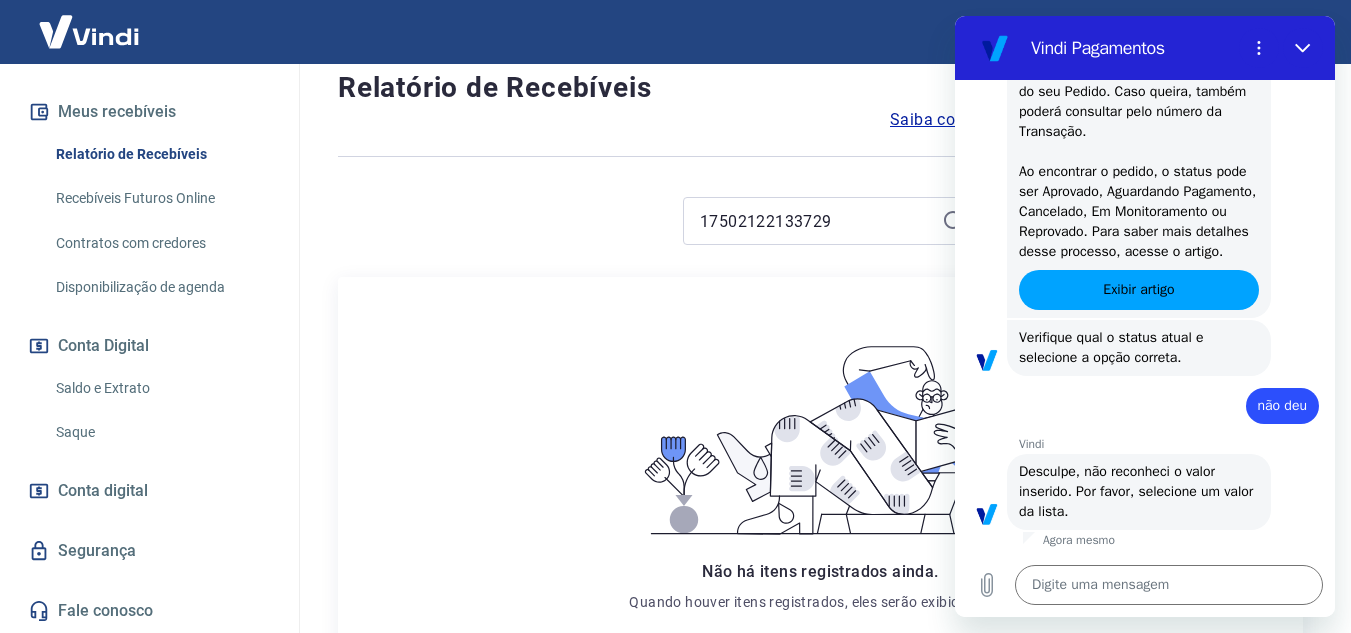 click on "Não há itens registrados ainda. Quando houver itens registrados, eles serão exibidos aqui." at bounding box center (820, 476) 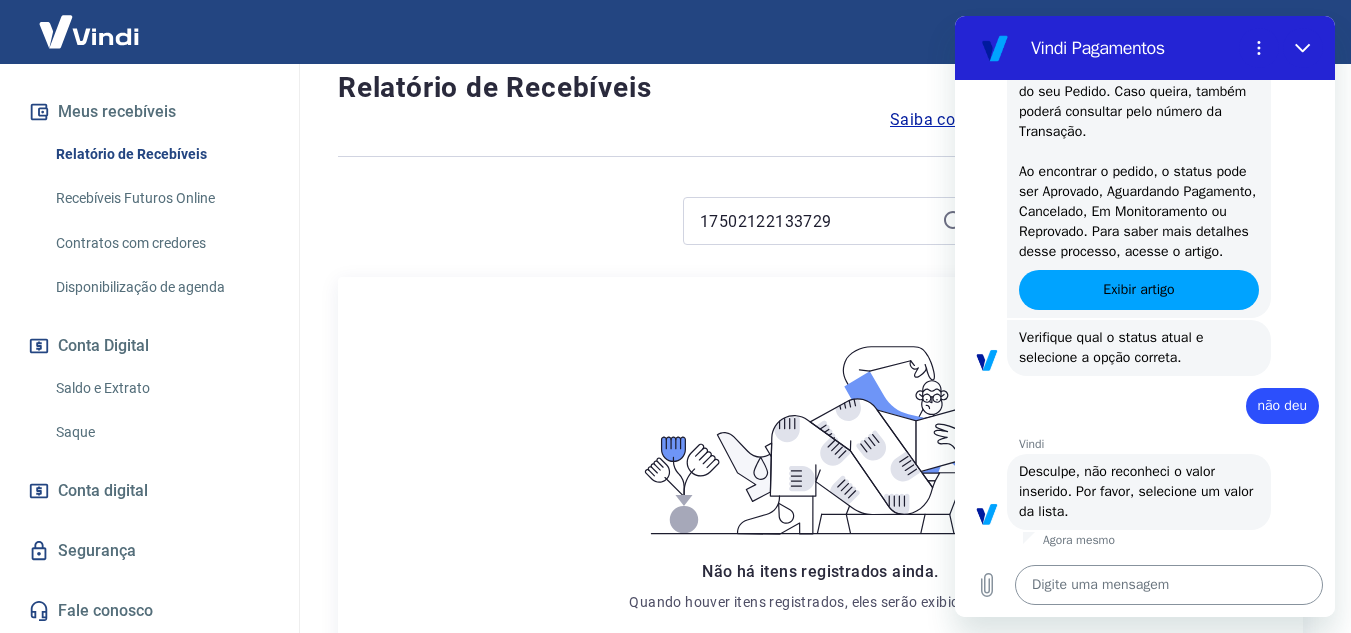 click at bounding box center [1169, 585] 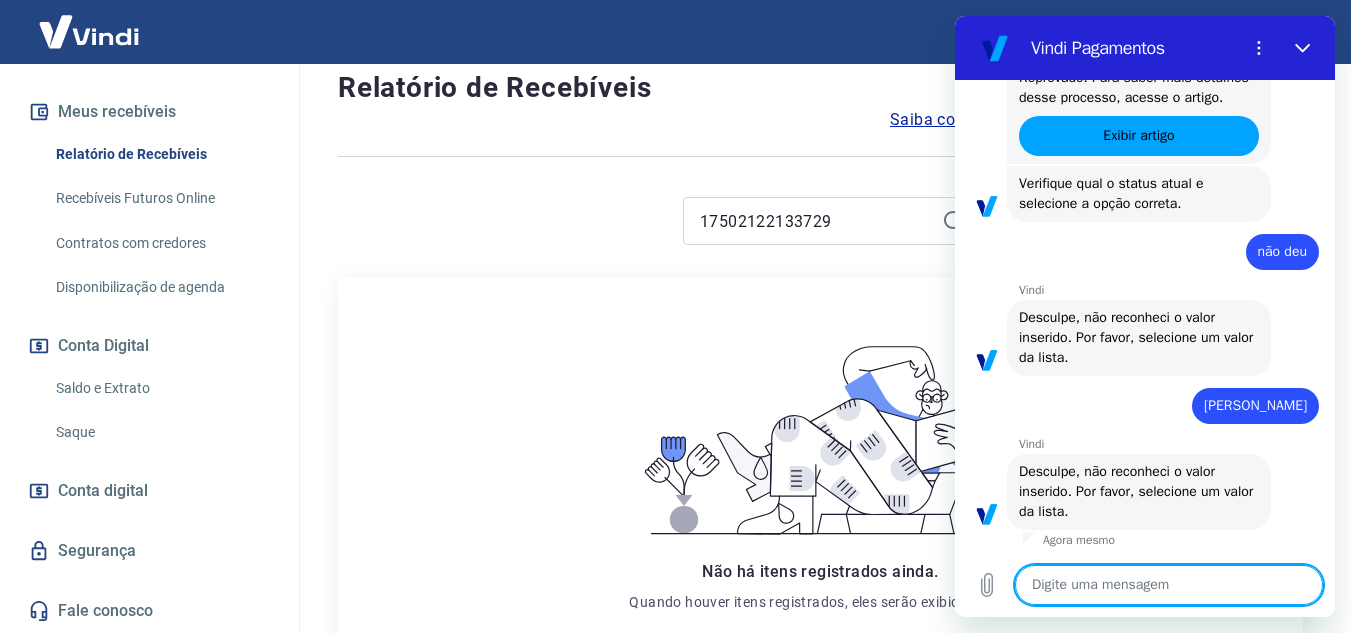 scroll, scrollTop: 2082, scrollLeft: 0, axis: vertical 